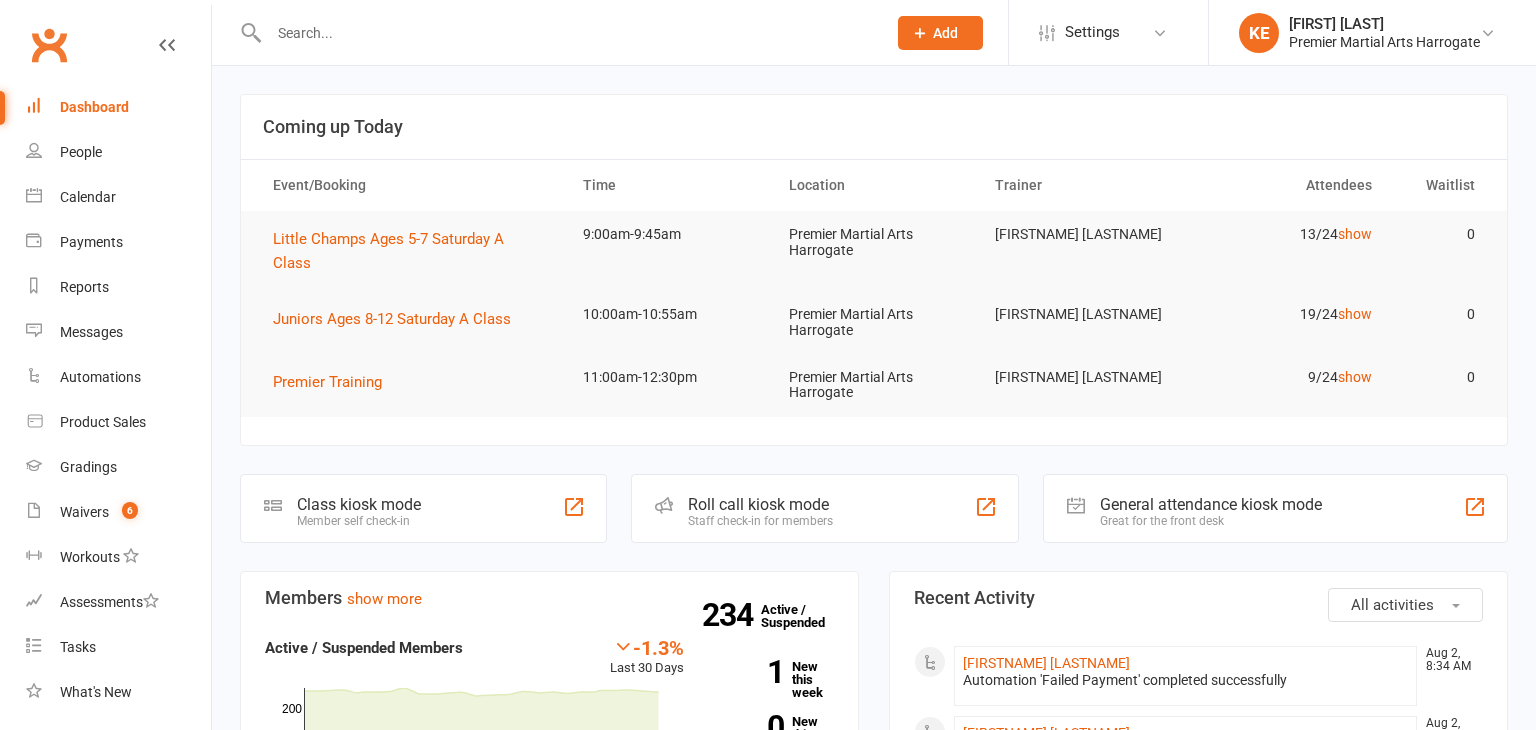 scroll, scrollTop: 0, scrollLeft: 0, axis: both 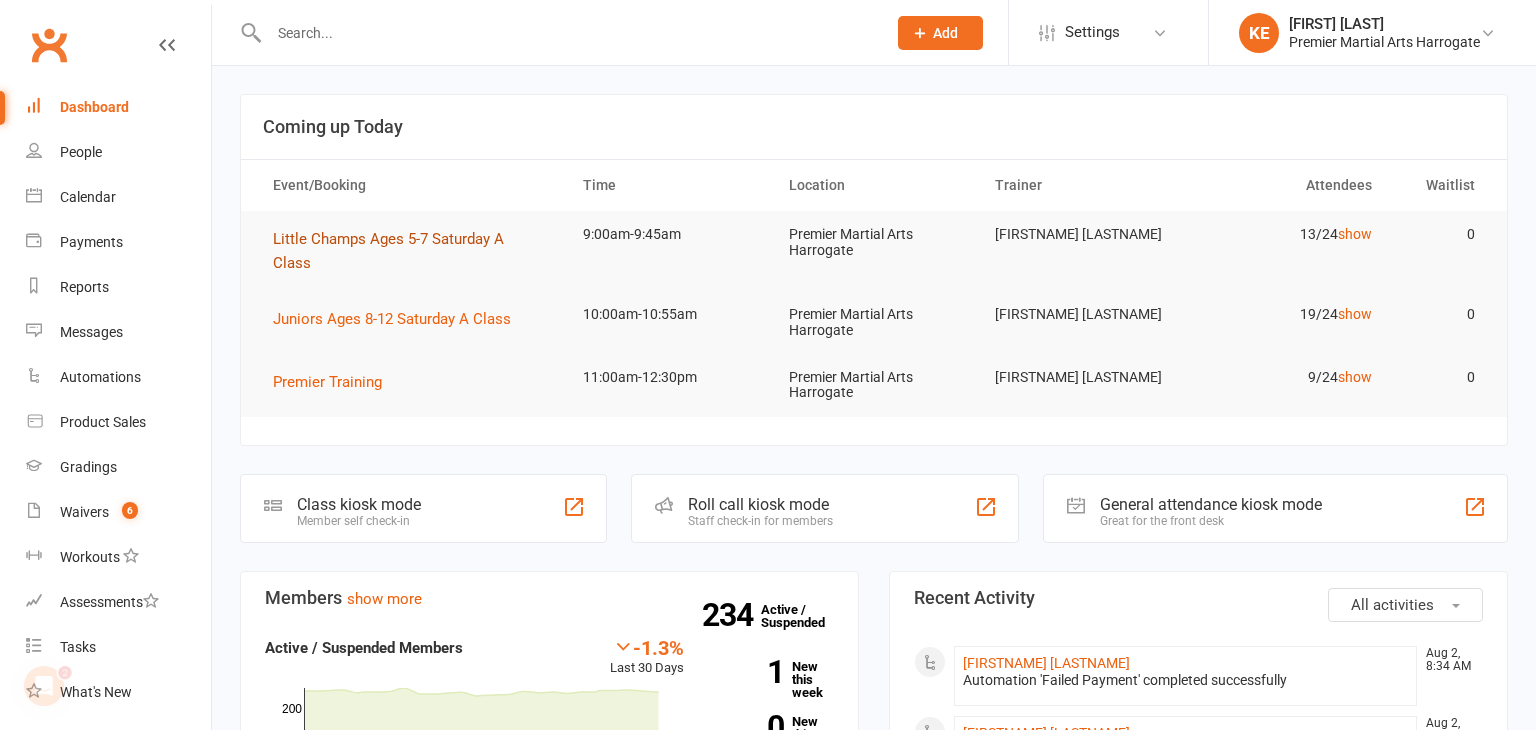 click on "Little Champs Ages 5-7 Saturday A Class" at bounding box center (388, 251) 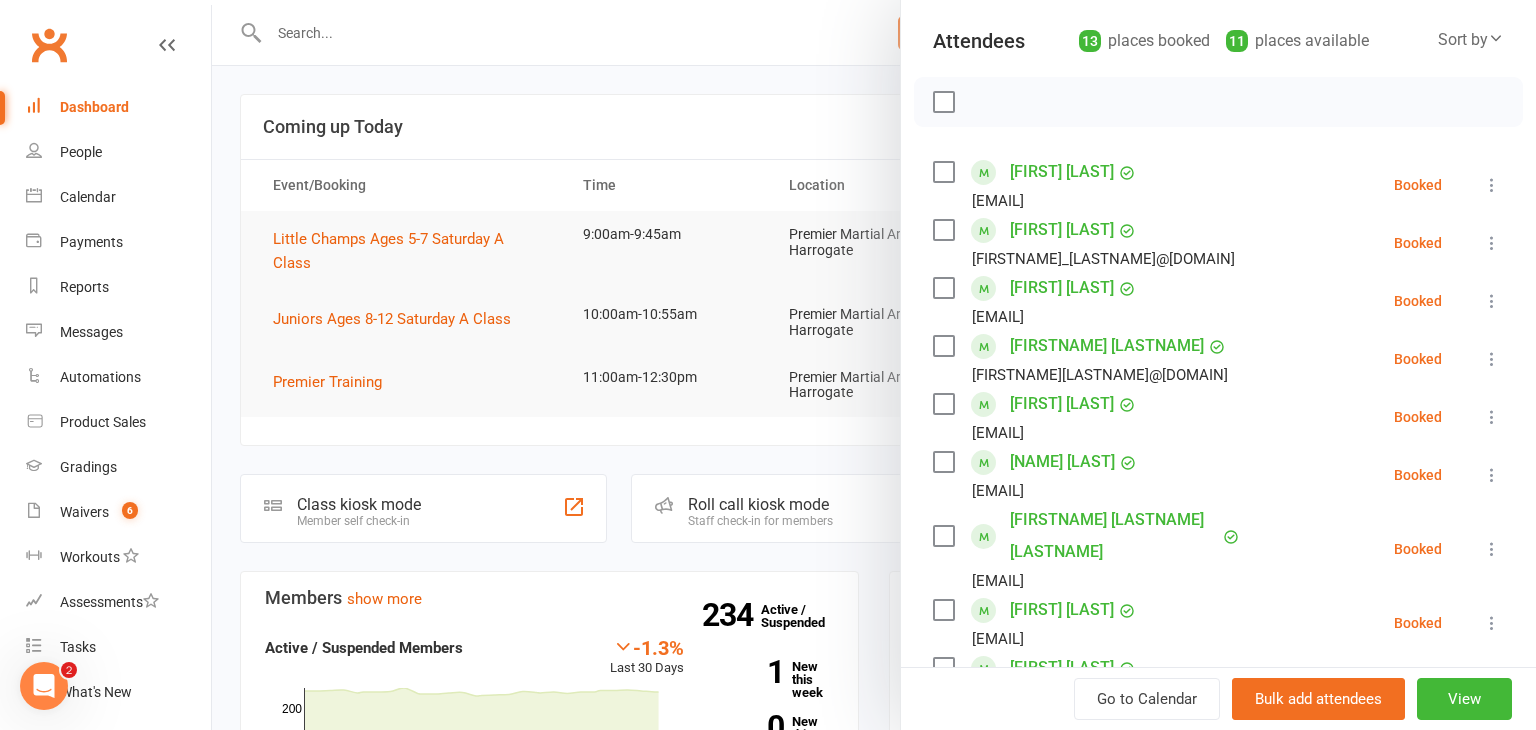 scroll, scrollTop: 221, scrollLeft: 0, axis: vertical 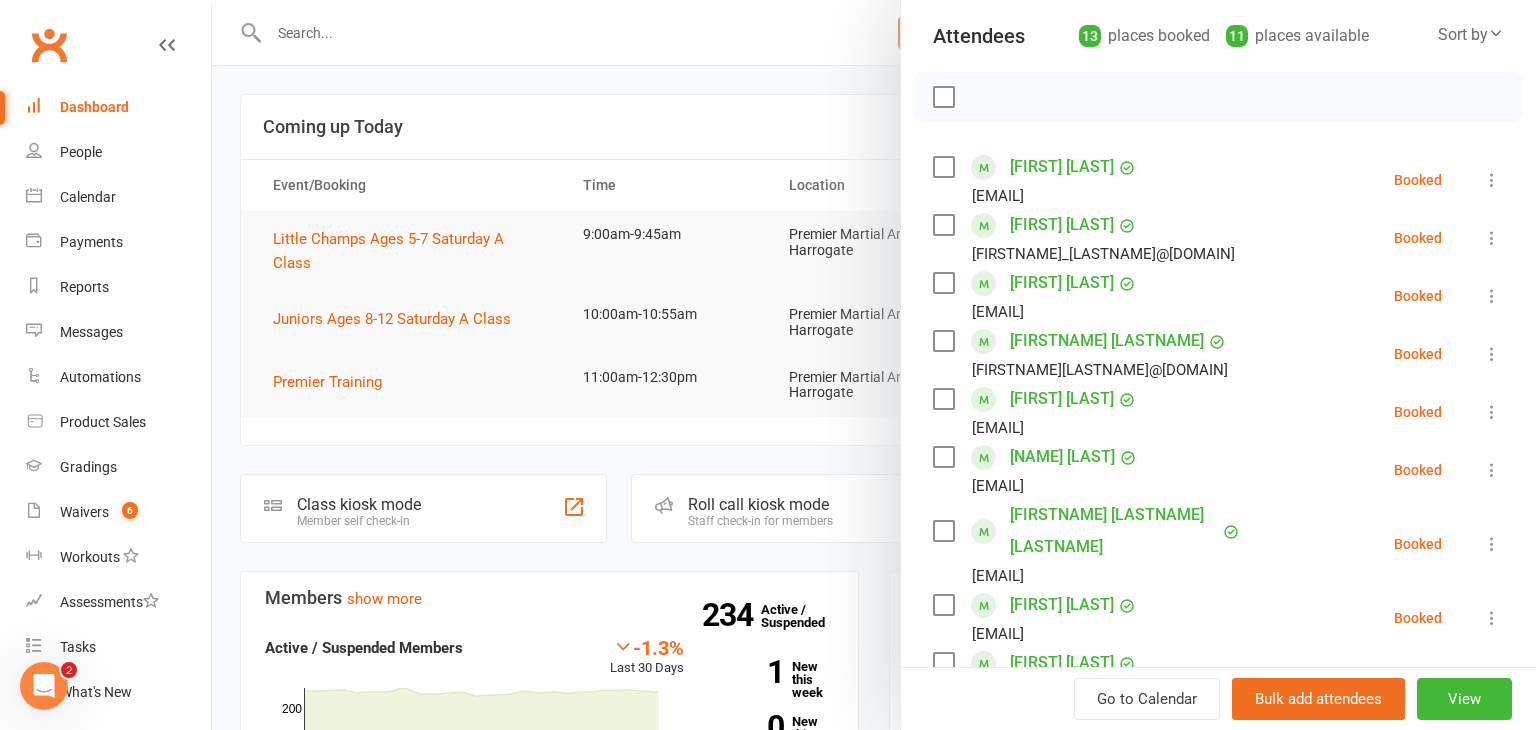 click at bounding box center (1492, 296) 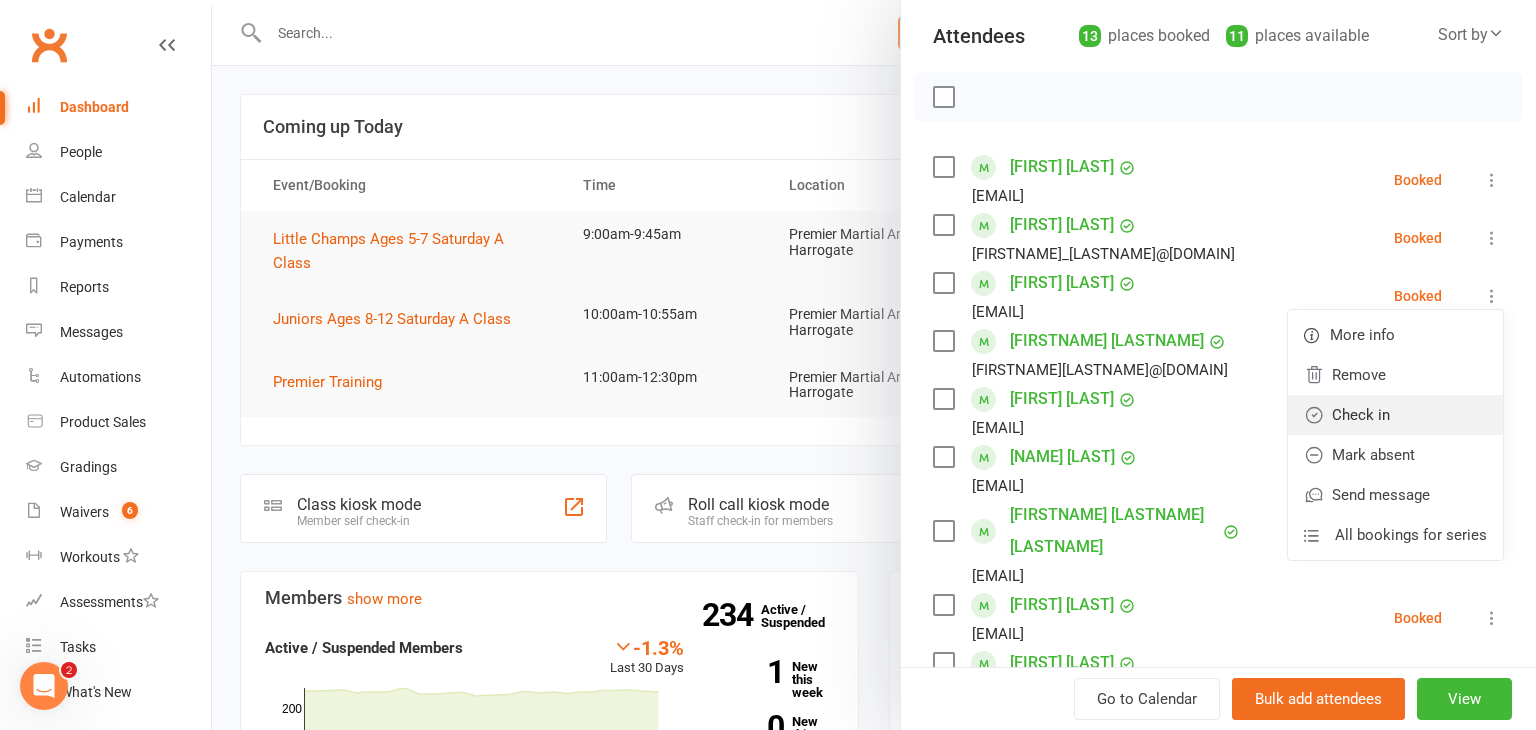 click on "Check in" at bounding box center (1395, 415) 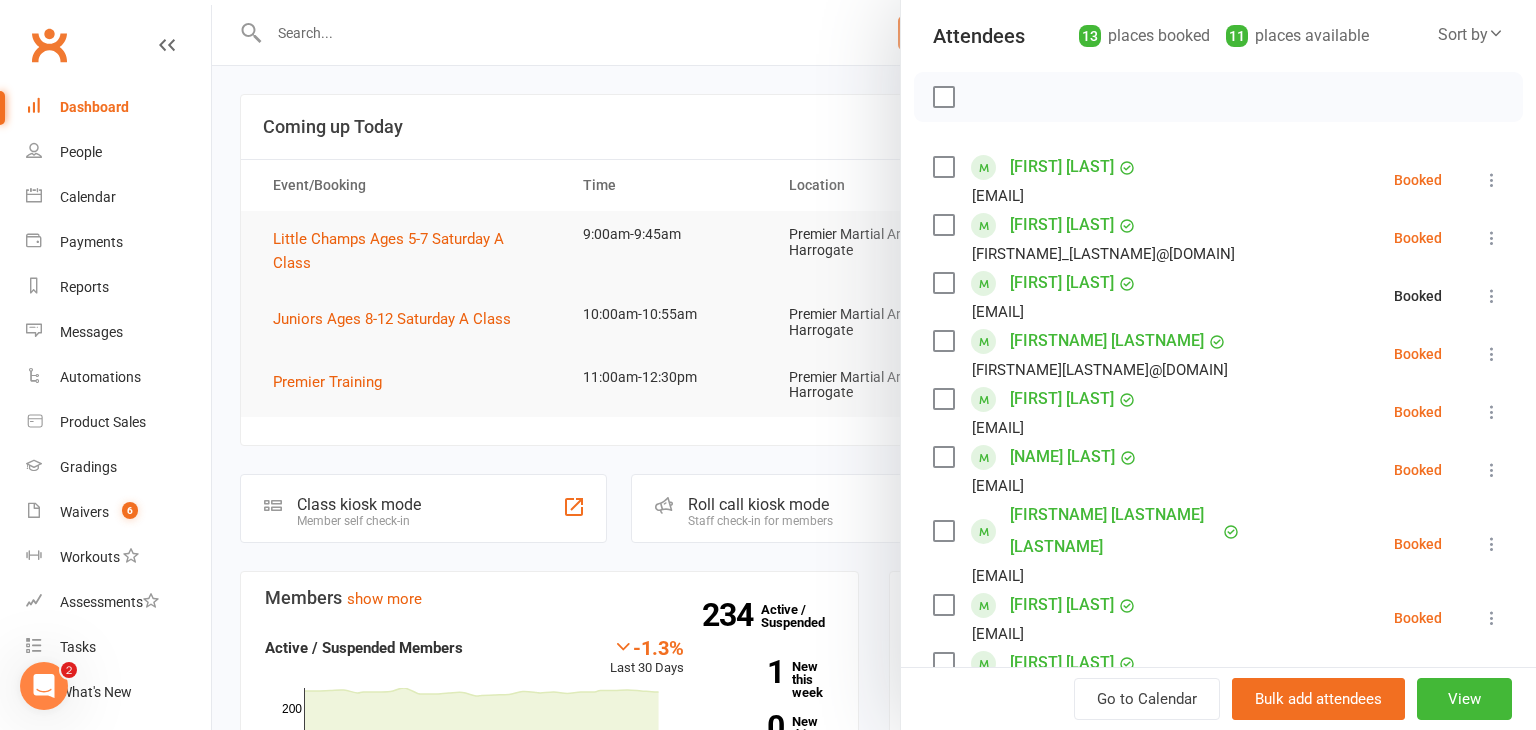 click at bounding box center [1492, 354] 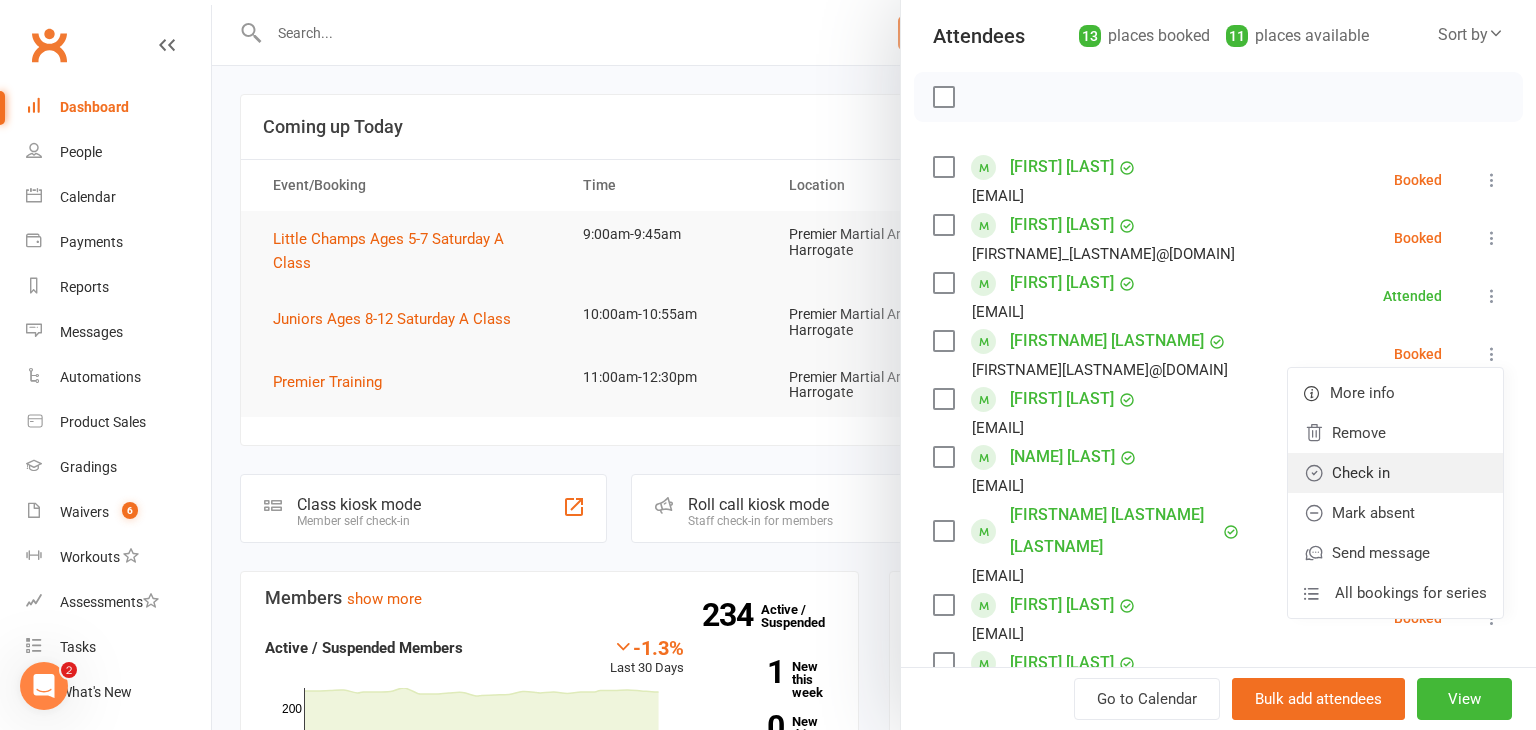 click on "Check in" at bounding box center [1395, 473] 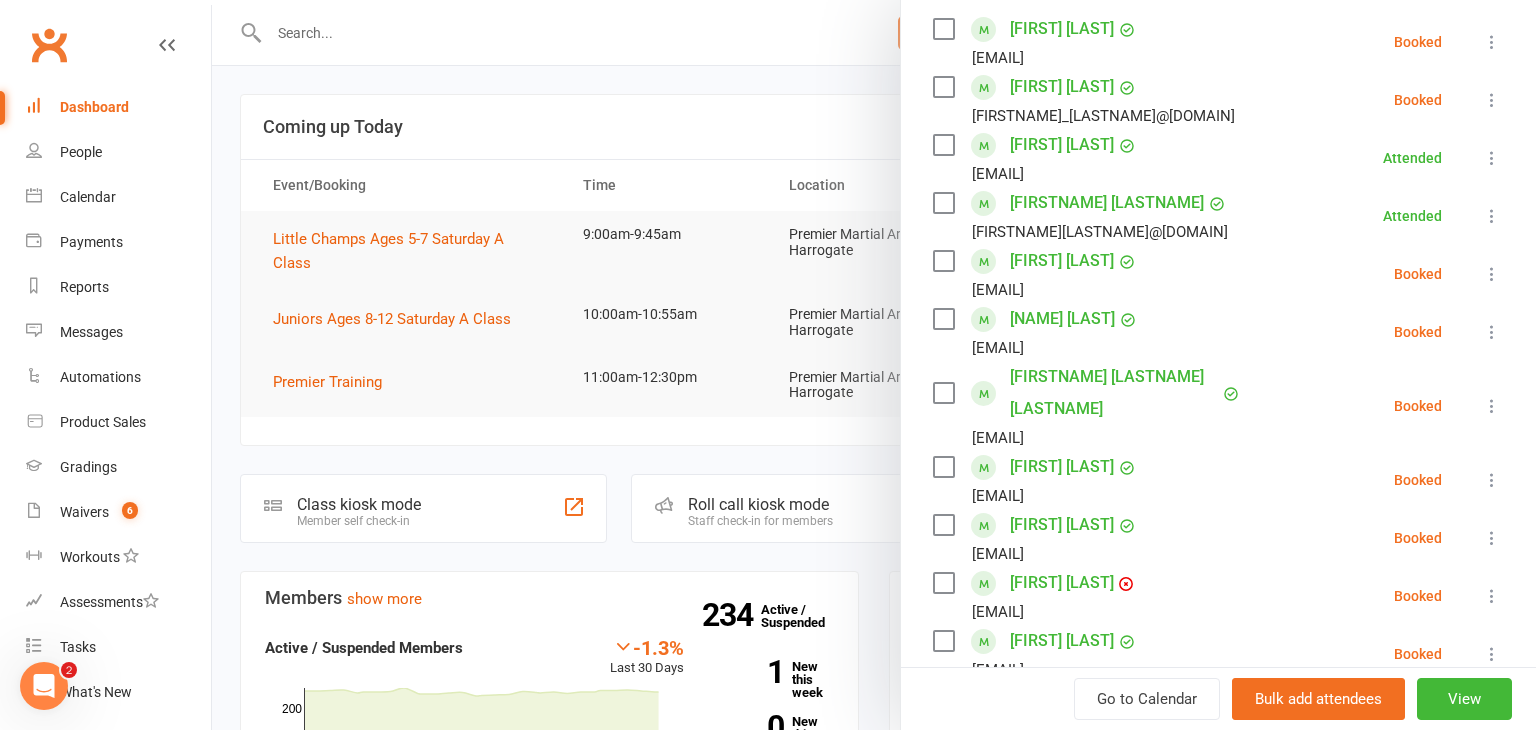scroll, scrollTop: 362, scrollLeft: 0, axis: vertical 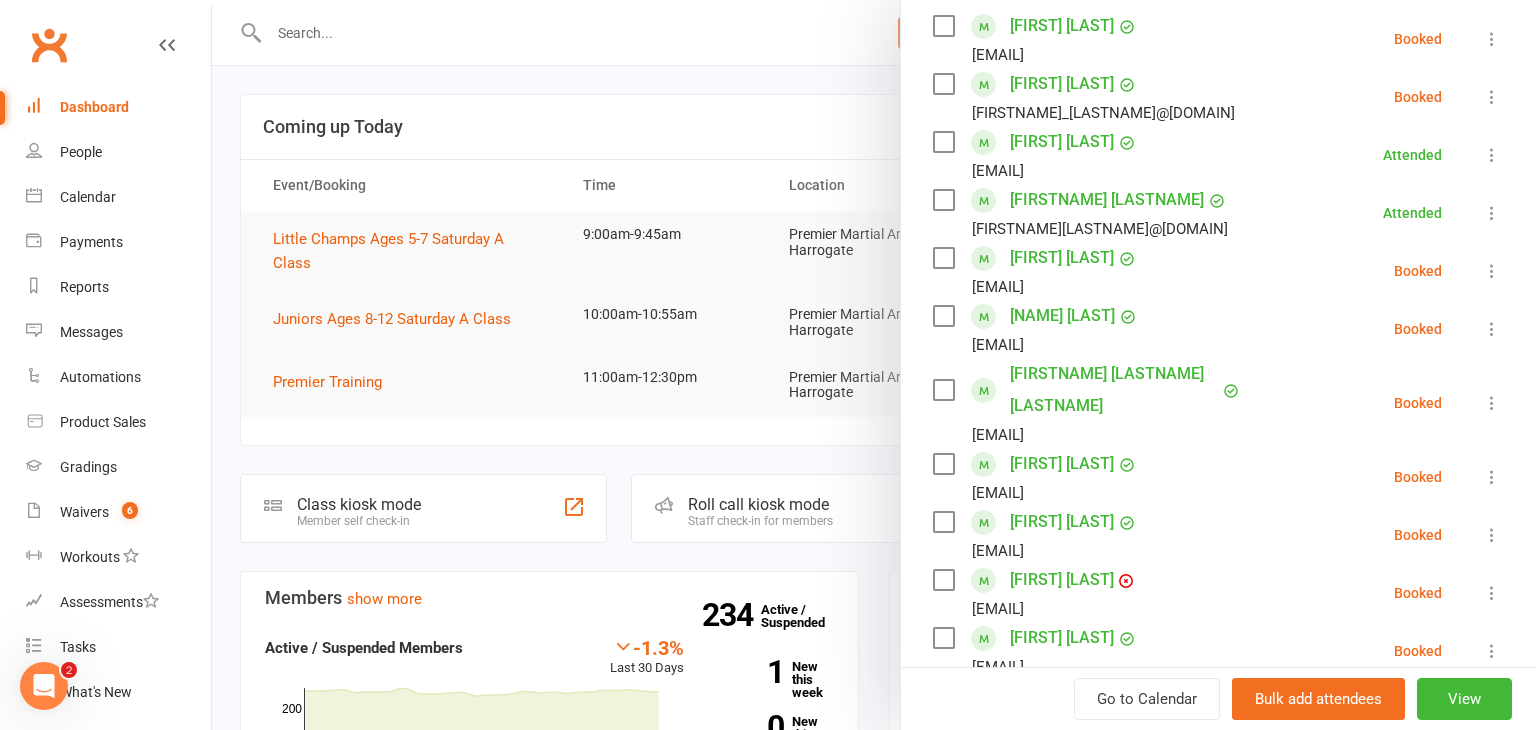 click at bounding box center [1492, 477] 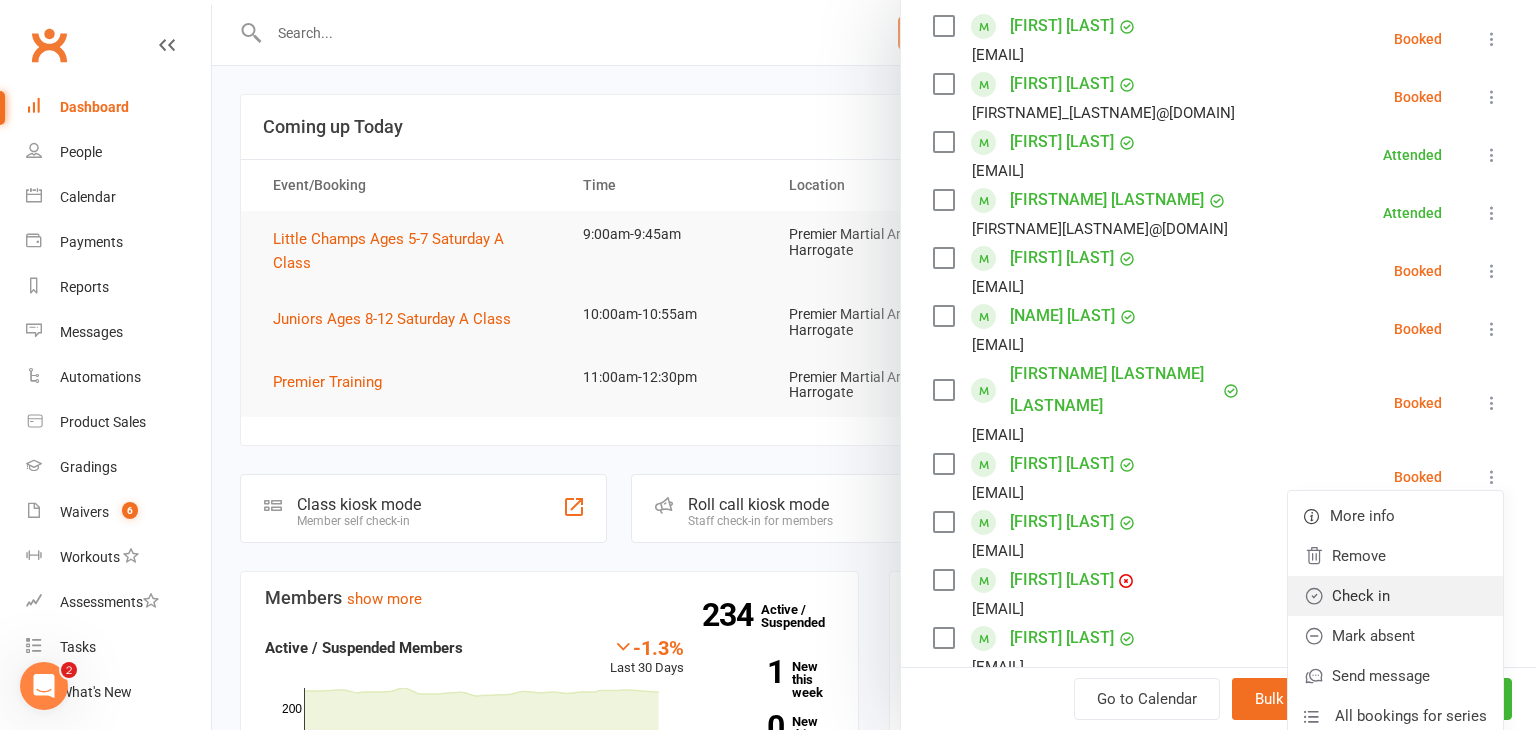 click on "Check in" at bounding box center (1395, 596) 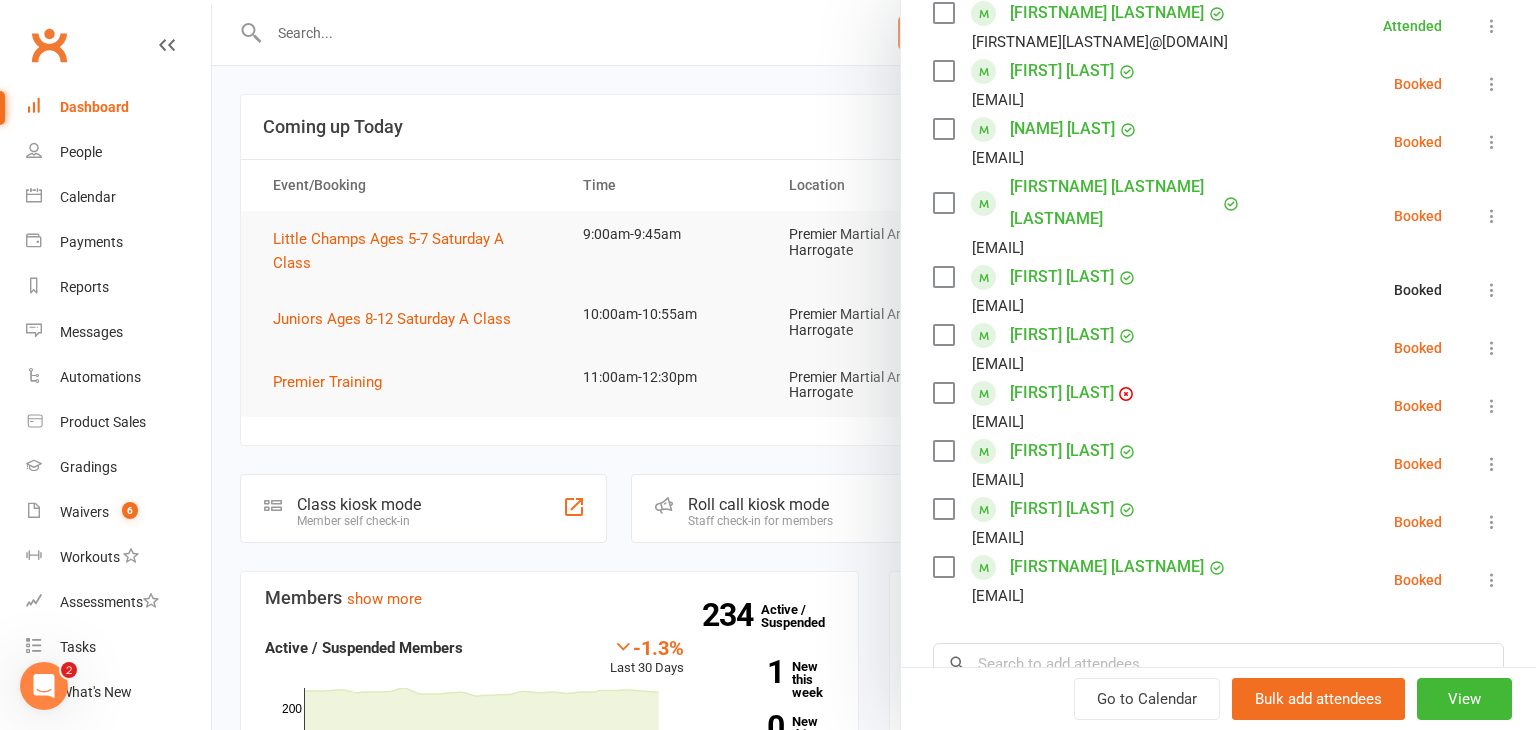 scroll, scrollTop: 553, scrollLeft: 0, axis: vertical 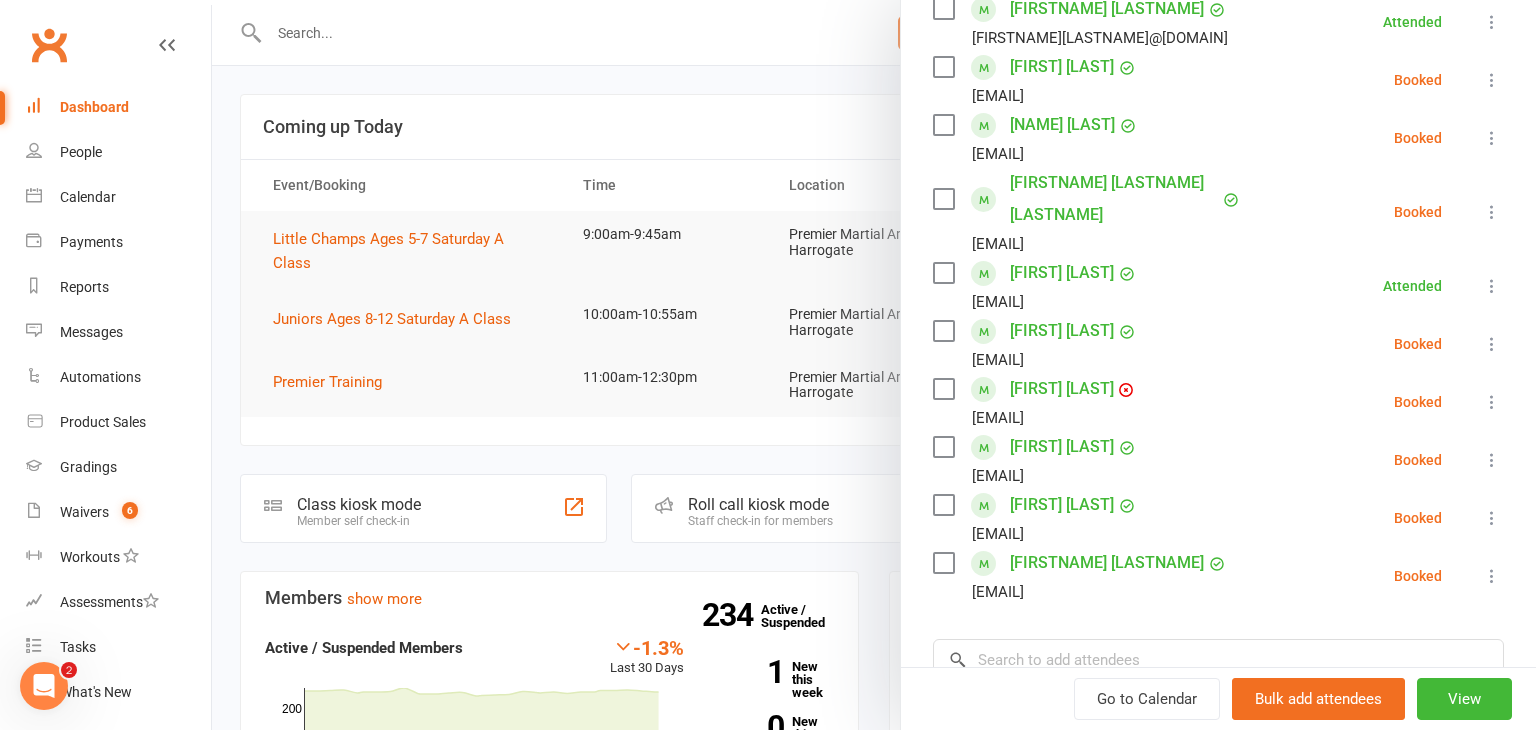 click at bounding box center [1492, 460] 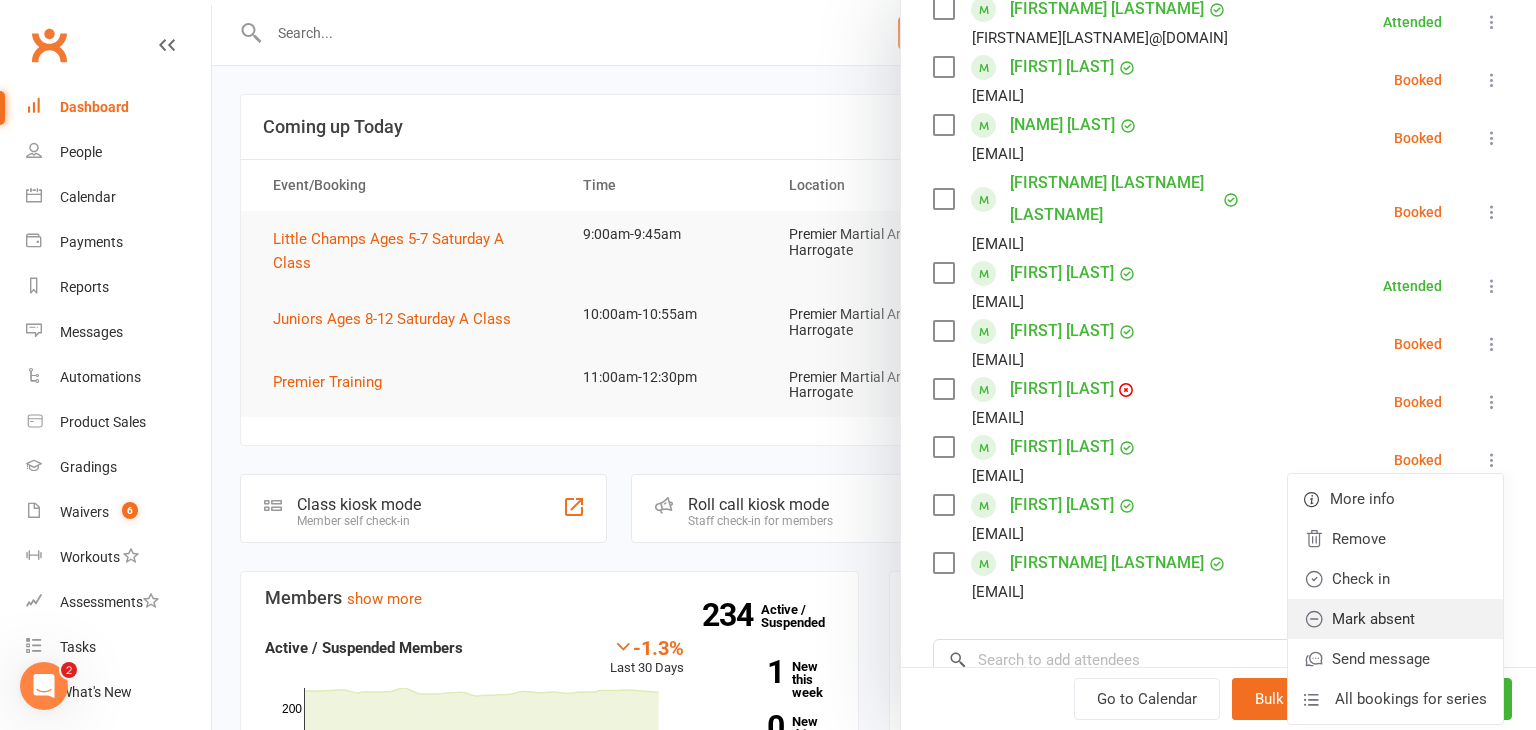 click on "Mark absent" at bounding box center (1395, 619) 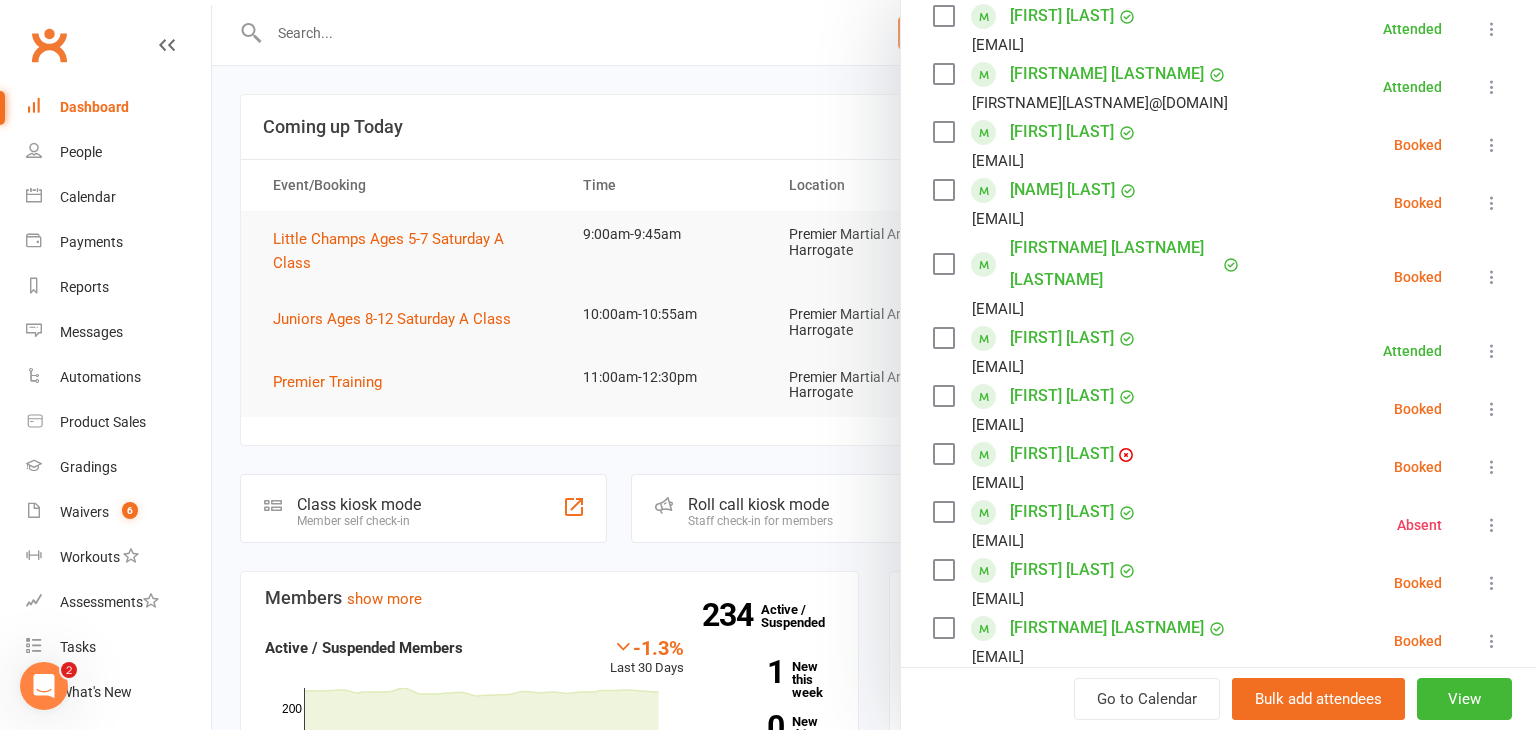 scroll, scrollTop: 508, scrollLeft: 0, axis: vertical 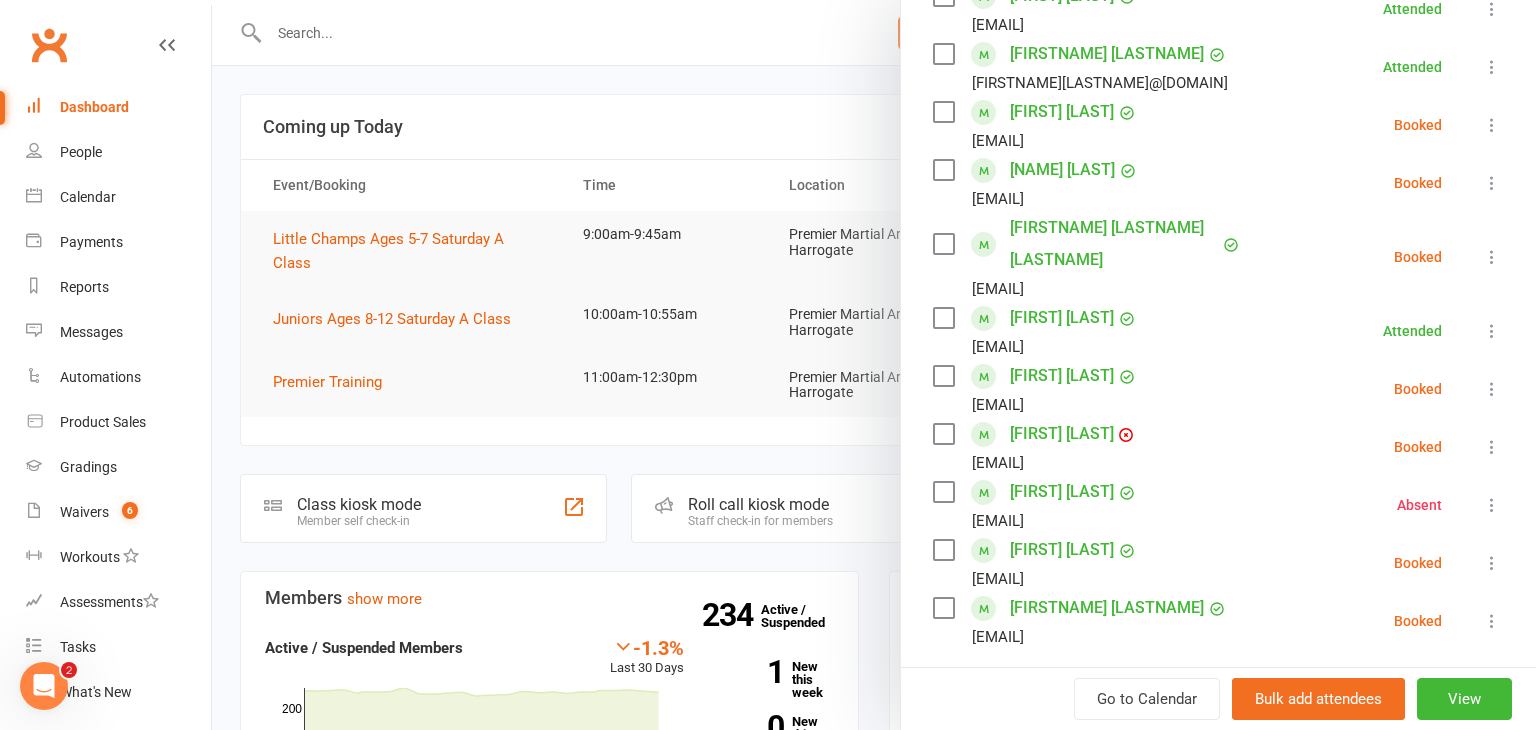 click at bounding box center [874, 365] 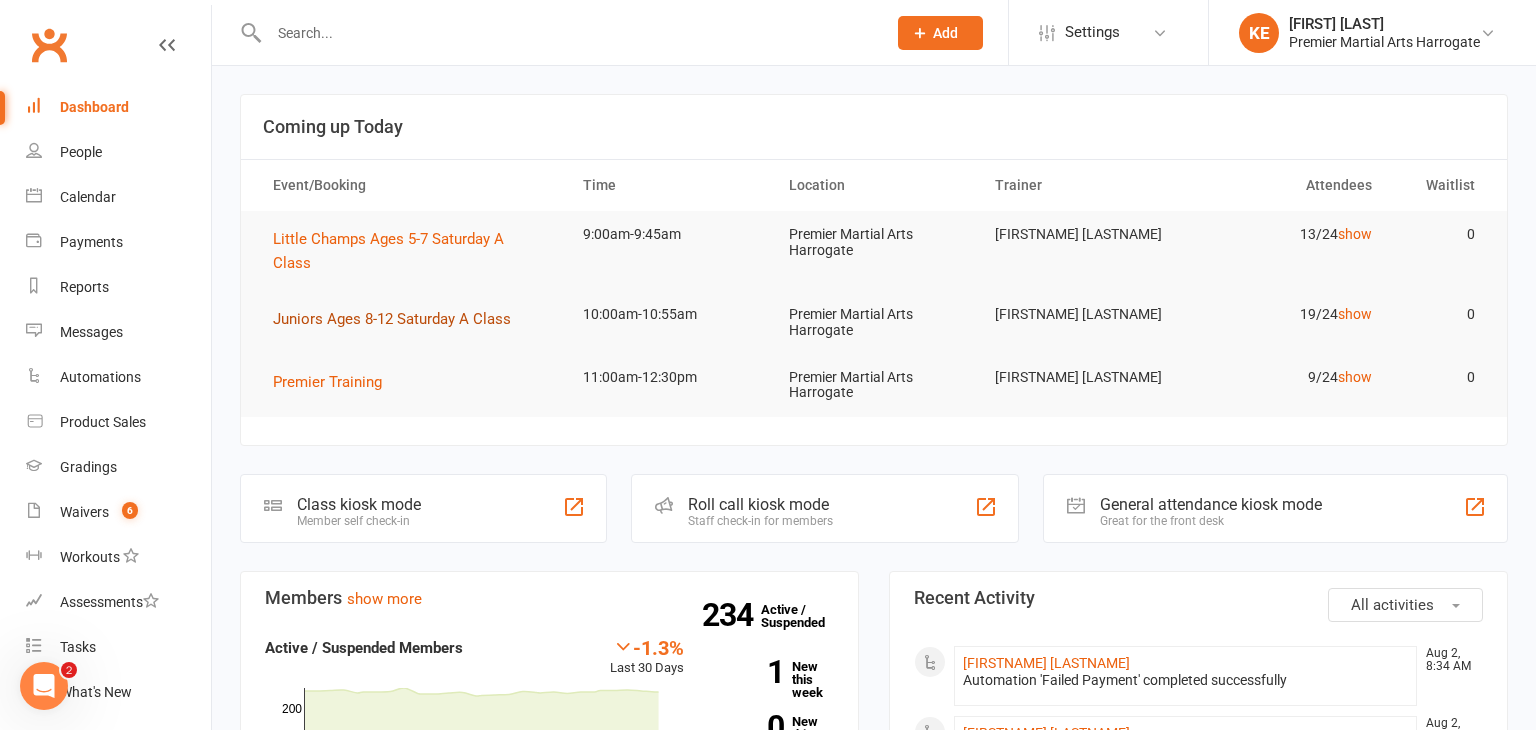 click on "Juniors Ages 8-12 Saturday A Class" at bounding box center (392, 319) 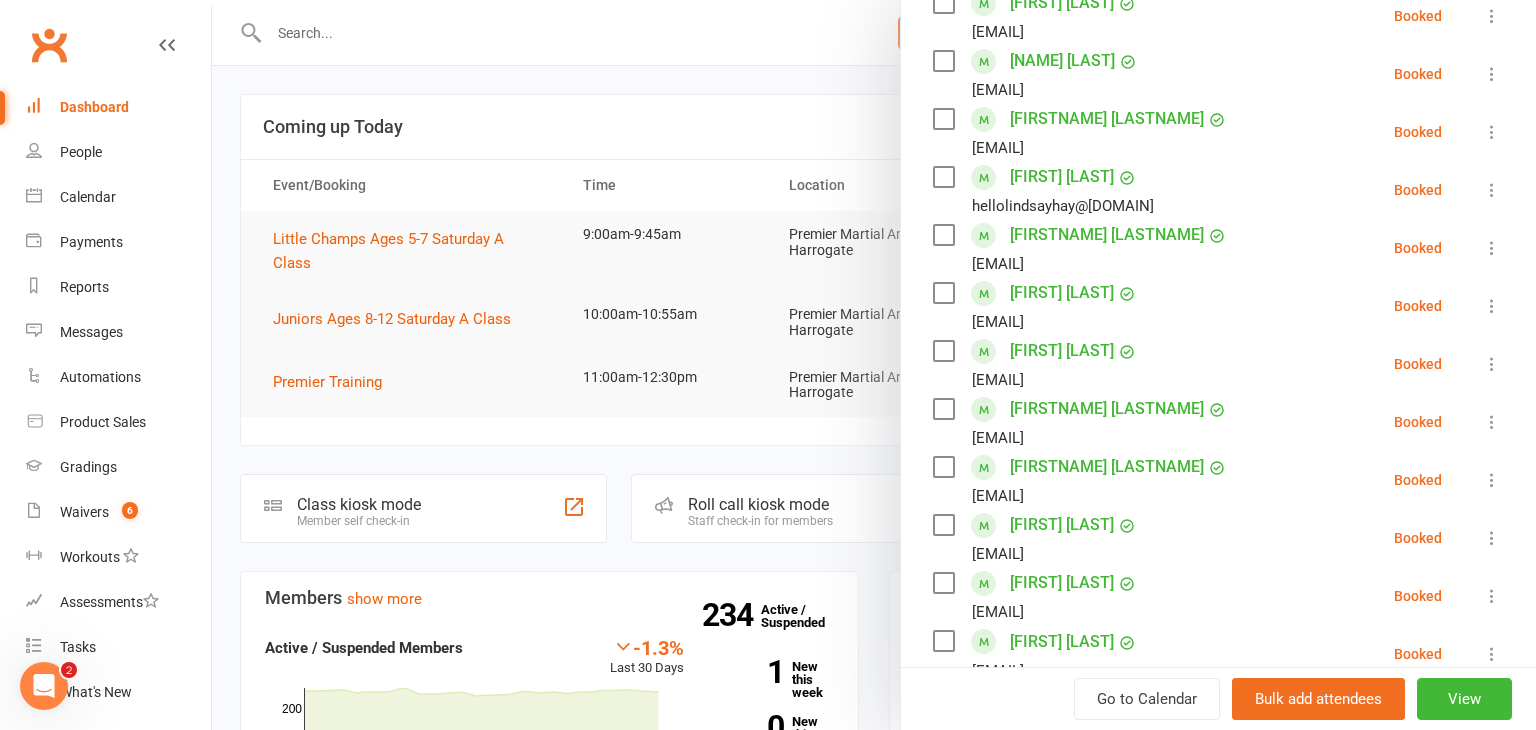 scroll, scrollTop: 623, scrollLeft: 0, axis: vertical 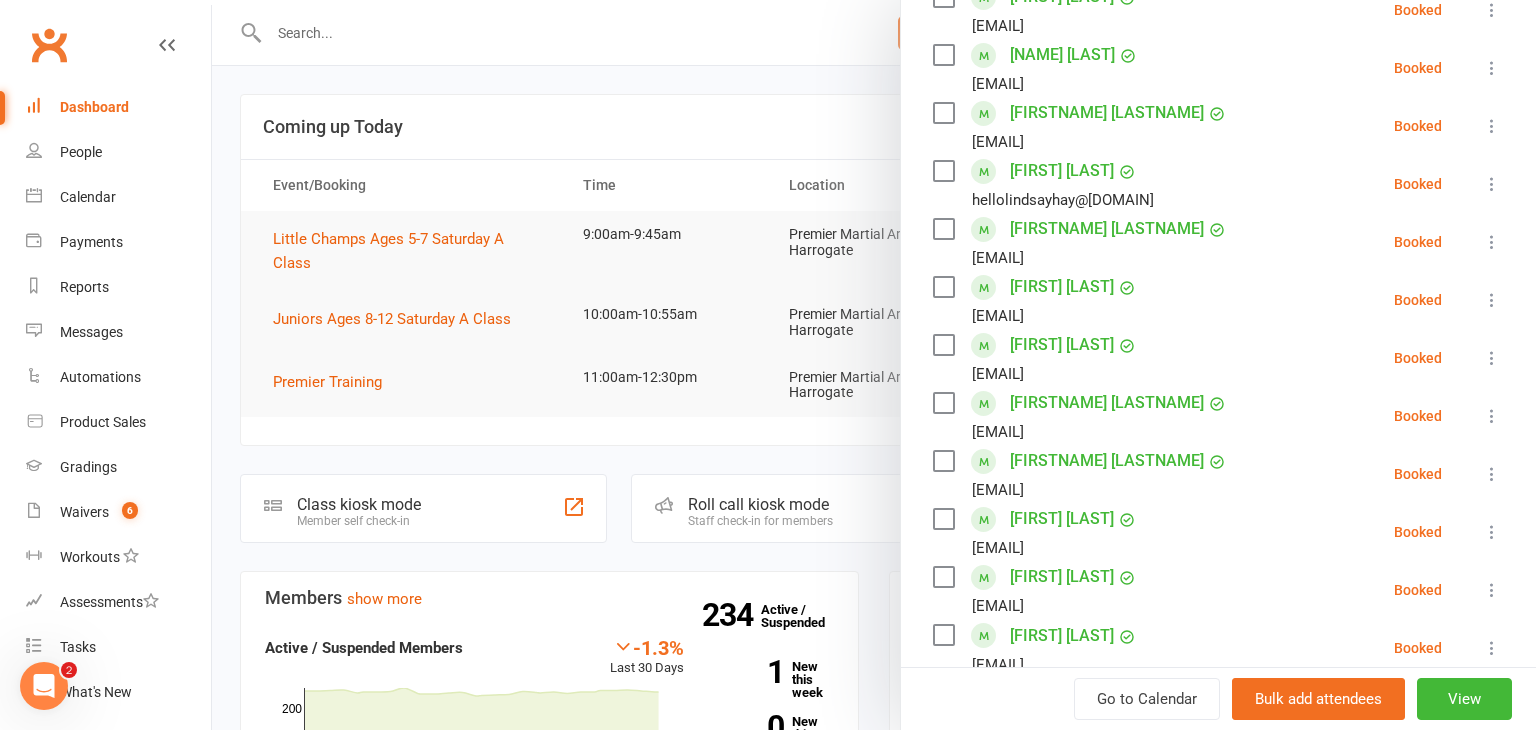 click at bounding box center (874, 365) 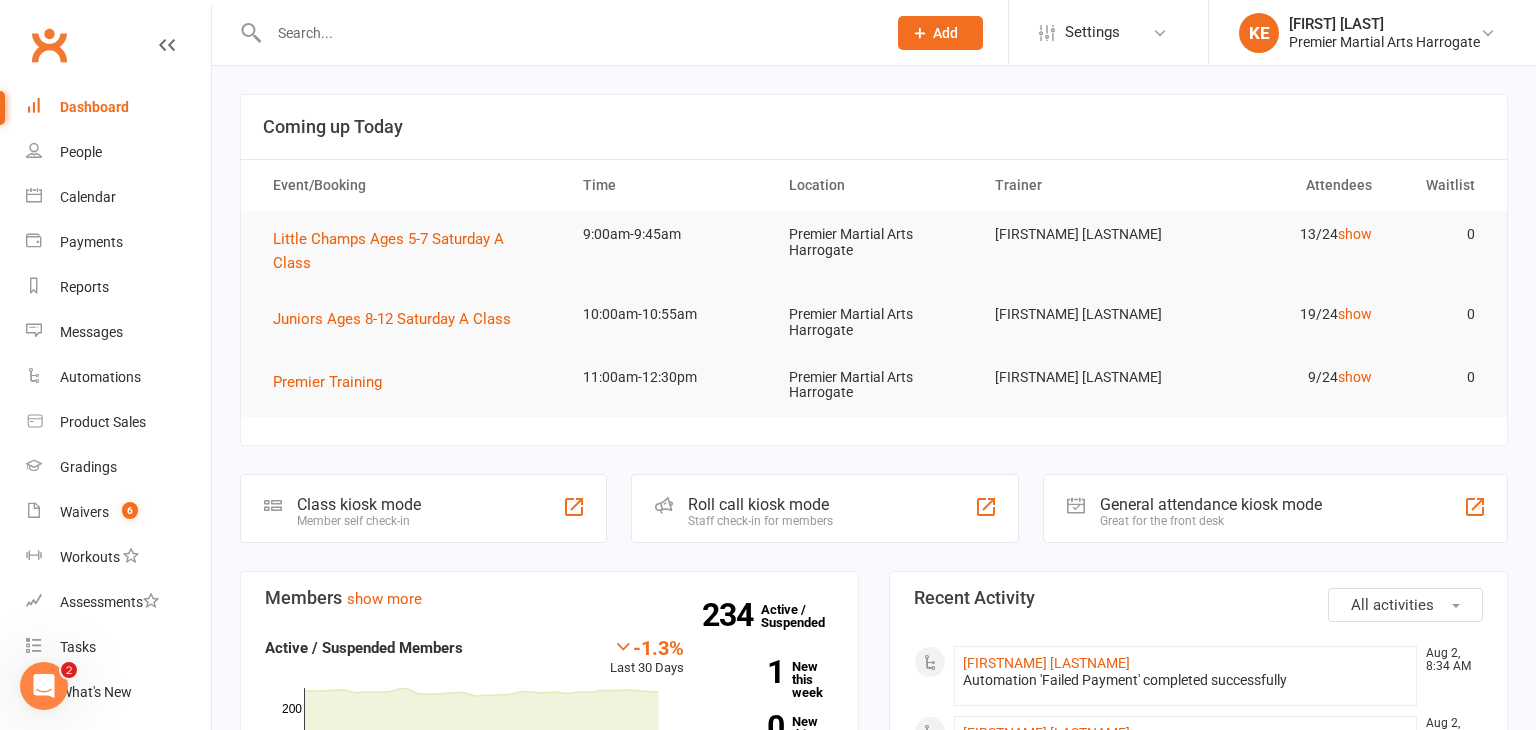 click at bounding box center (567, 33) 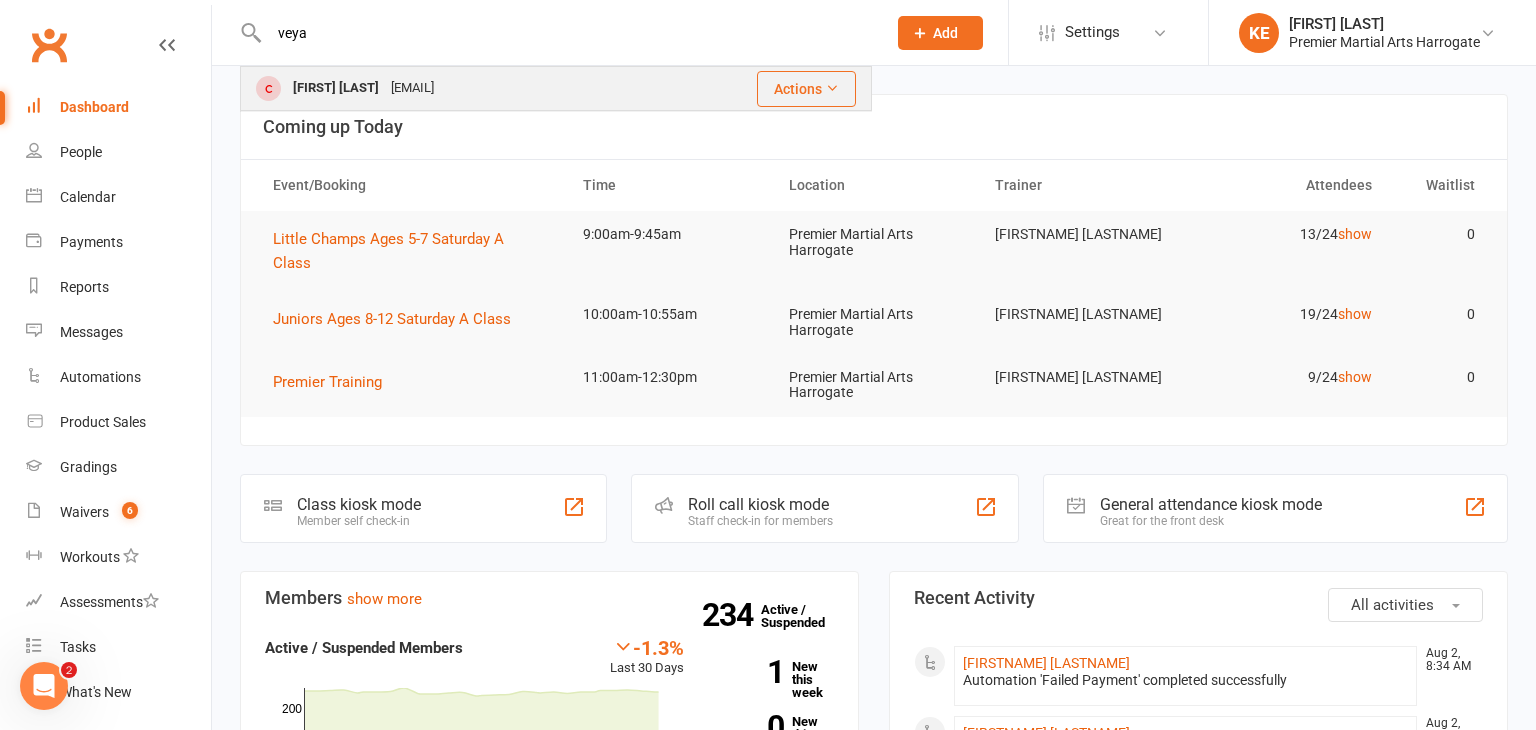 type on "veya" 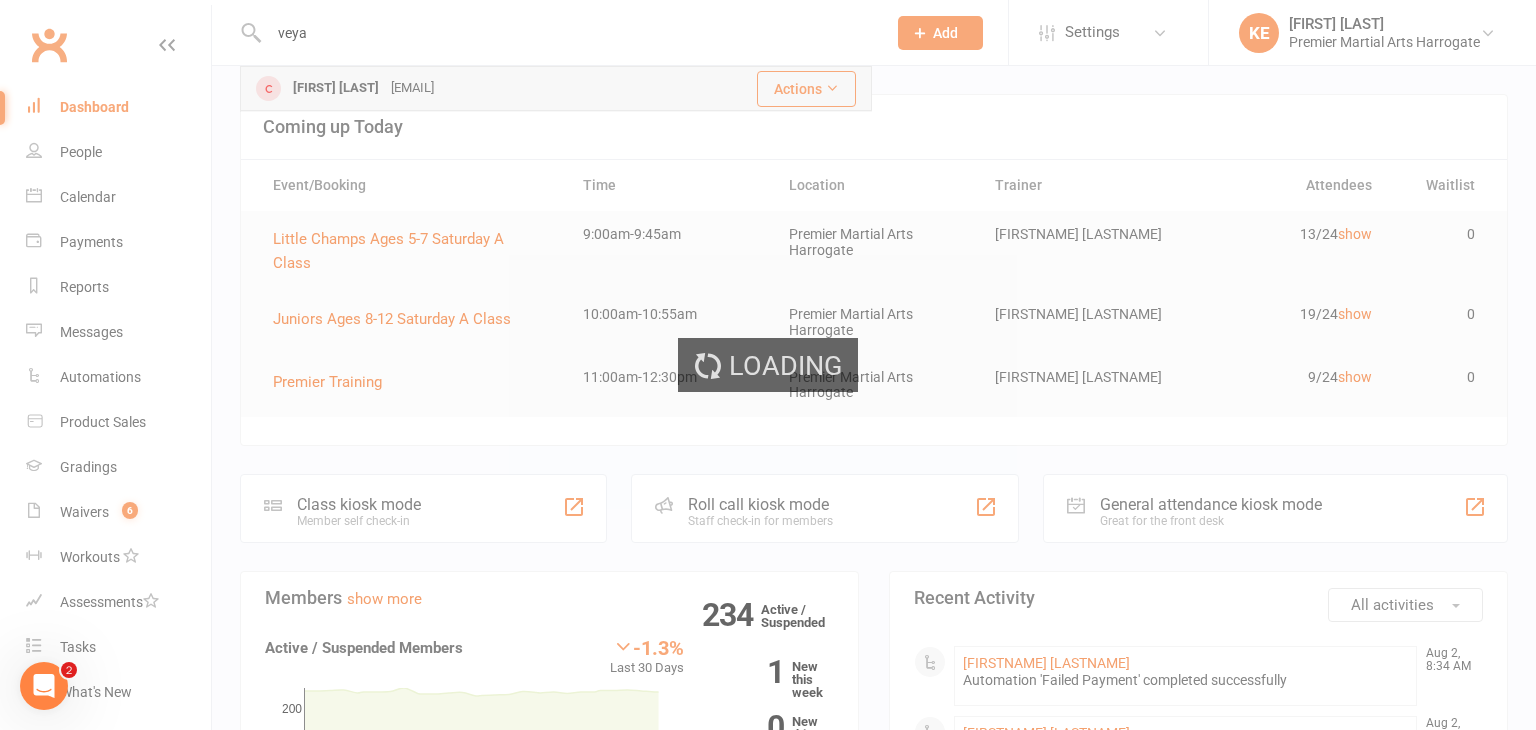 type 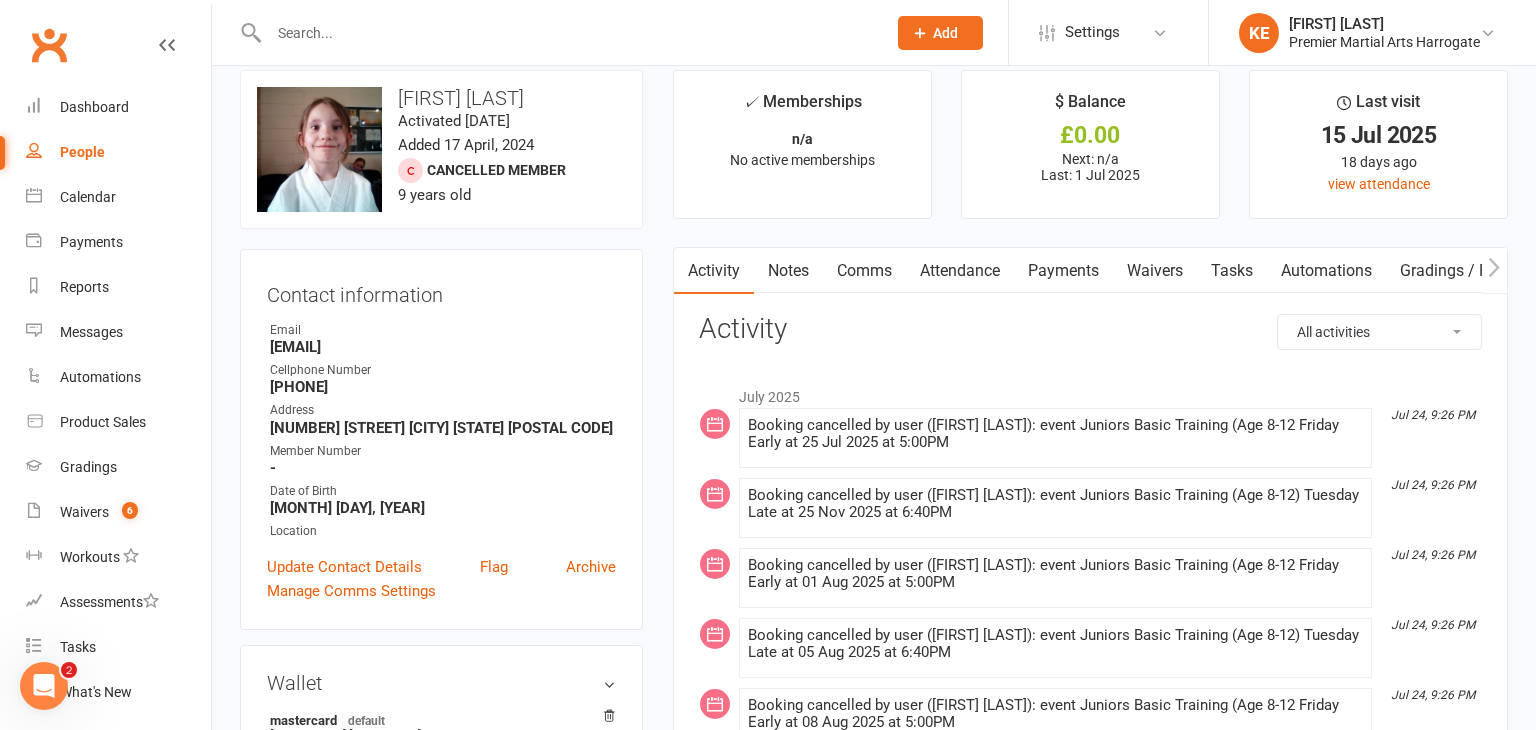 scroll, scrollTop: 16, scrollLeft: 0, axis: vertical 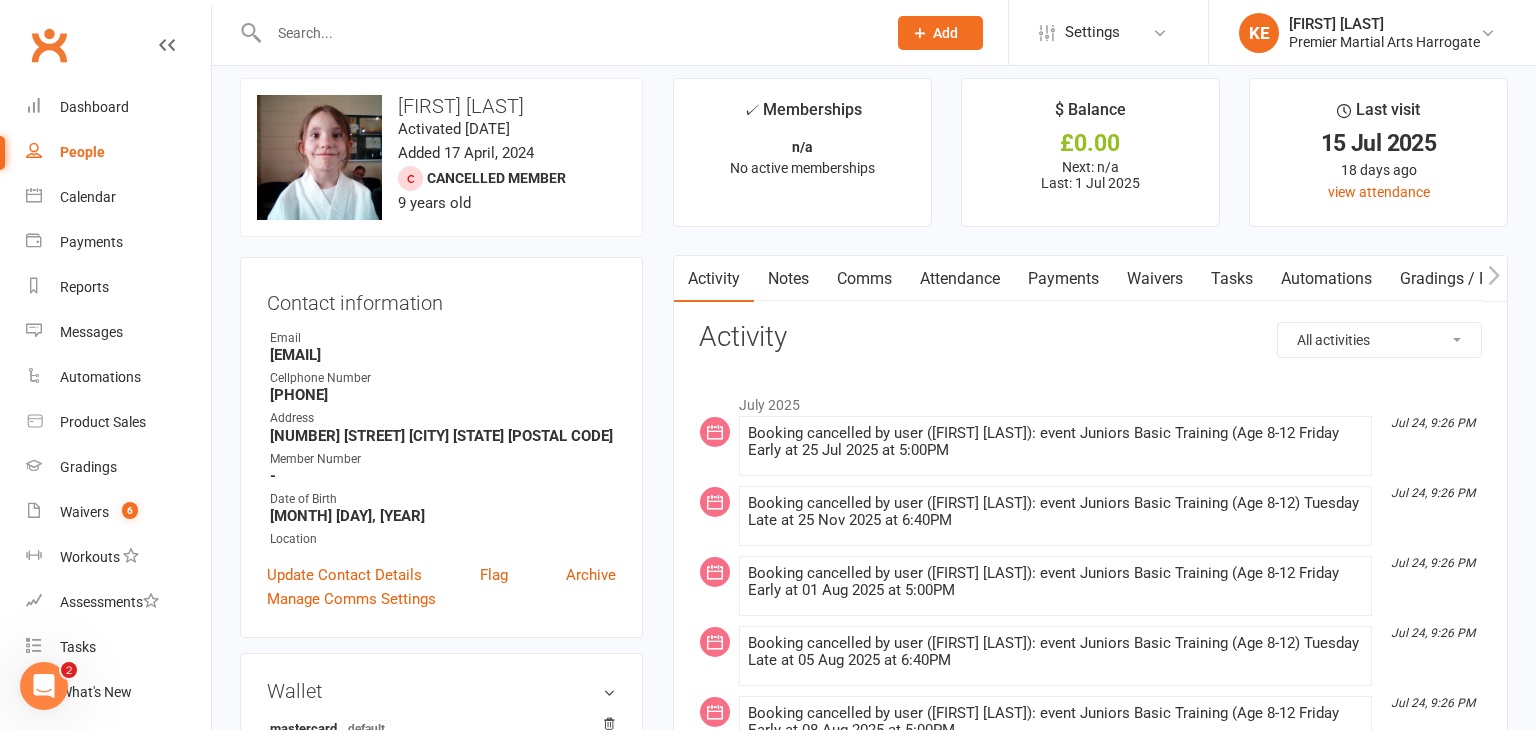 click on "Payments" at bounding box center [1063, 279] 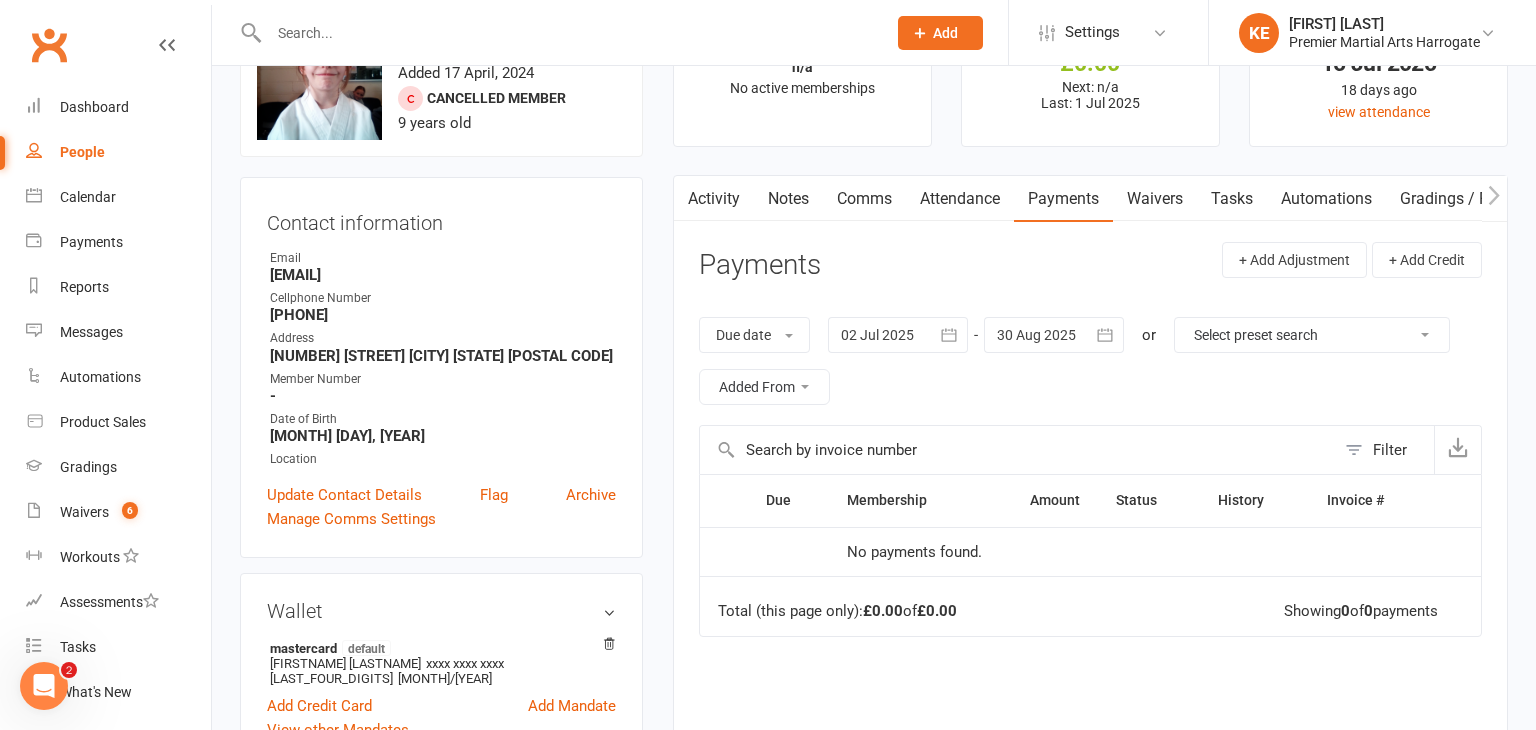 scroll, scrollTop: 98, scrollLeft: 0, axis: vertical 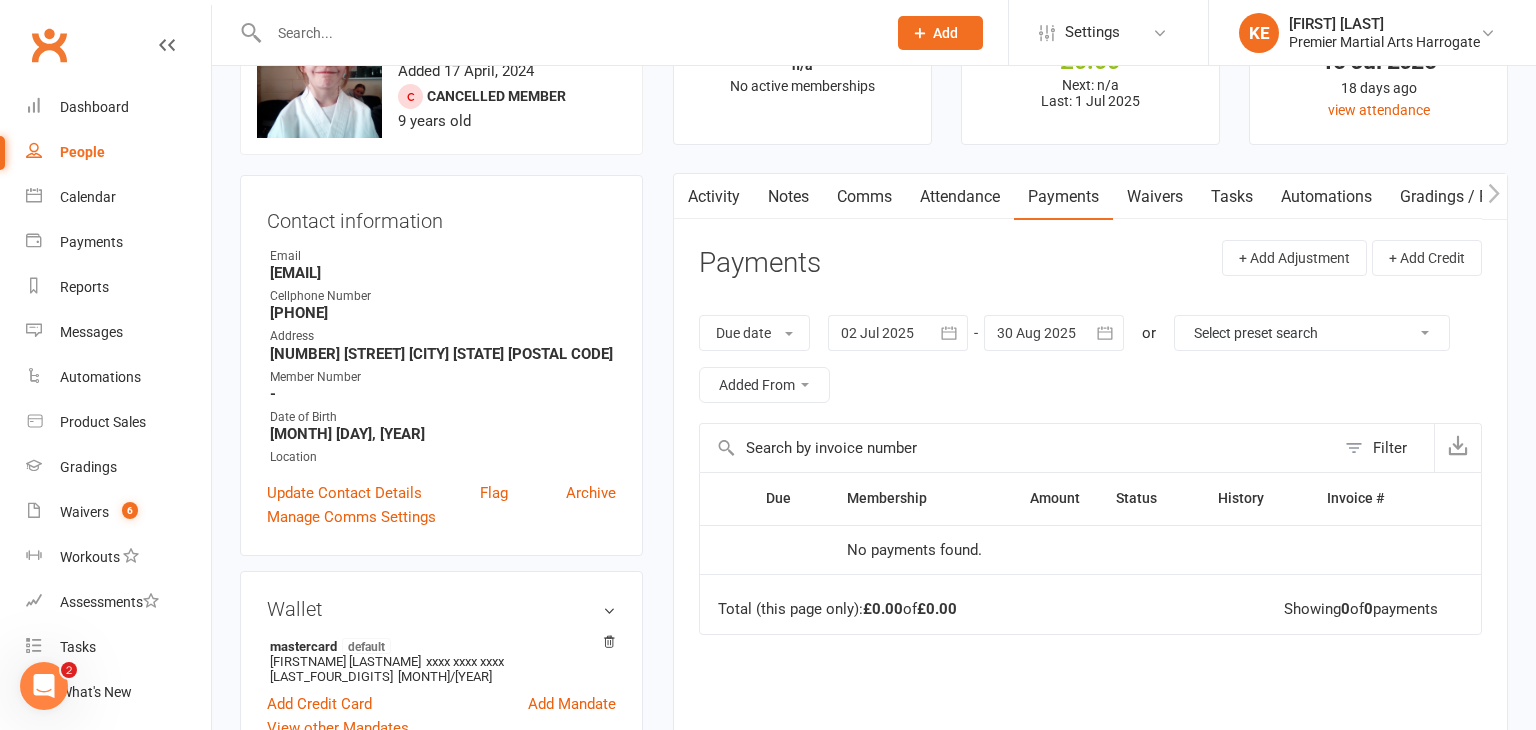 click at bounding box center [950, 333] 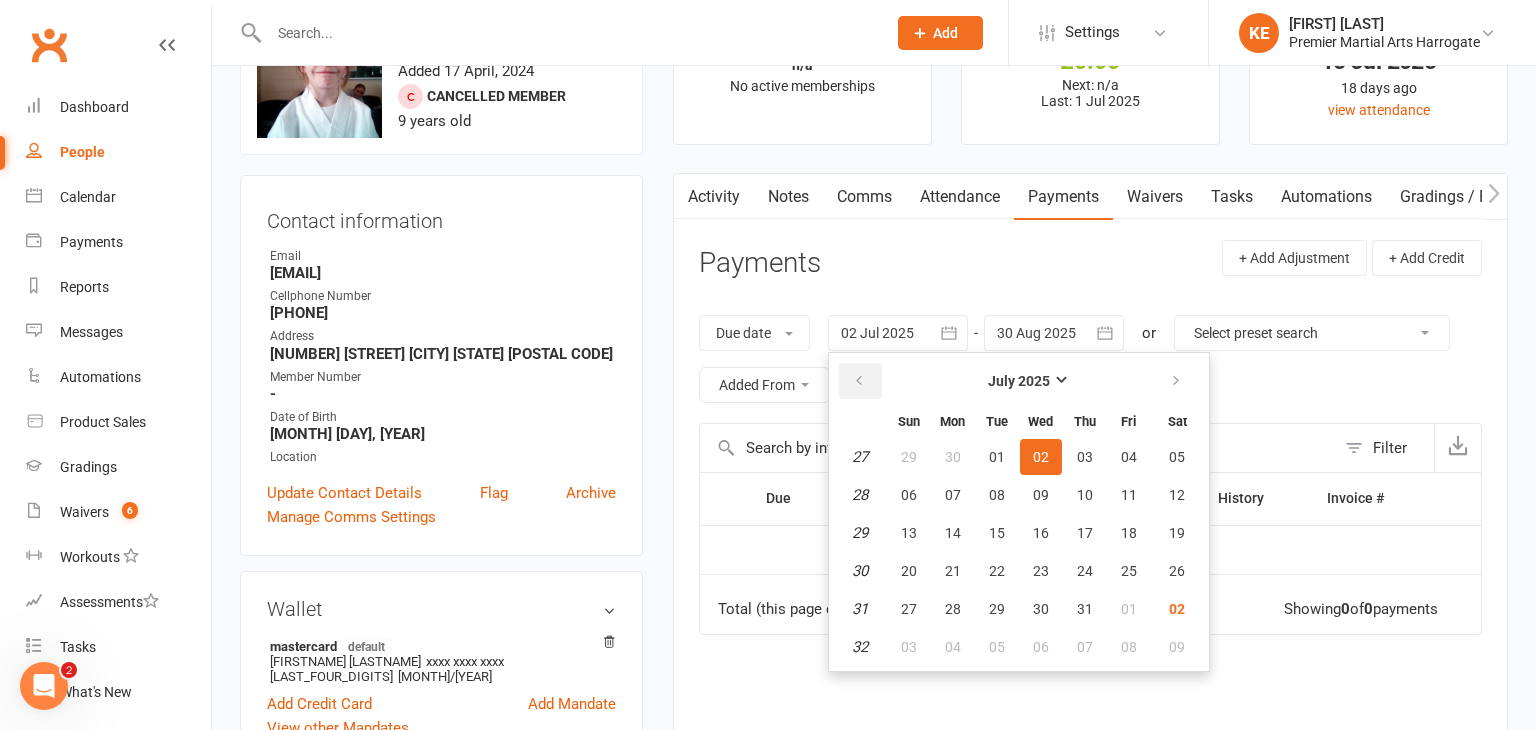 click at bounding box center (860, 381) 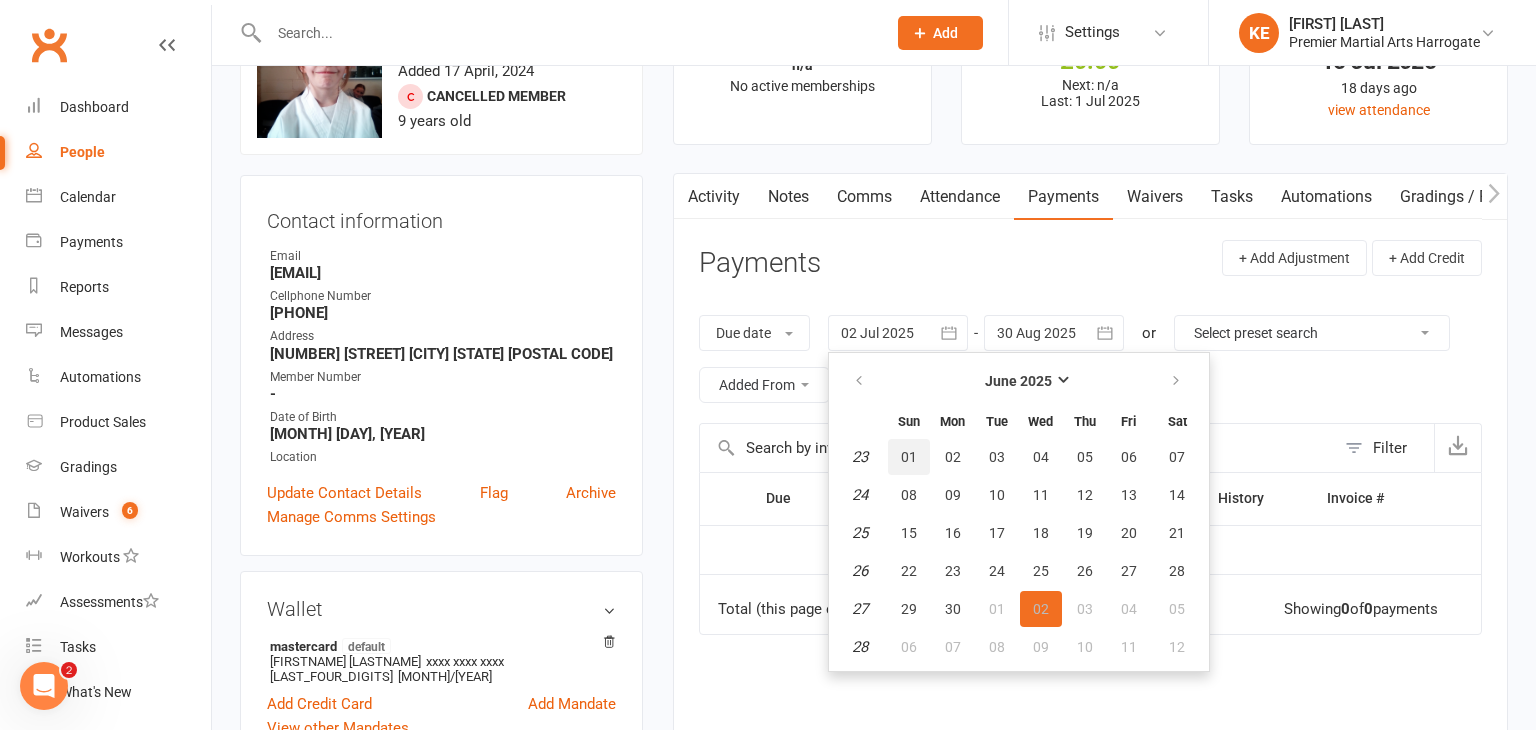 click on "01" at bounding box center (909, 457) 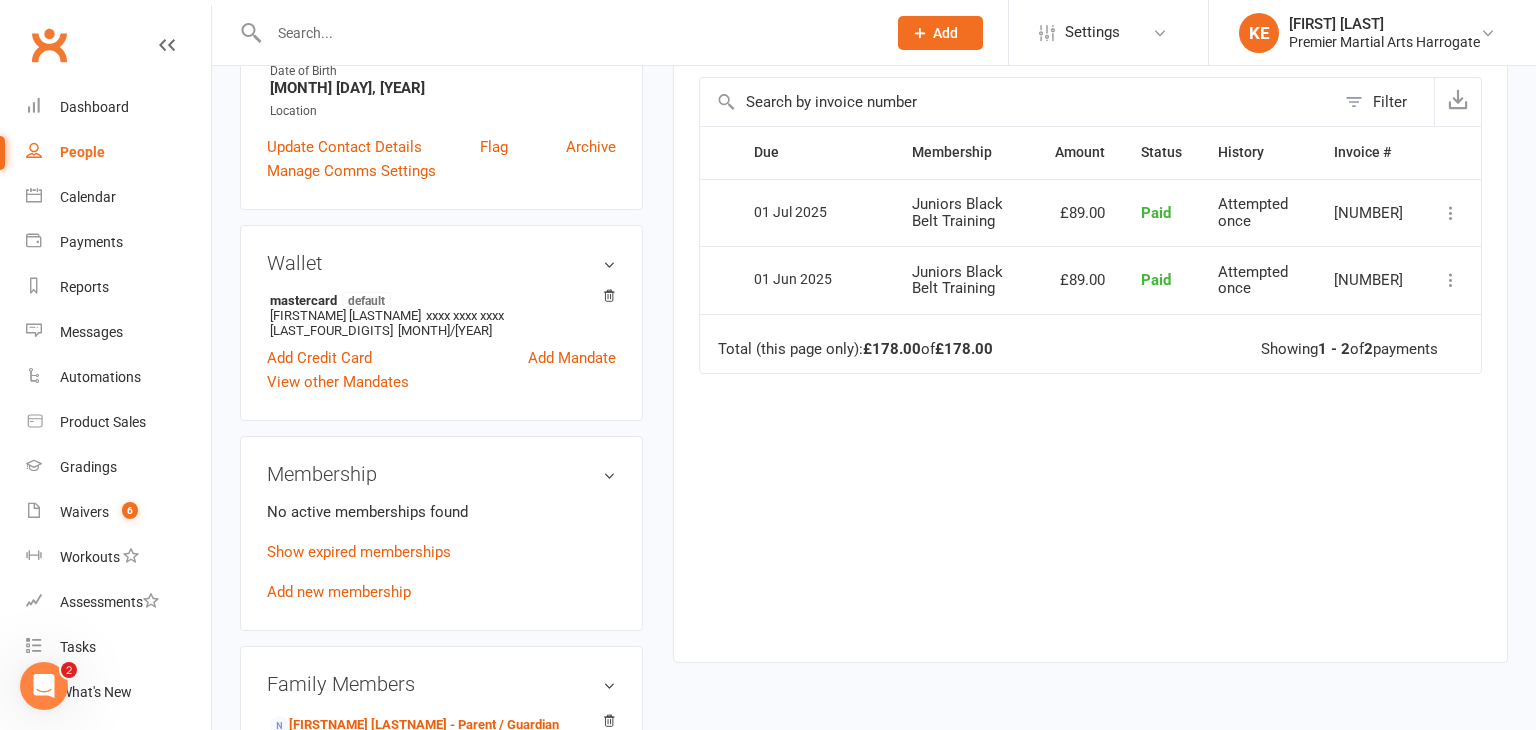 scroll, scrollTop: 452, scrollLeft: 0, axis: vertical 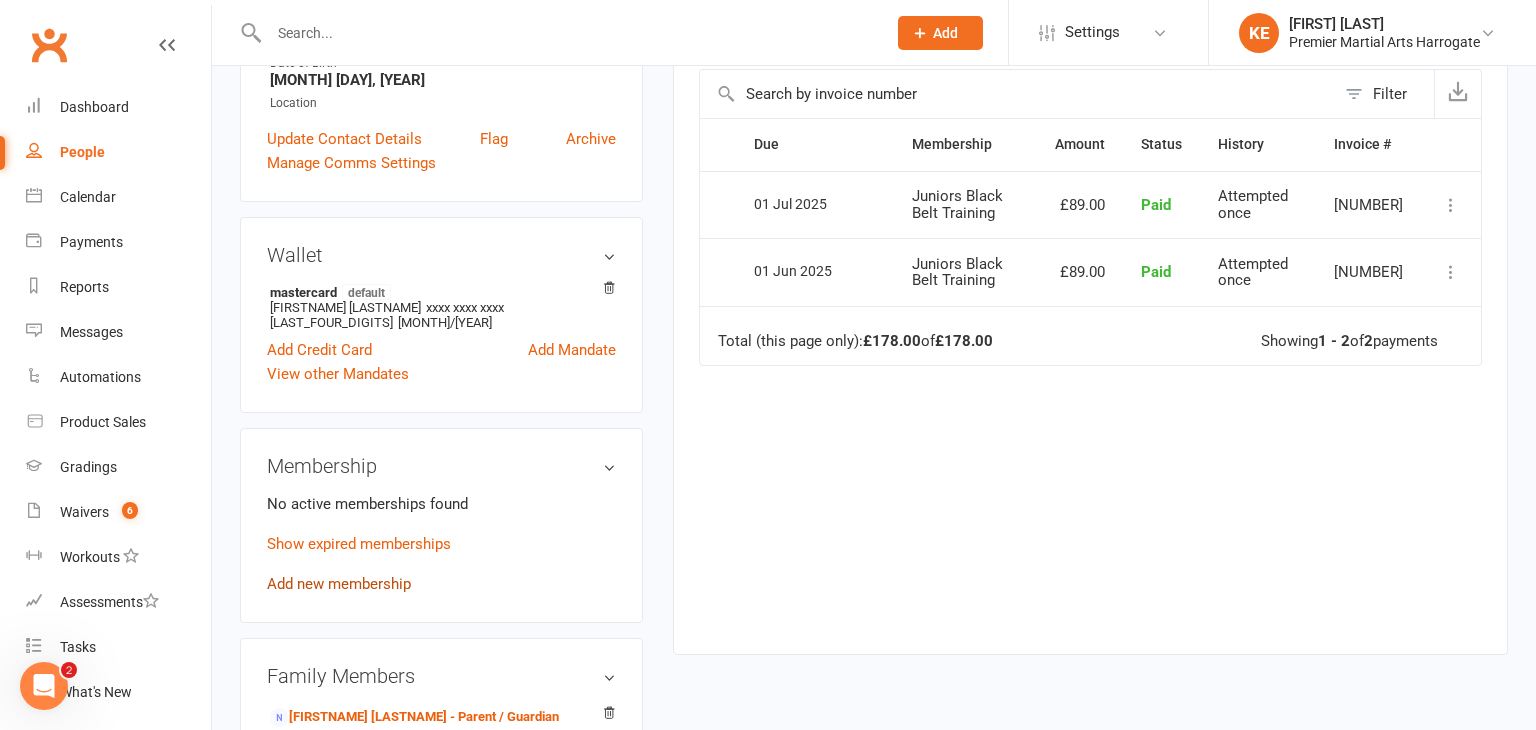 click on "Add new membership" at bounding box center (339, 584) 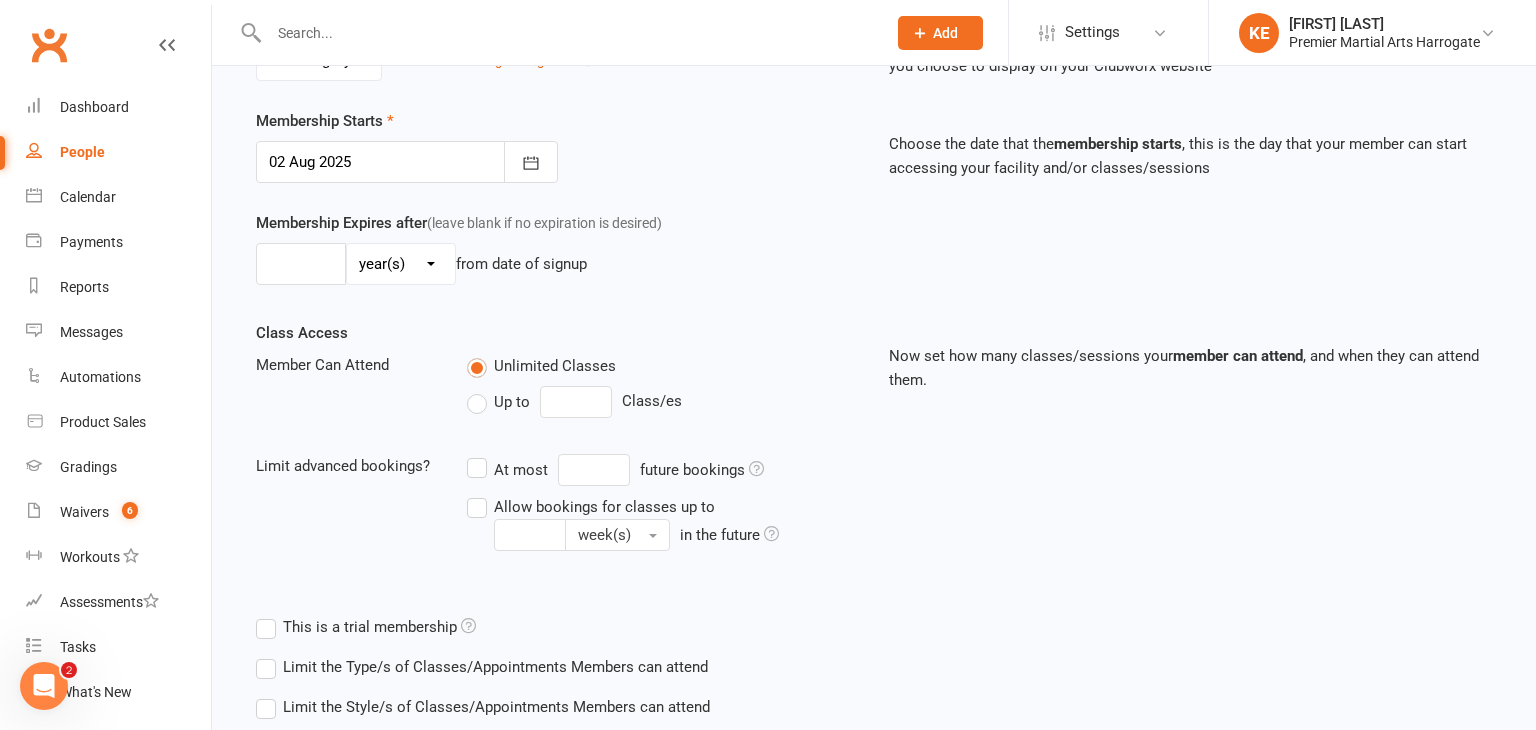 scroll, scrollTop: 0, scrollLeft: 0, axis: both 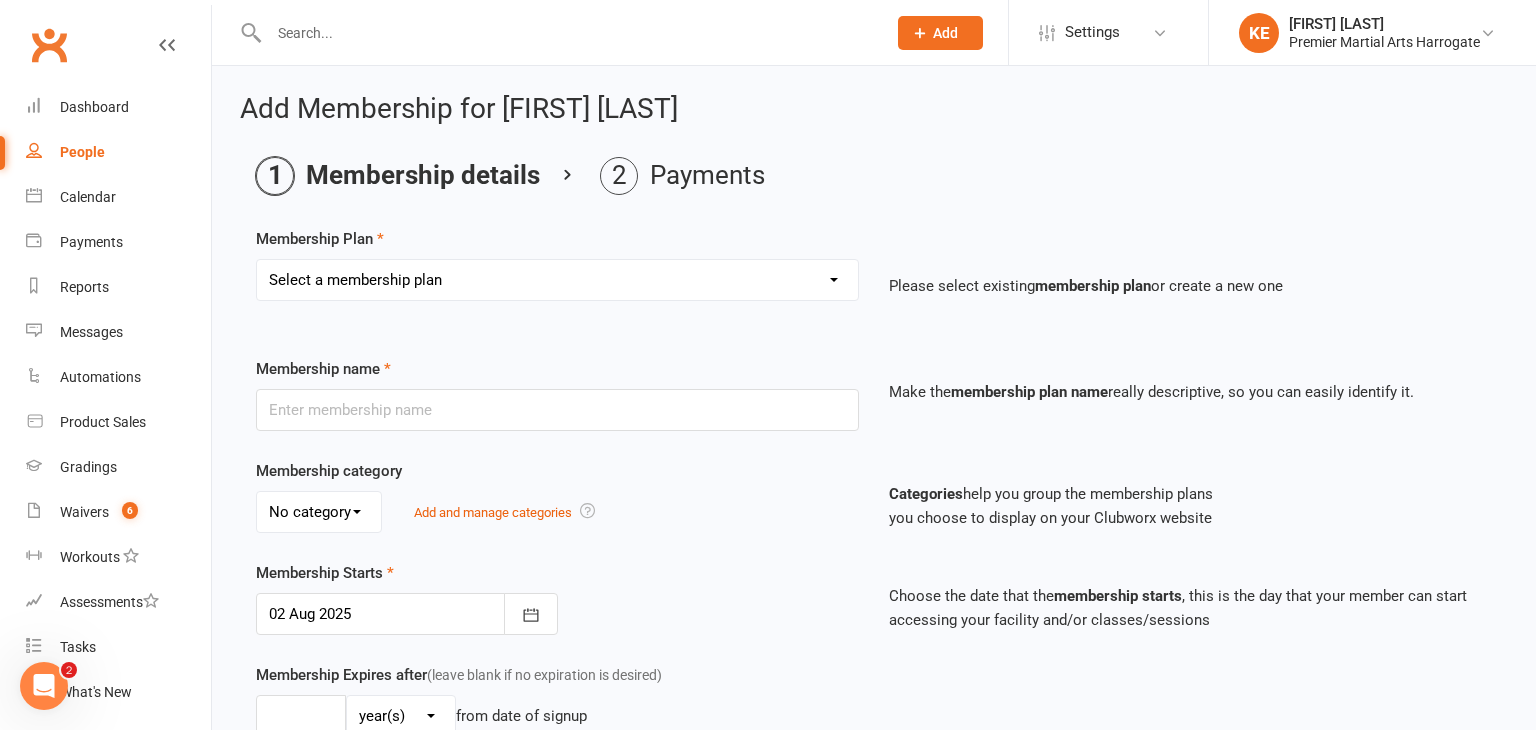 click on "Select a membership plan Basic Training Black Belt Training Paid in Full - 12 months Lifetime Membership (I have already paid) Juniors Black Belt Training Adults and Teens Black Belt Training Little Champs Black Belt Training Black Belt Training Friends and Fanmily Premier Training Premier Training Paid In Full 12 Months Basic Training 3 Month Introductory Adults and Teens Black Belt Training - Once per Week Masters Training Basic Training Paid in Full 12 months Catch-up Class Summer Camp 1 Day Summer Camp 2 Days Summer Camp 3 Days Summer Camp Family Bundle 4 Days Summer Camp Family Bundle 6 Days" at bounding box center [557, 280] 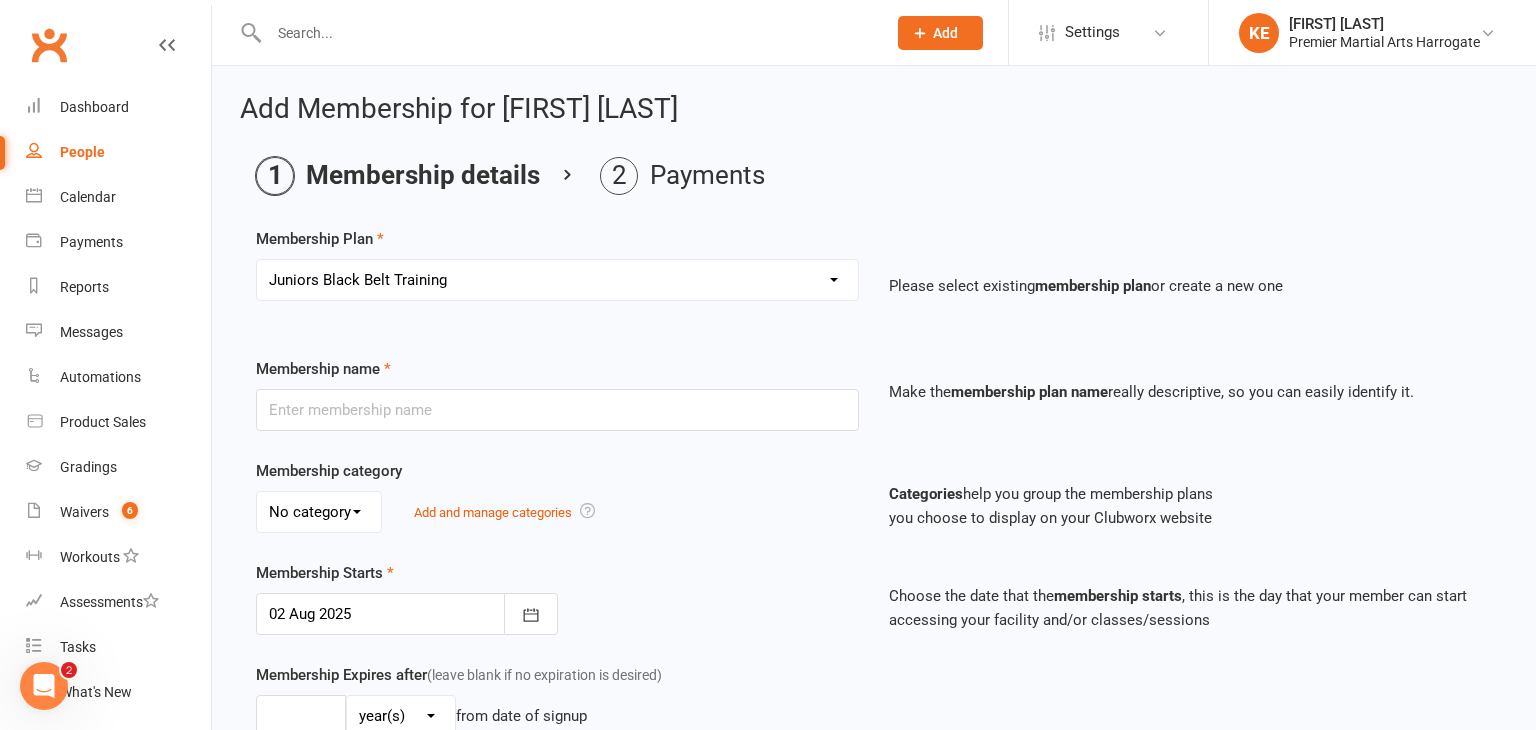 click on "Select a membership plan Basic Training Black Belt Training Paid in Full - 12 months Lifetime Membership (I have already paid) Juniors Black Belt Training Adults and Teens Black Belt Training Little Champs Black Belt Training Black Belt Training Friends and Fanmily Premier Training Premier Training Paid In Full 12 Months Basic Training 3 Month Introductory Adults and Teens Black Belt Training - Once per Week Masters Training Basic Training Paid in Full 12 months Catch-up Class Summer Camp 1 Day Summer Camp 2 Days Summer Camp 3 Days Summer Camp Family Bundle 4 Days Summer Camp Family Bundle 6 Days" at bounding box center (557, 280) 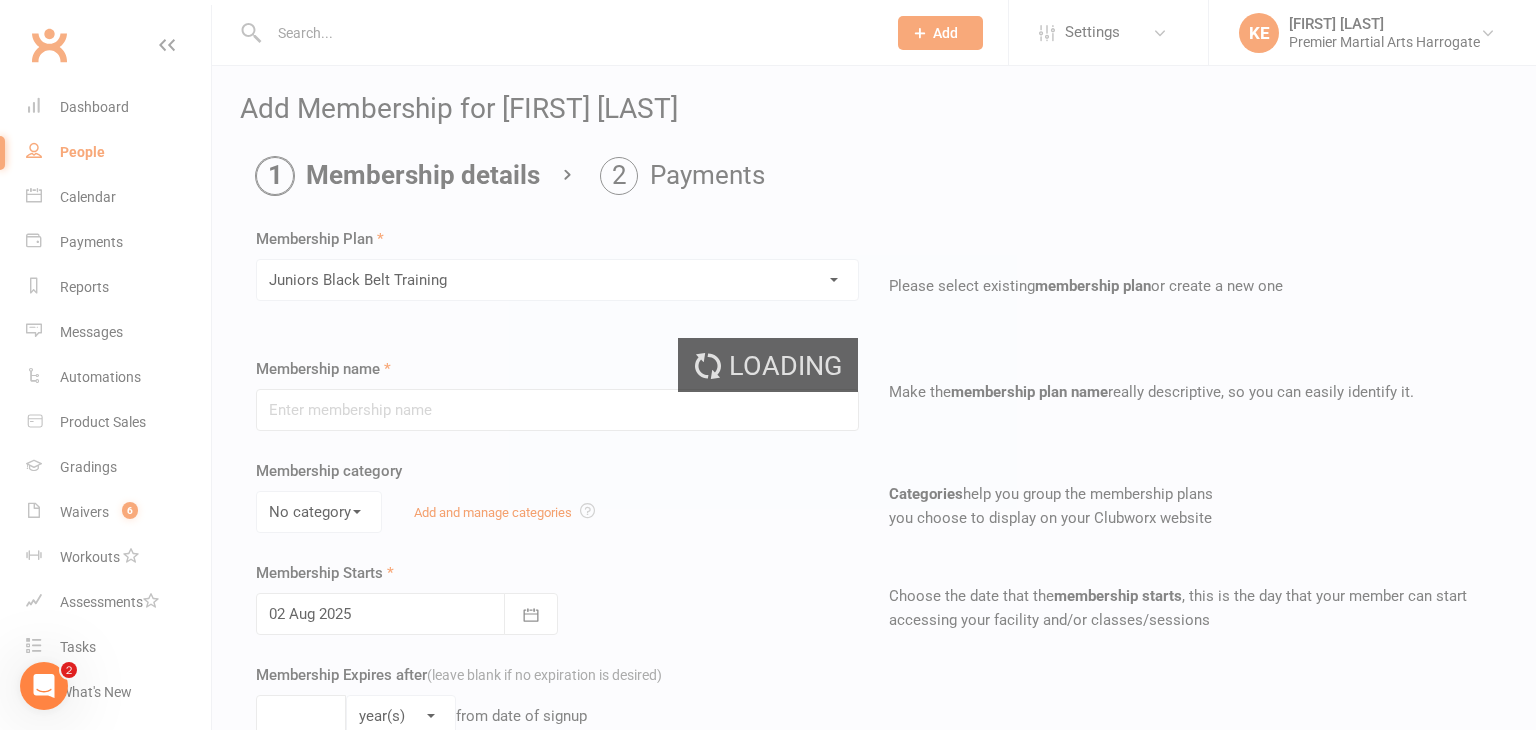 type on "Juniors Black Belt Training" 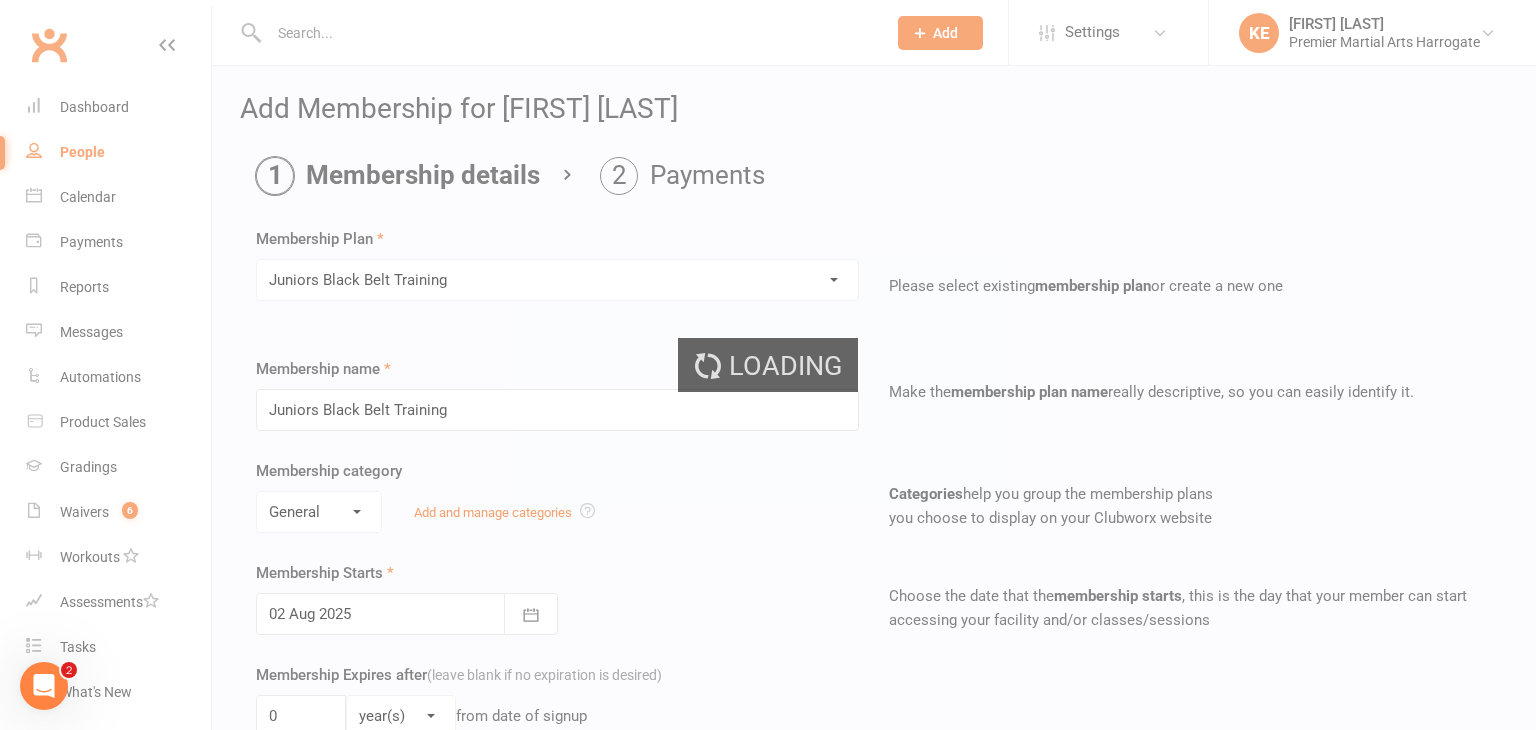 type on "2" 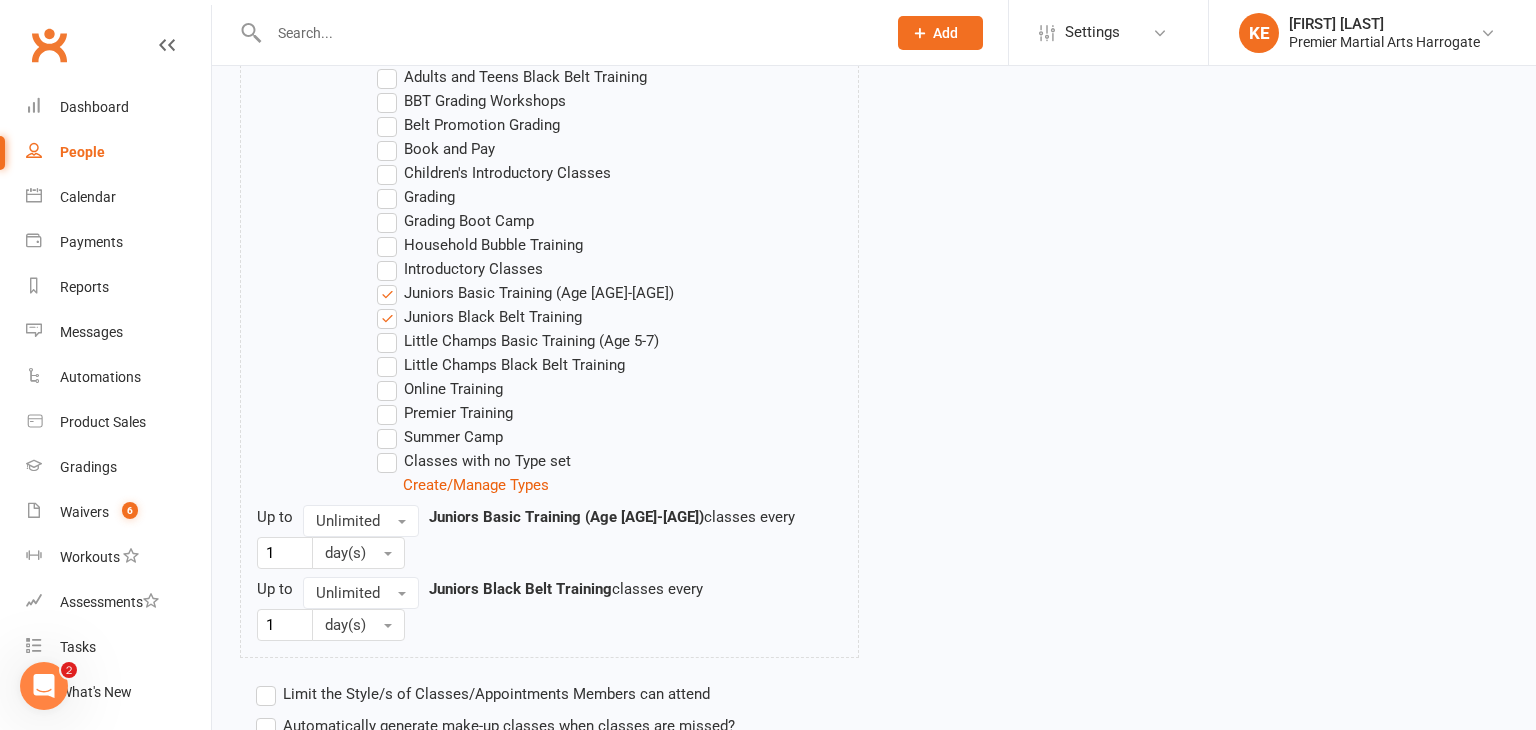 scroll, scrollTop: 1237, scrollLeft: 0, axis: vertical 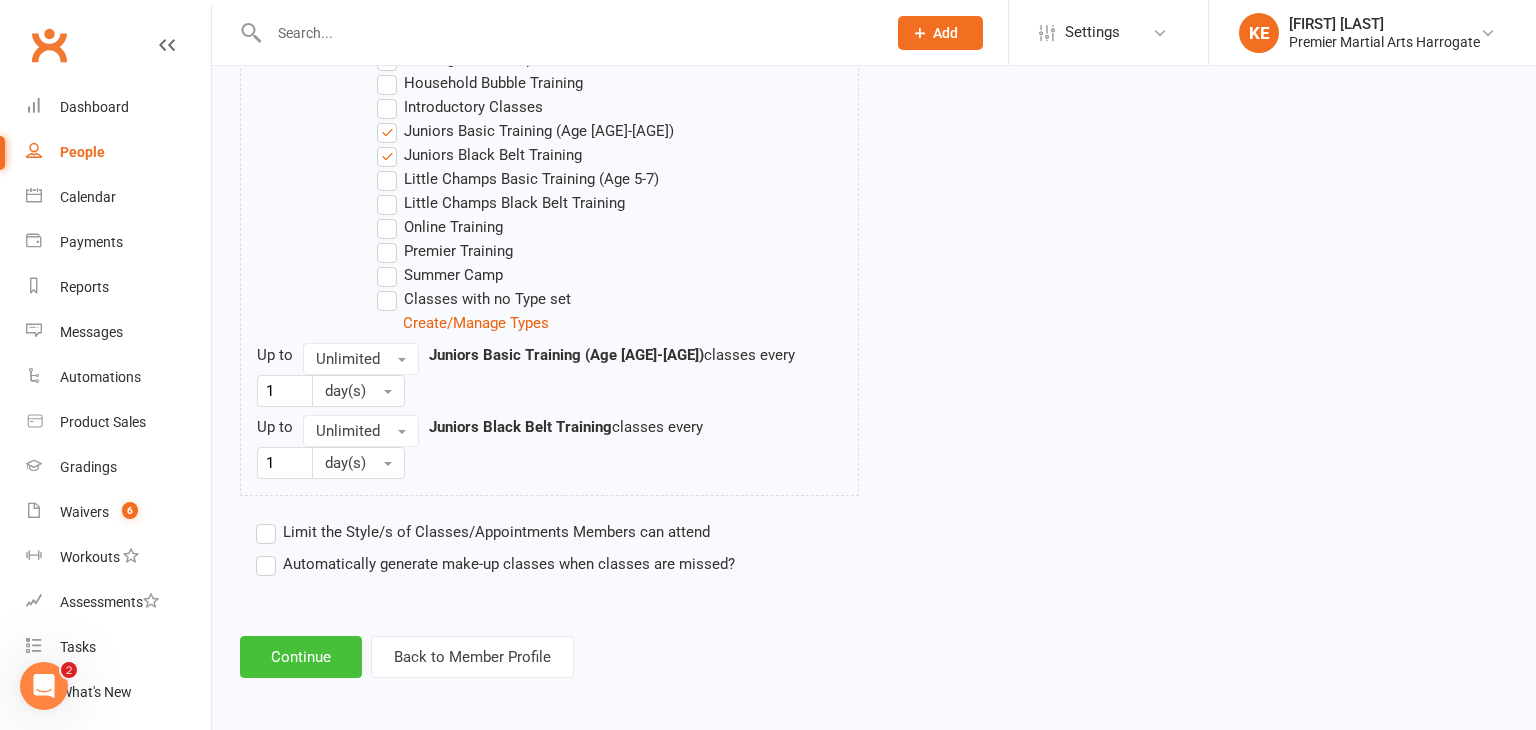 click on "Continue" at bounding box center (301, 657) 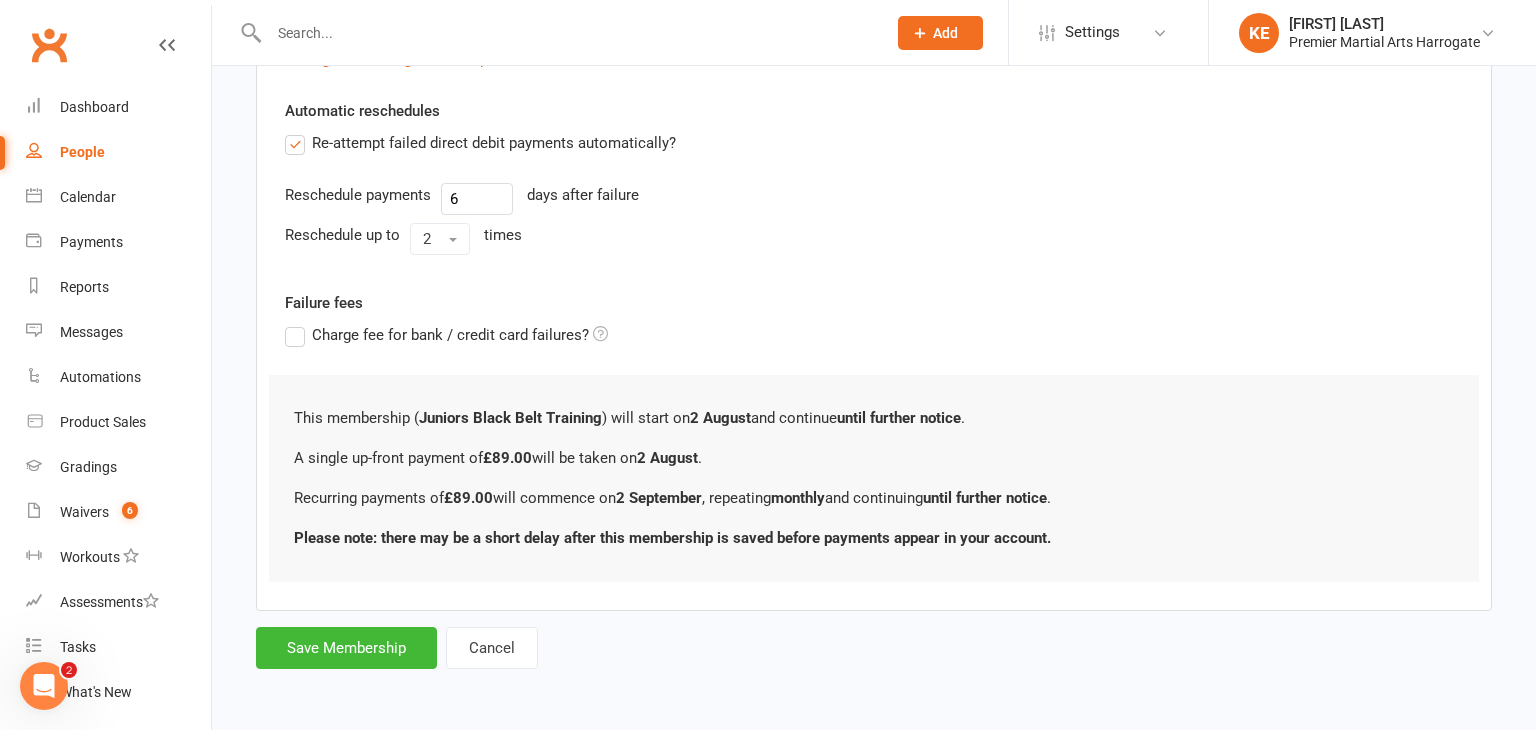 scroll, scrollTop: 0, scrollLeft: 0, axis: both 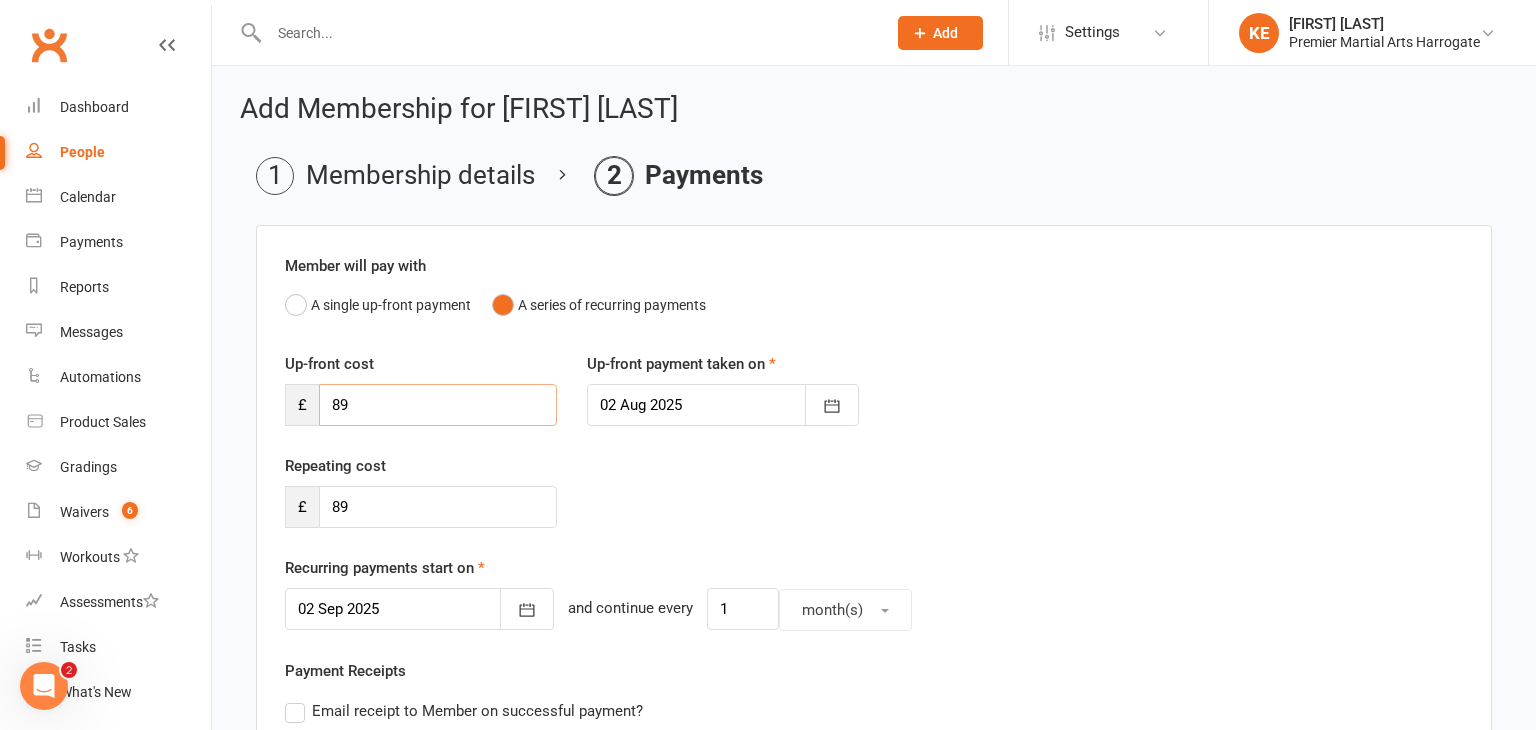 click on "89" at bounding box center (438, 405) 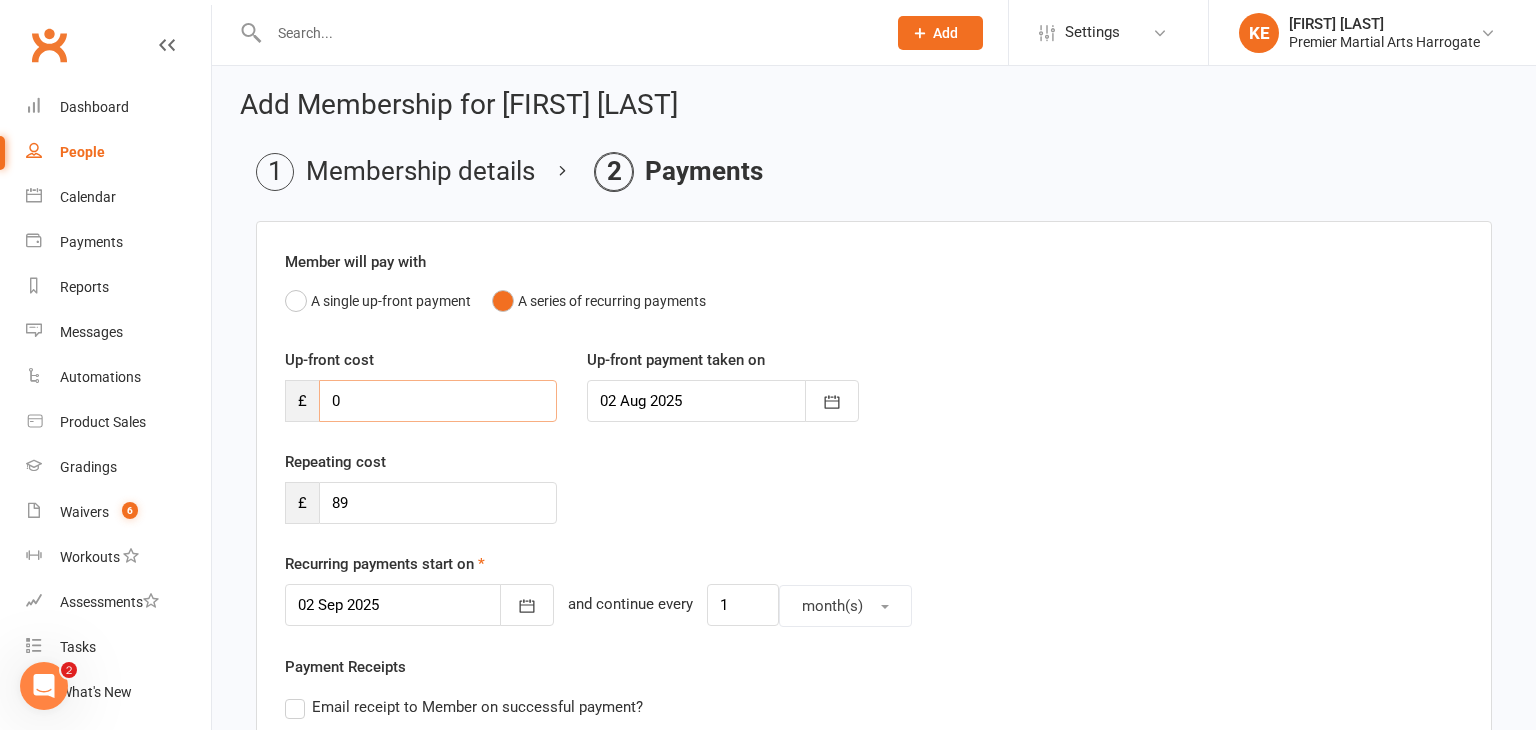 scroll, scrollTop: 0, scrollLeft: 0, axis: both 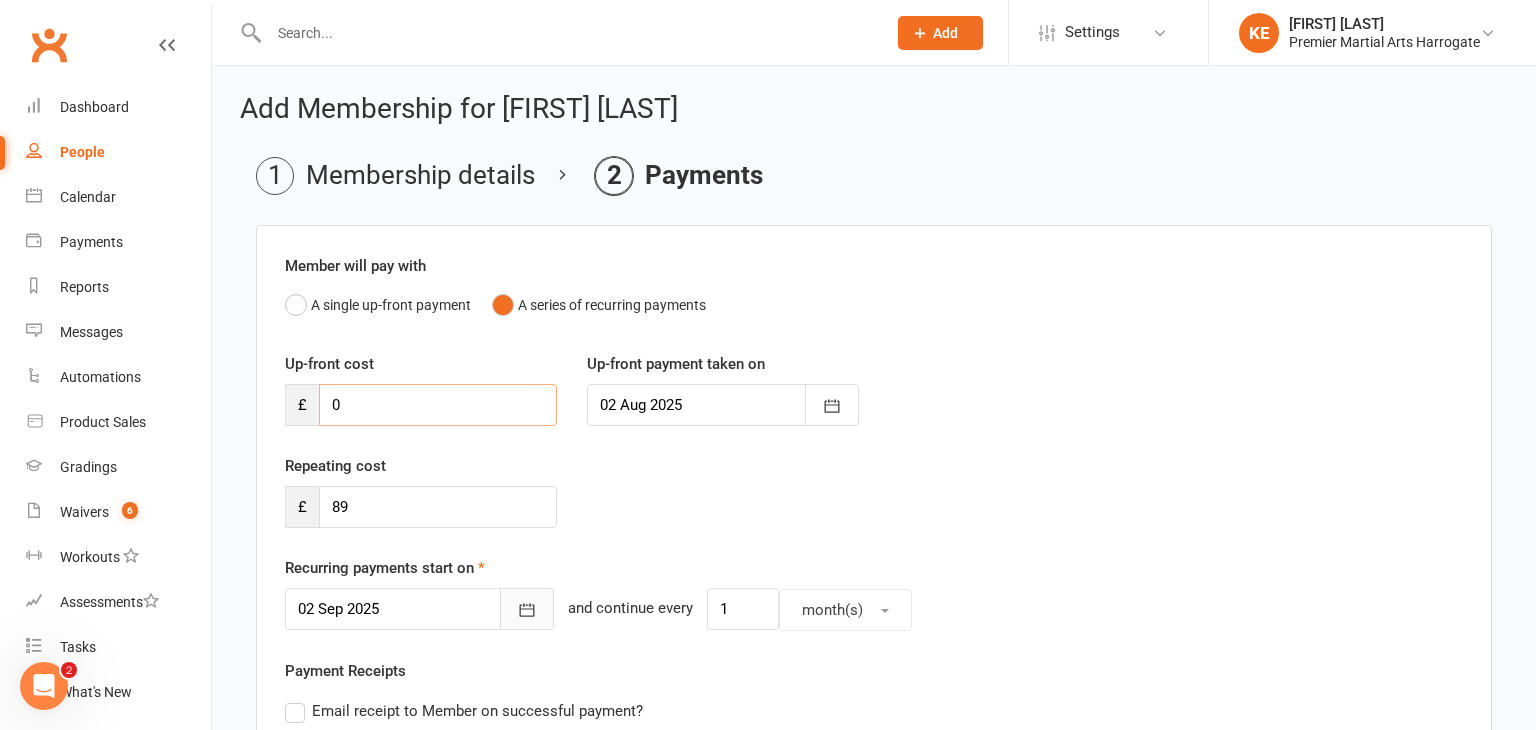 type on "0" 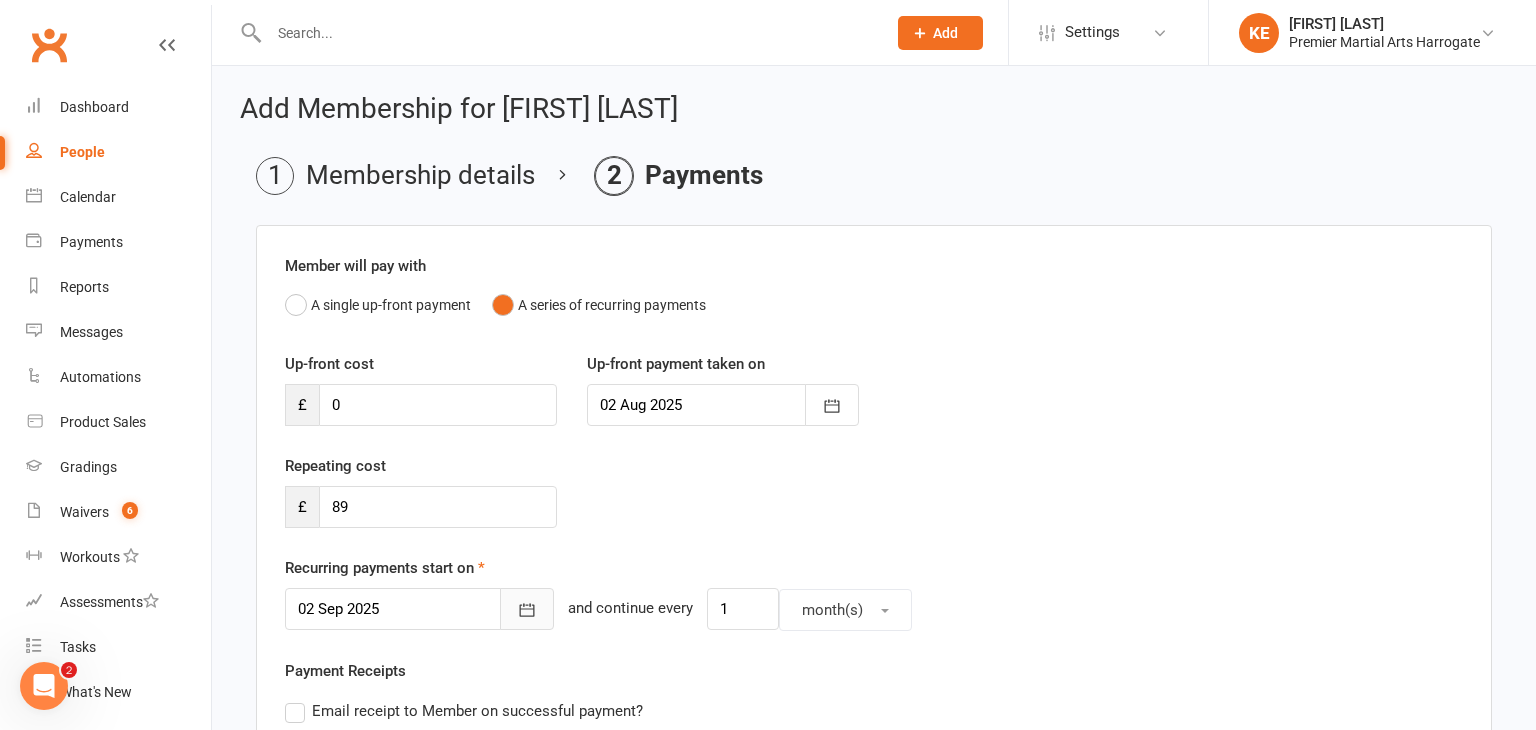 click at bounding box center (527, 609) 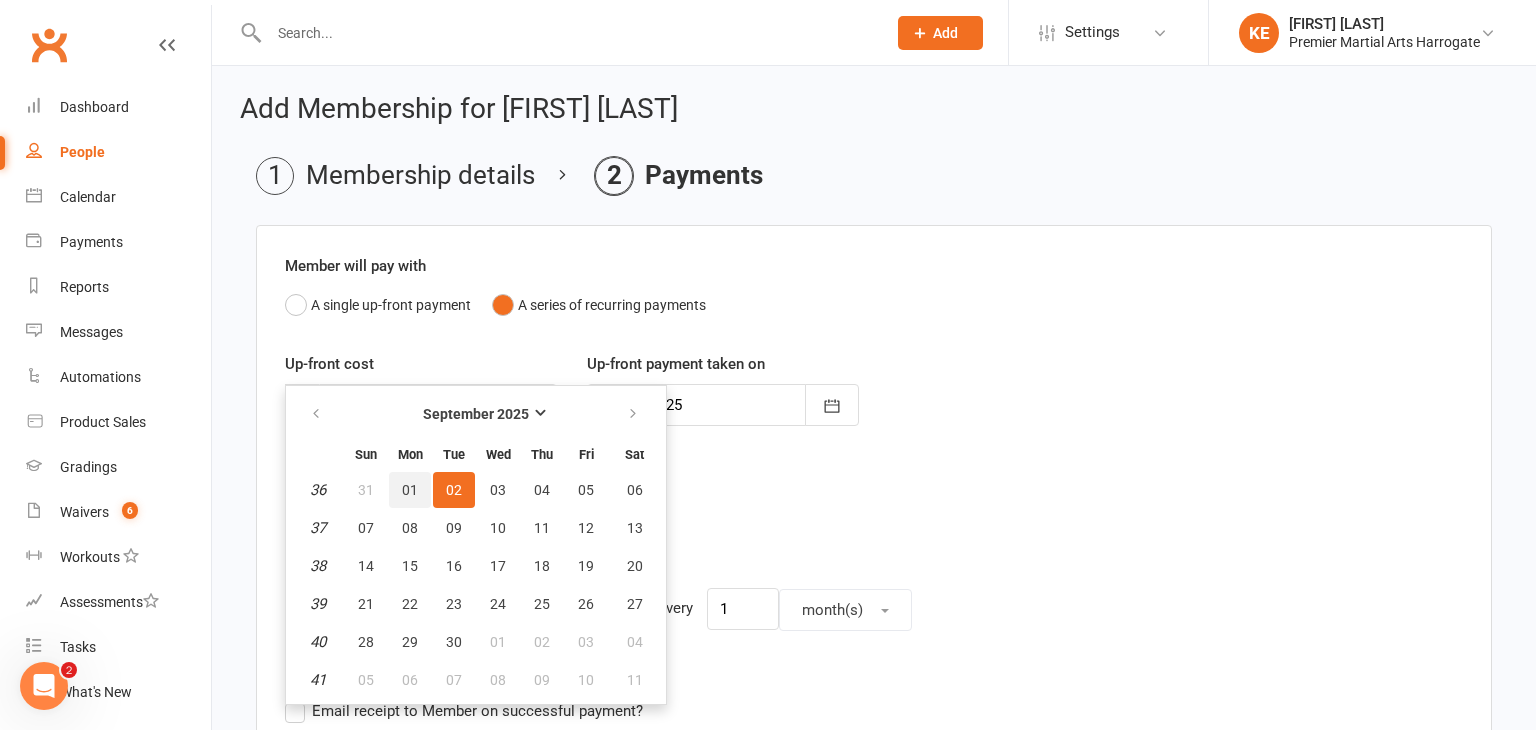 click on "01" at bounding box center [410, 490] 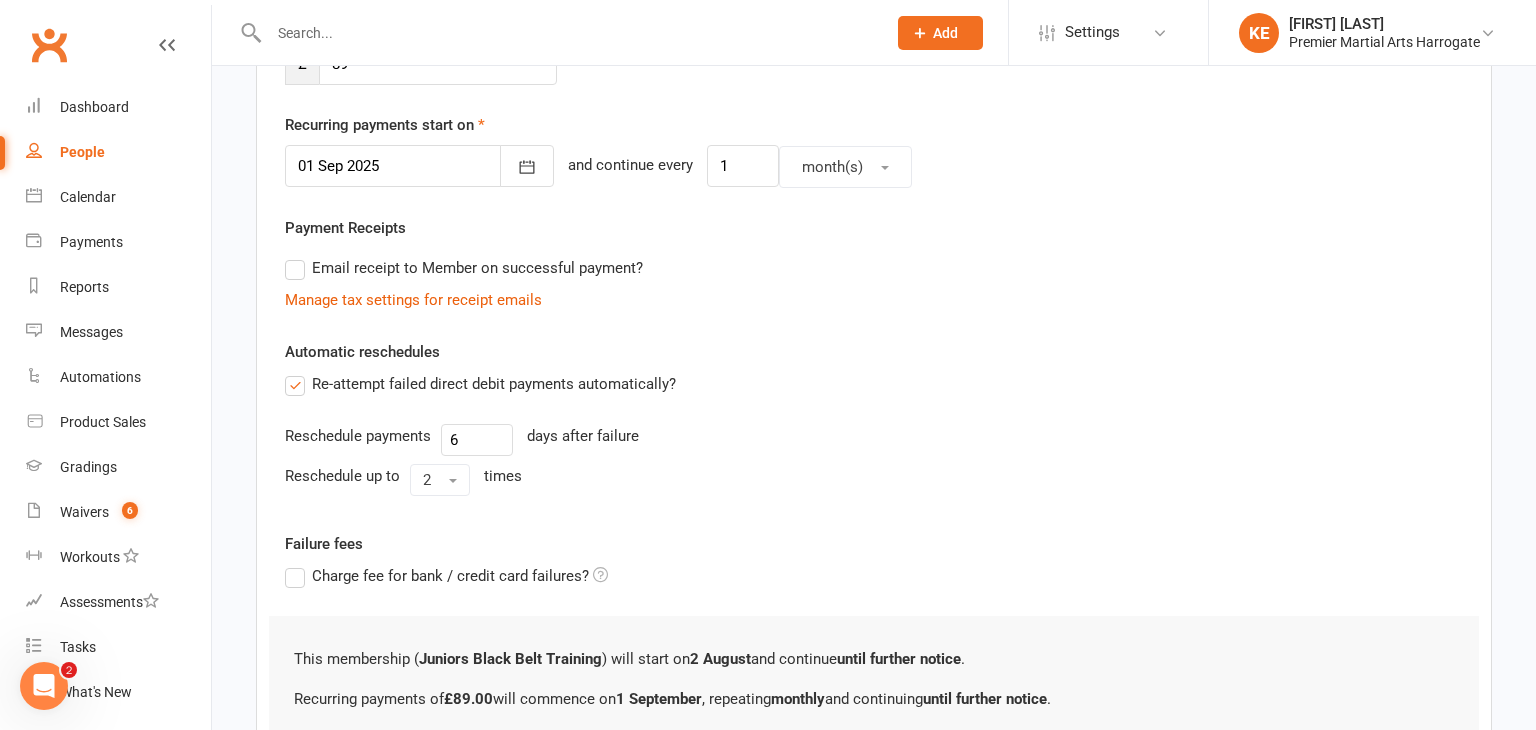 scroll, scrollTop: 641, scrollLeft: 0, axis: vertical 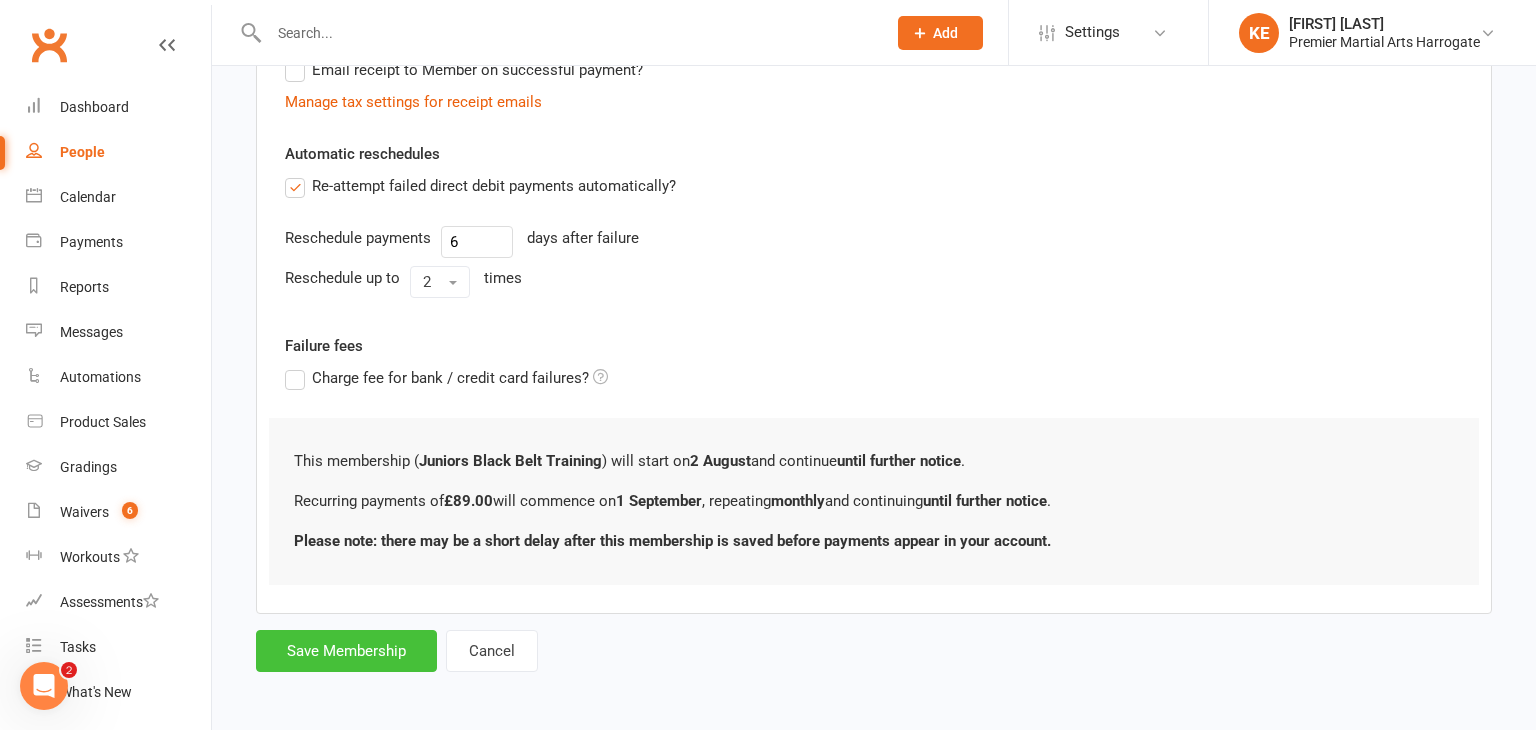 click on "Save Membership" at bounding box center (346, 651) 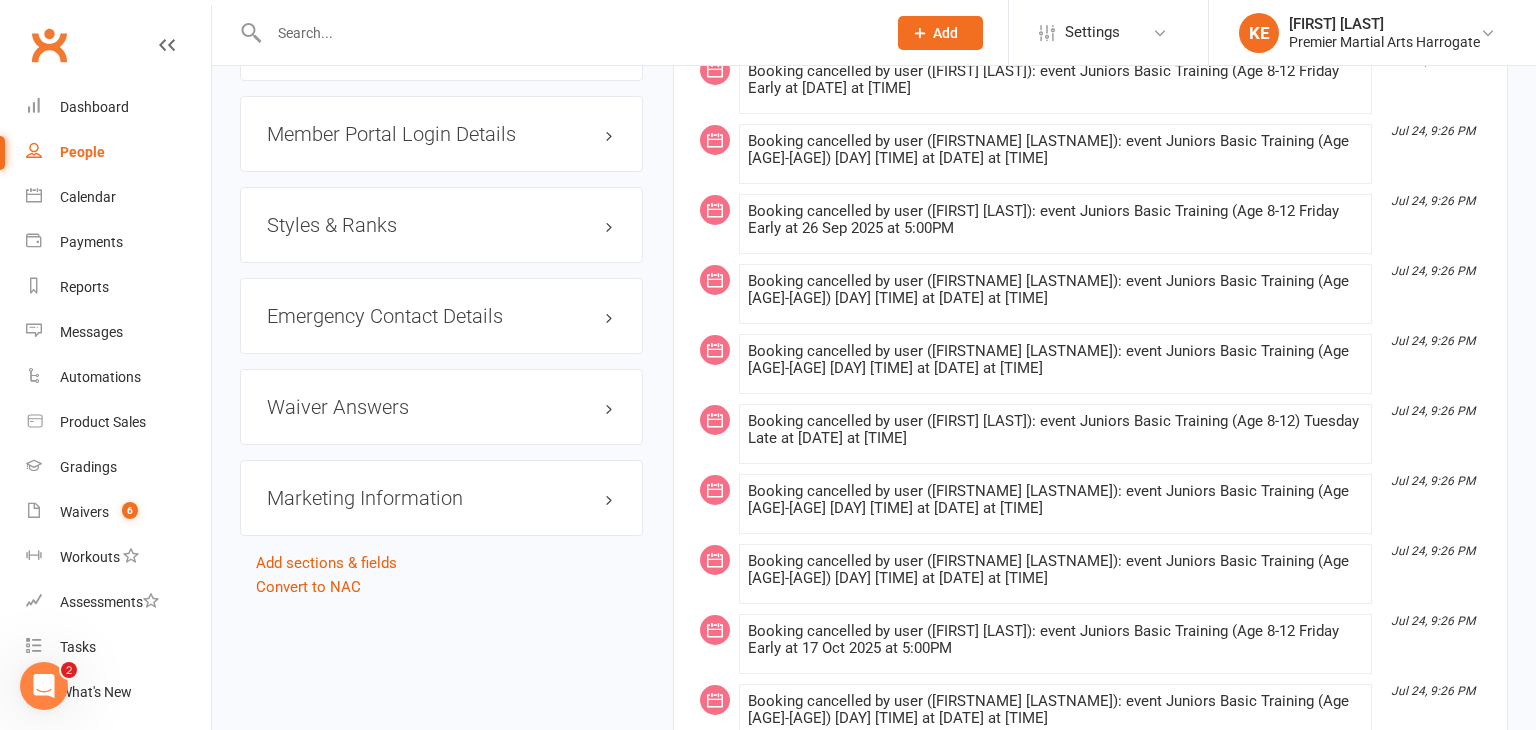 scroll, scrollTop: 1476, scrollLeft: 0, axis: vertical 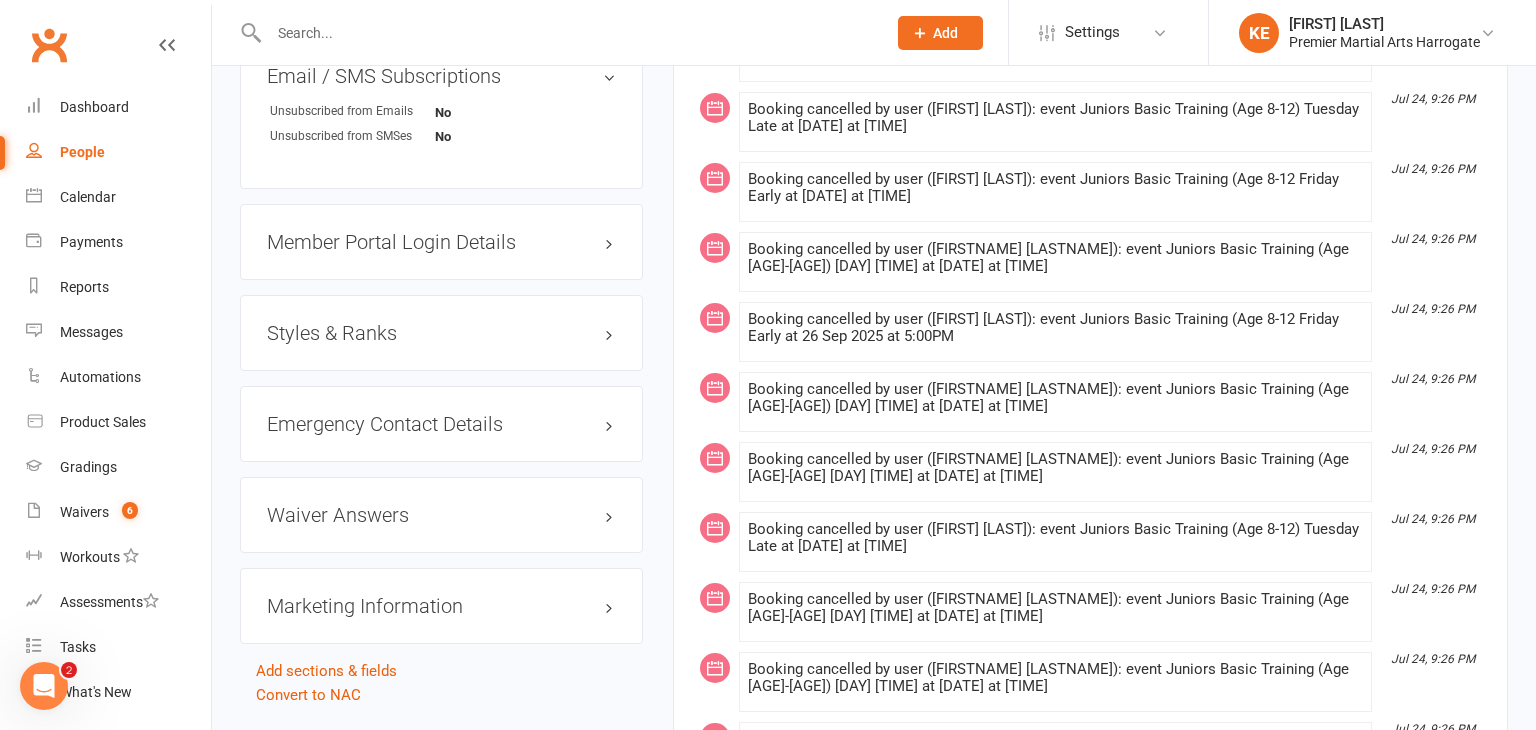 click on "Styles & Ranks" at bounding box center [441, 333] 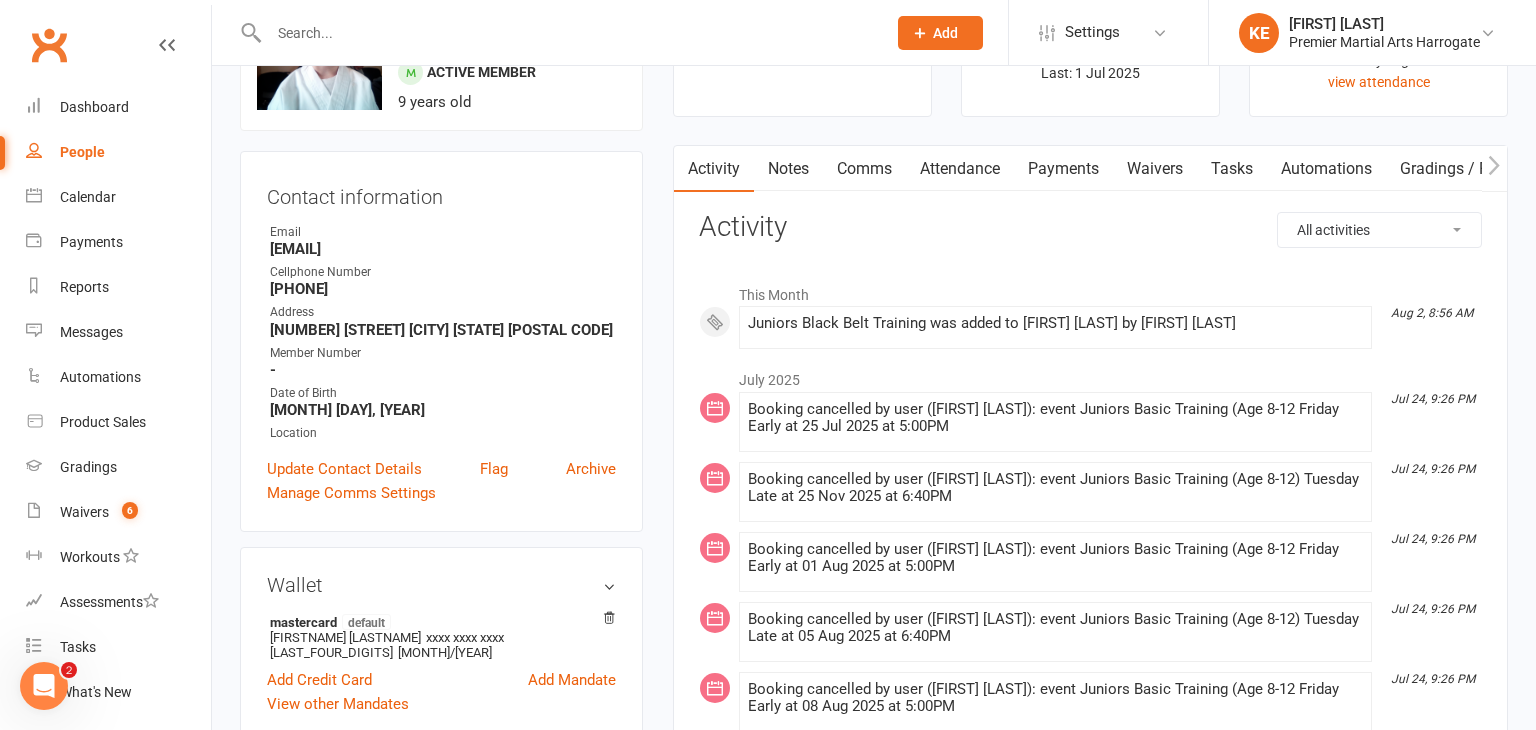 scroll, scrollTop: 0, scrollLeft: 0, axis: both 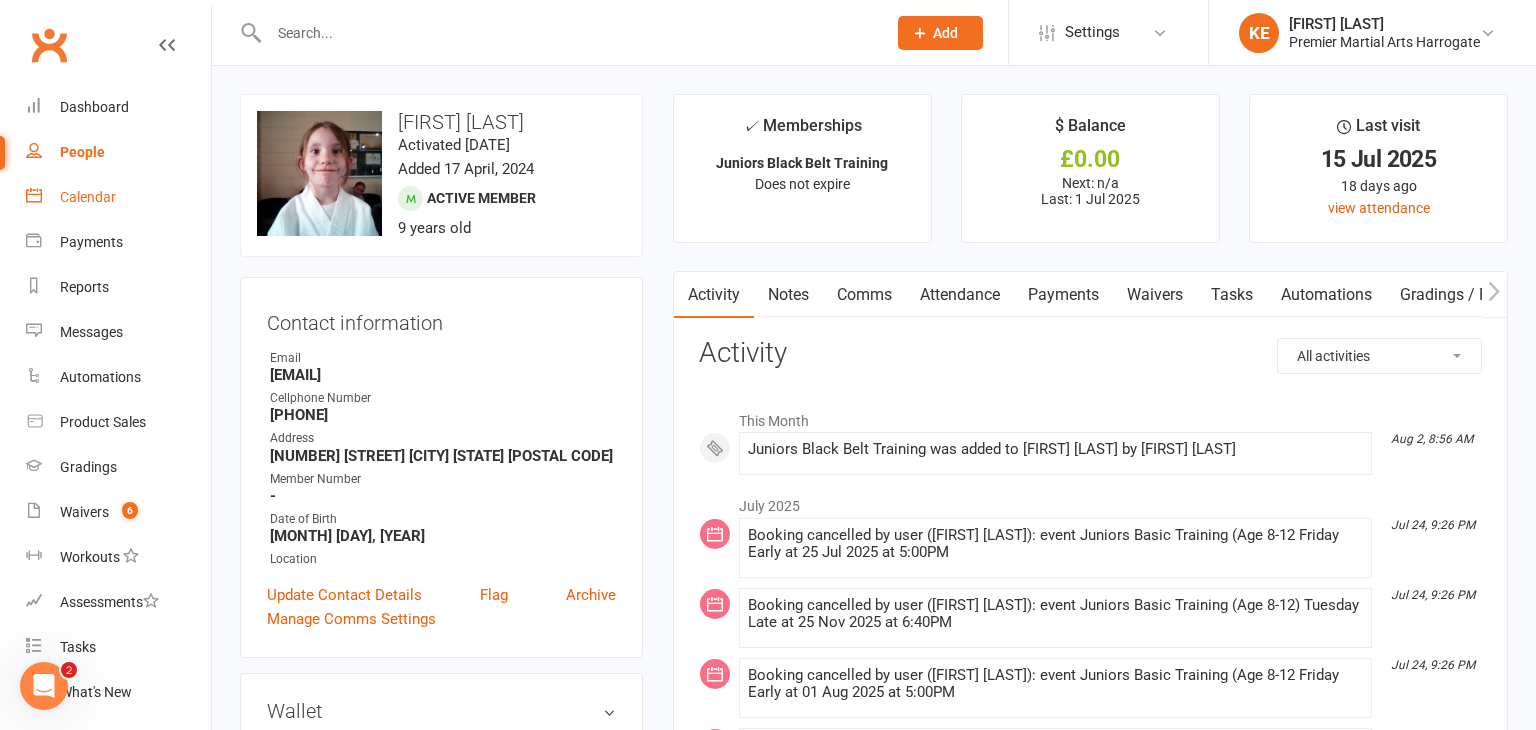 click on "Calendar" at bounding box center [88, 197] 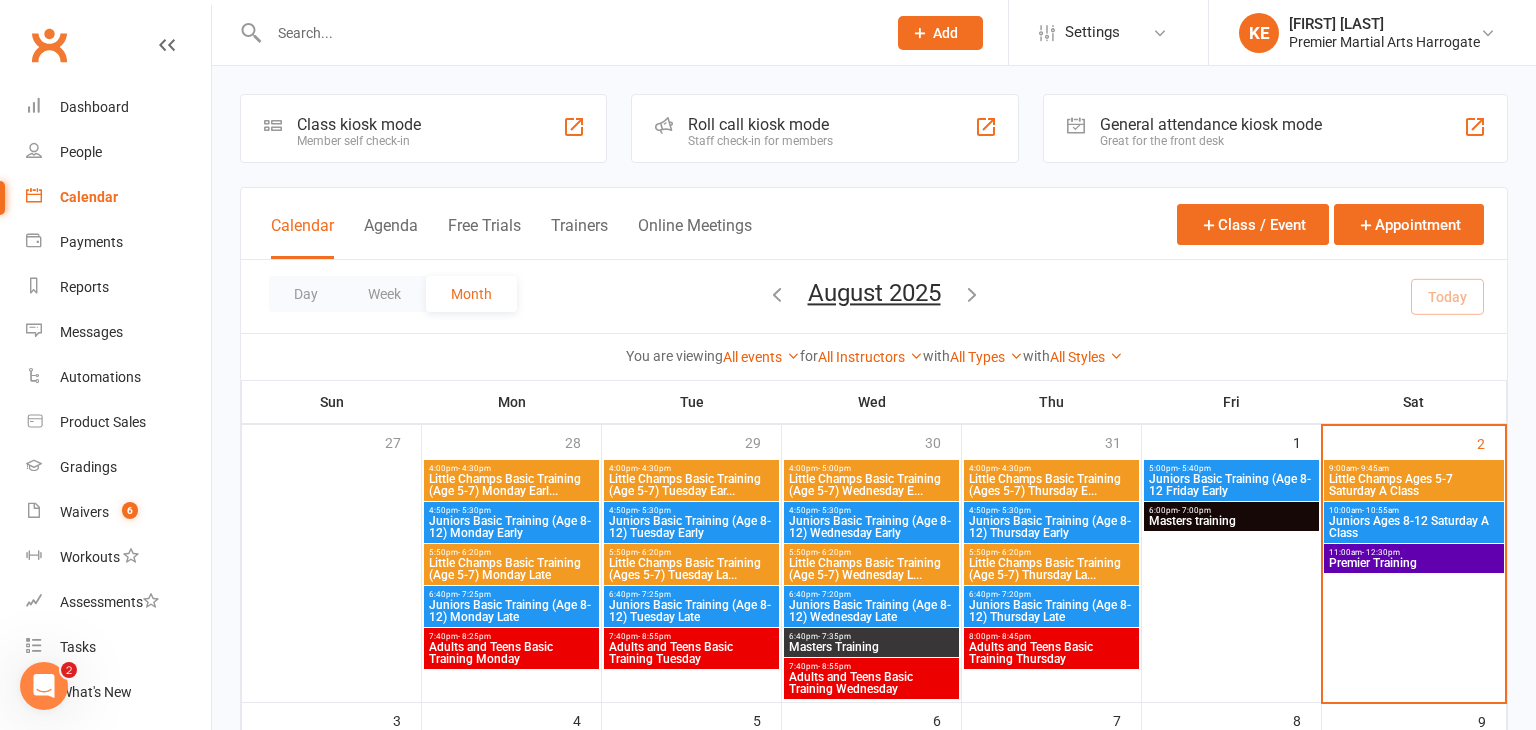 scroll, scrollTop: 129, scrollLeft: 0, axis: vertical 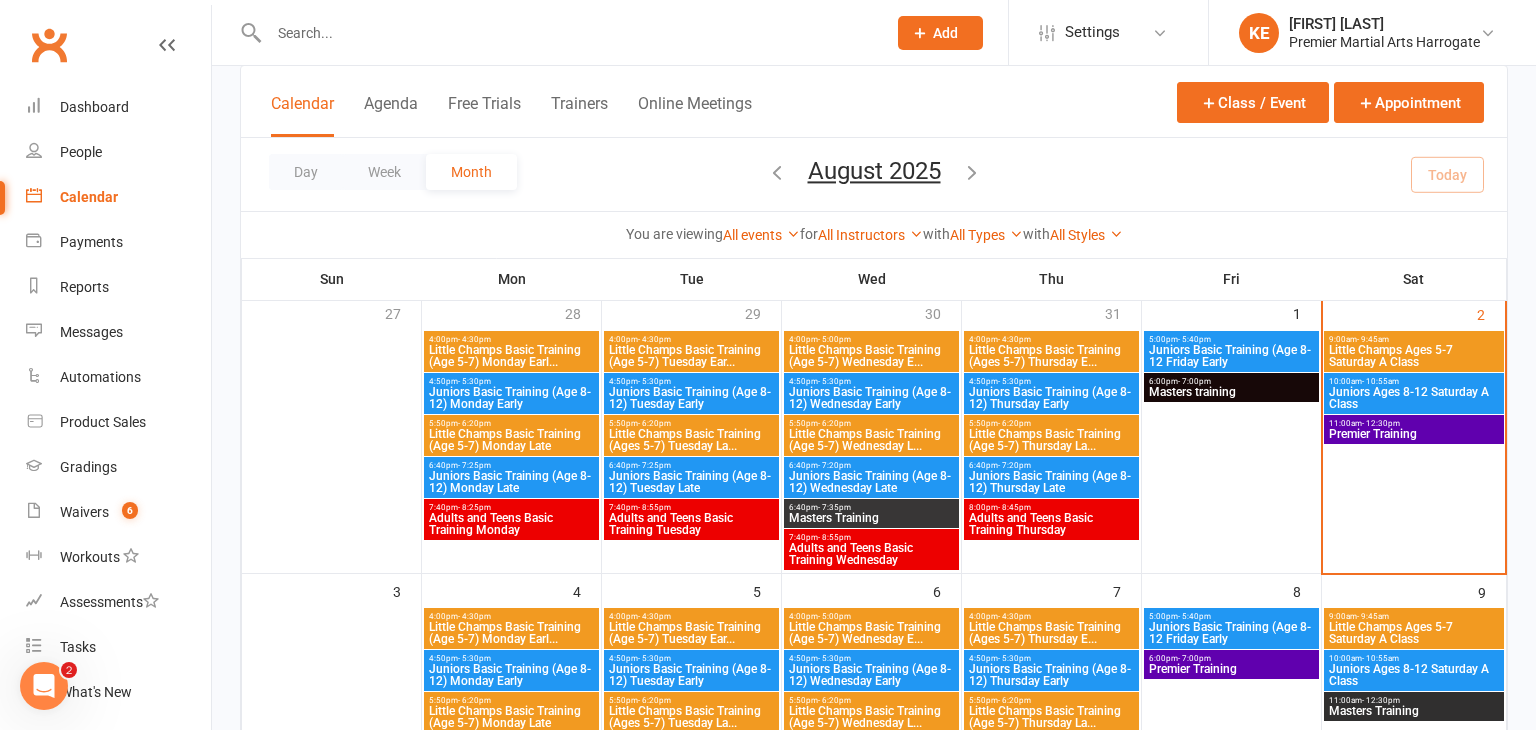 click on "Juniors Basic Training (Age 8-12 Friday Early" at bounding box center (1231, 356) 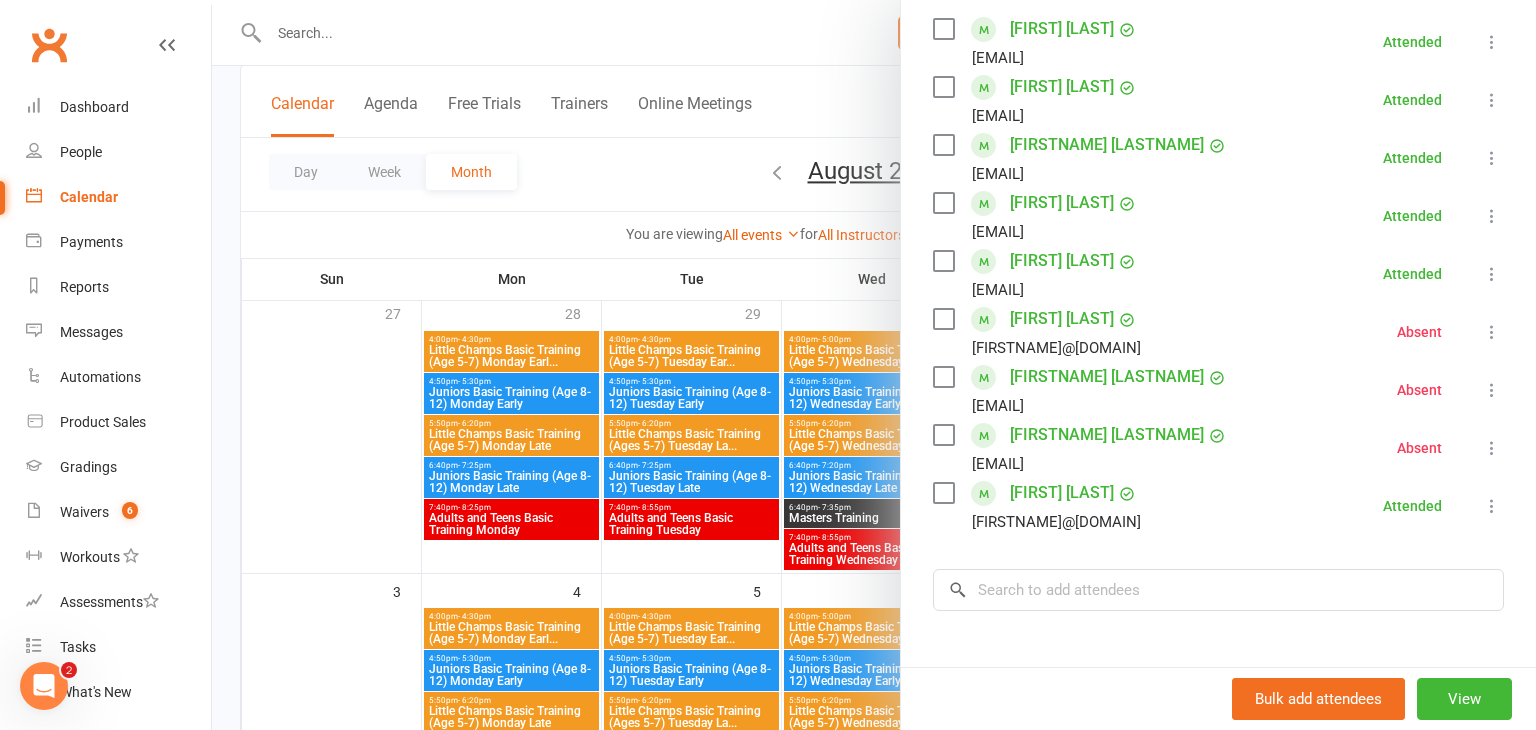 scroll, scrollTop: 436, scrollLeft: 0, axis: vertical 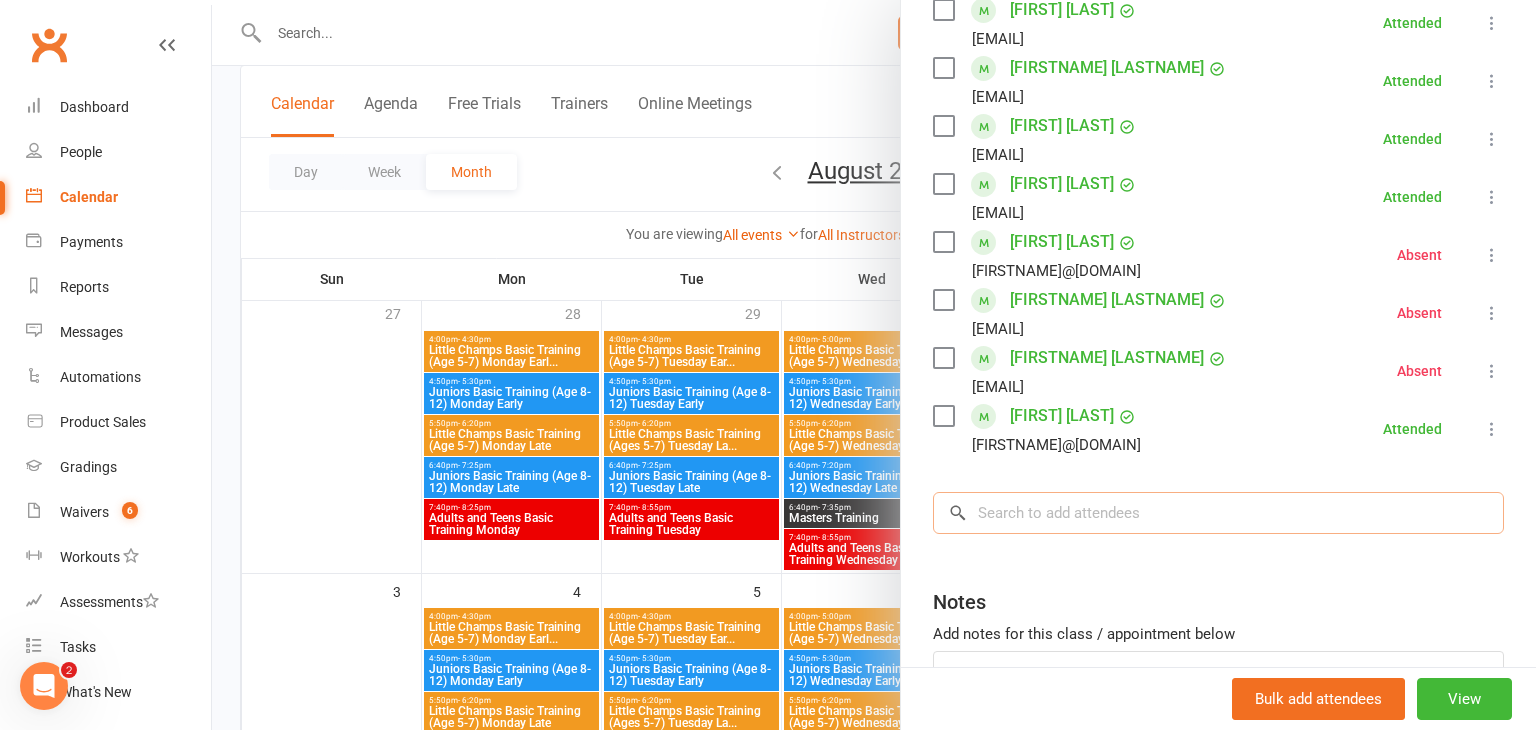 click at bounding box center [1218, 513] 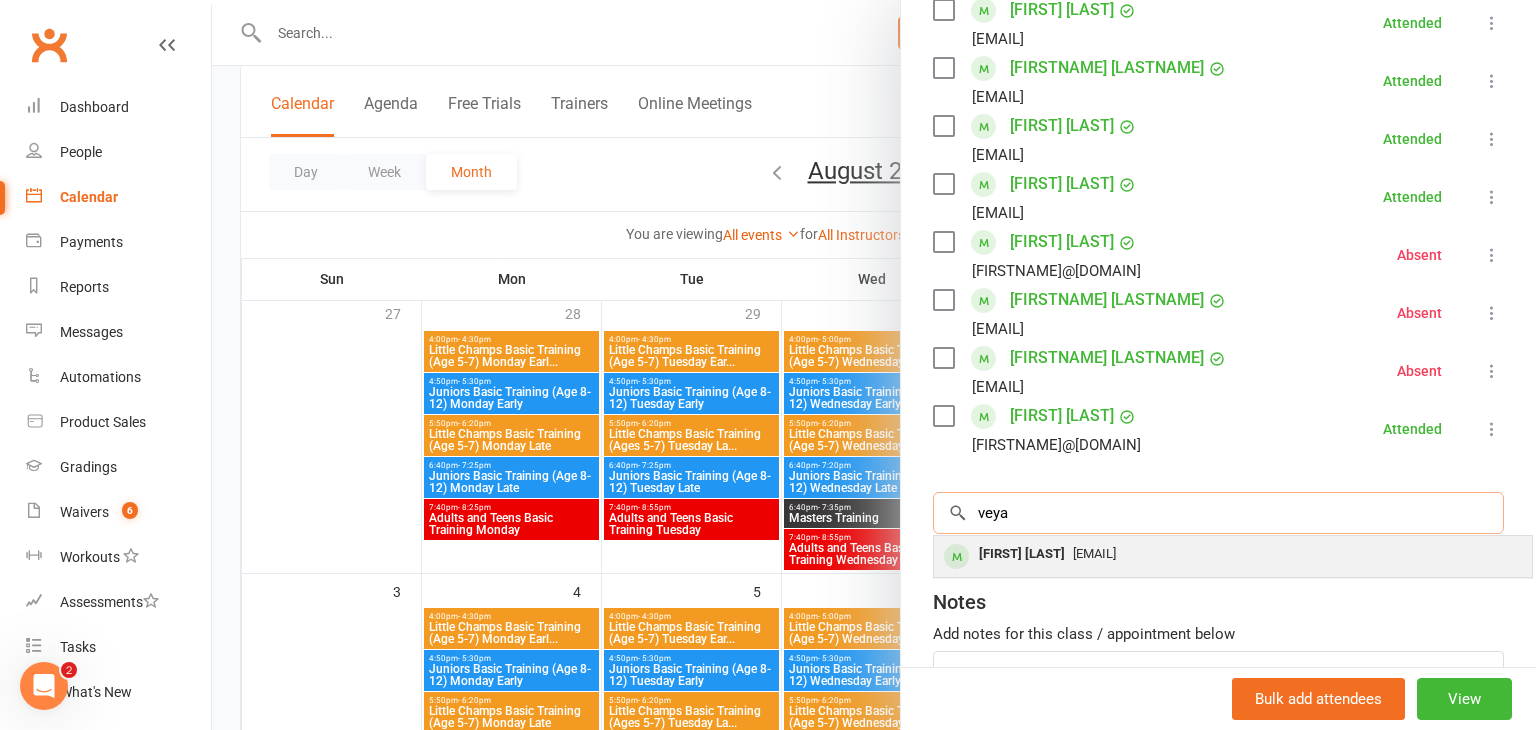 type on "veya" 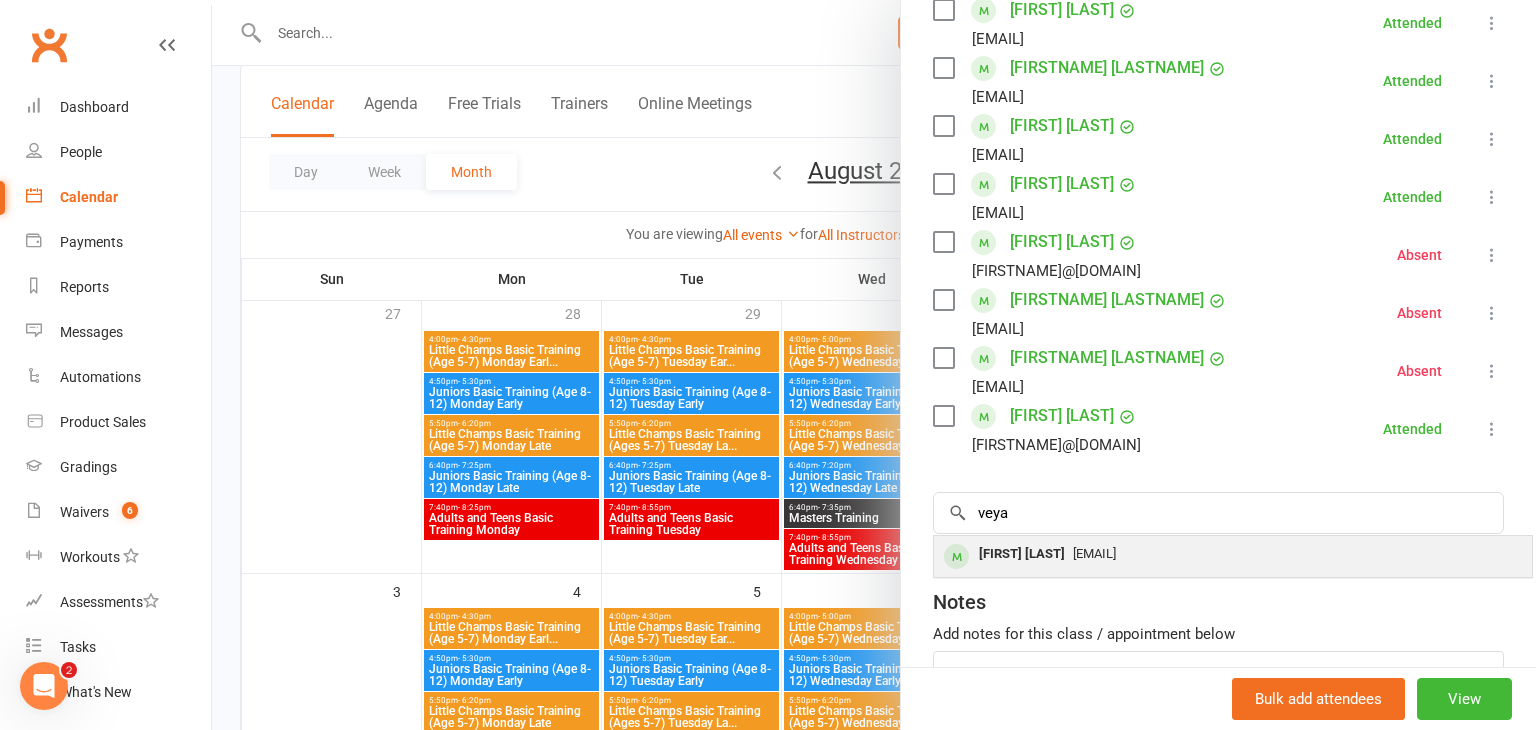 click on "[EMAIL]" at bounding box center (1094, 553) 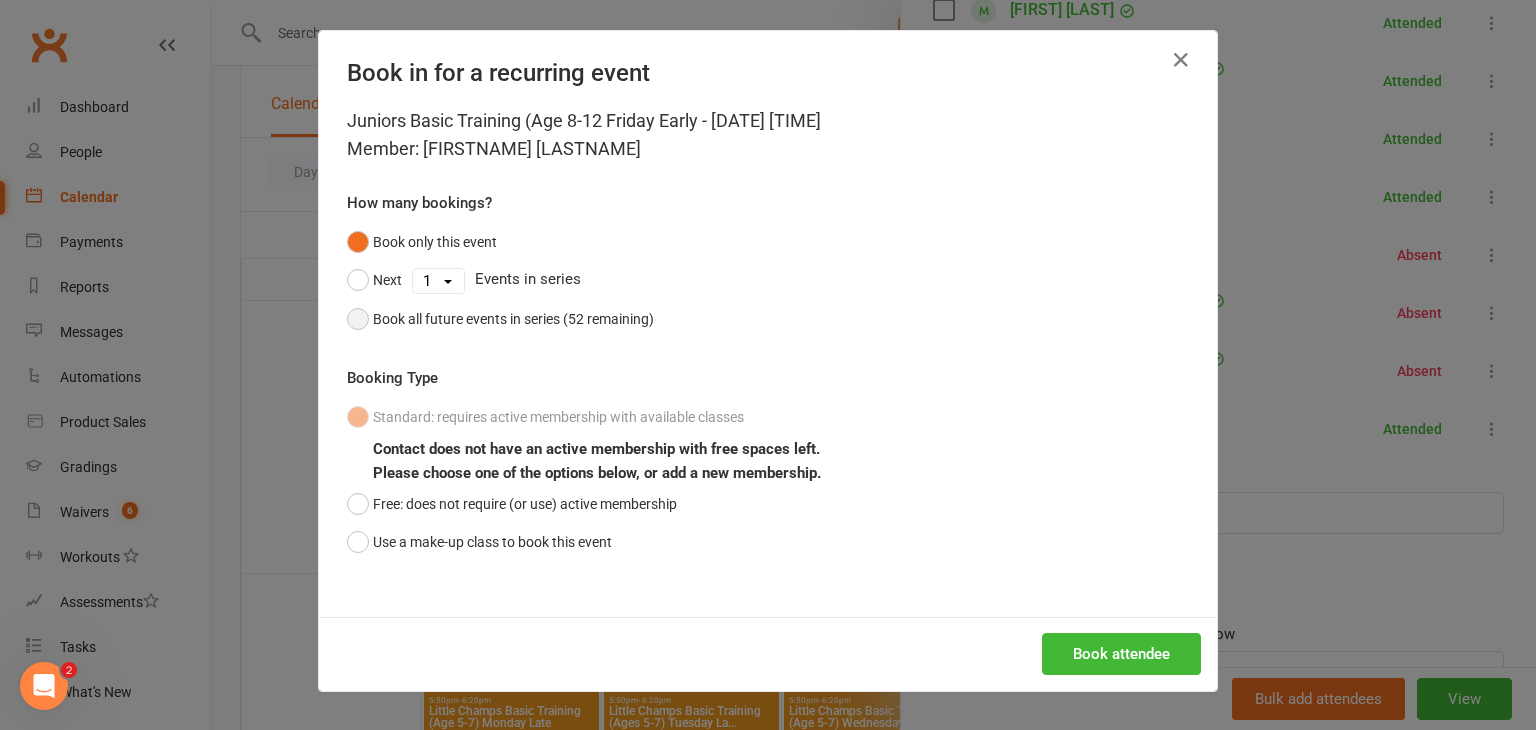 click on "Book all future events in series (52 remaining)" at bounding box center (500, 319) 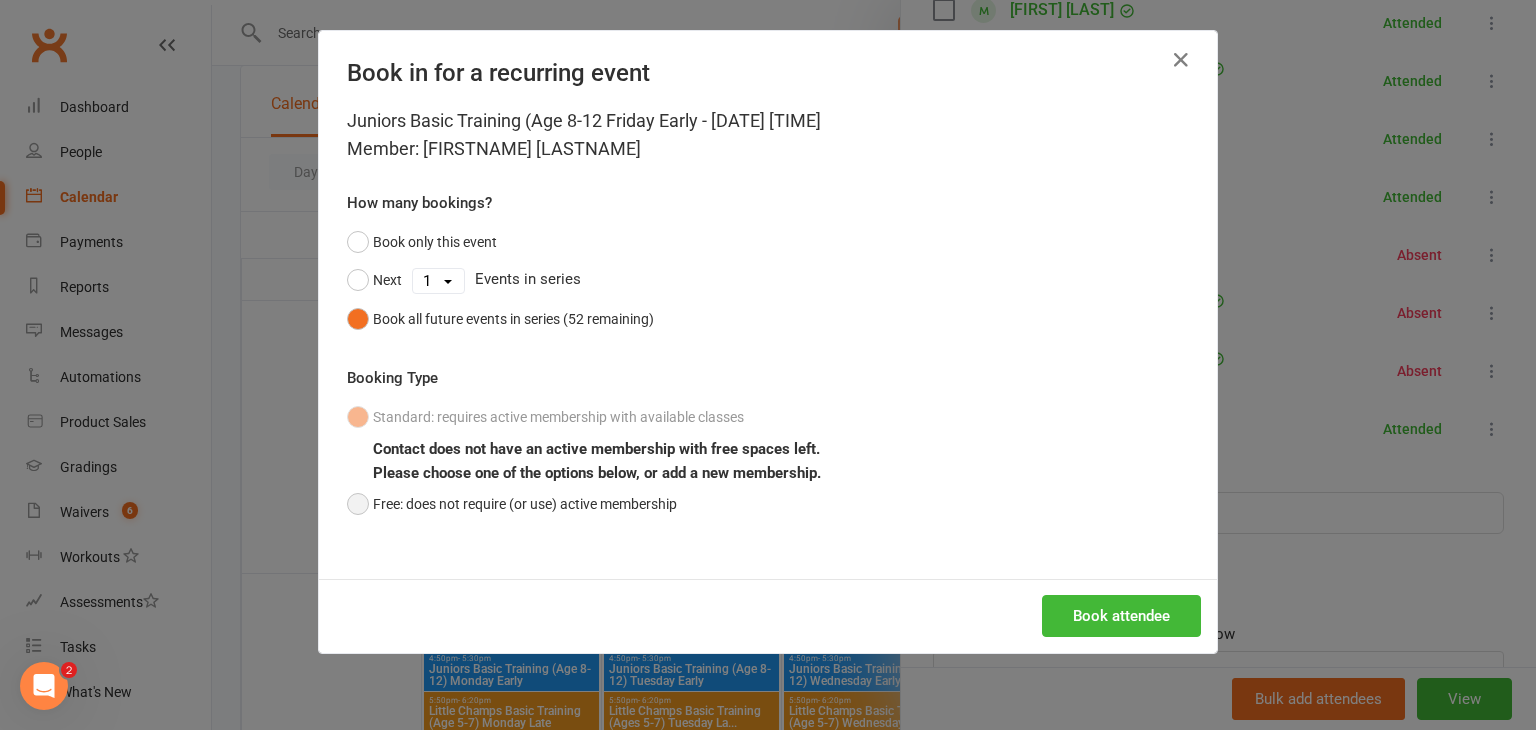click on "Free: does not require (or use) active membership" at bounding box center (512, 504) 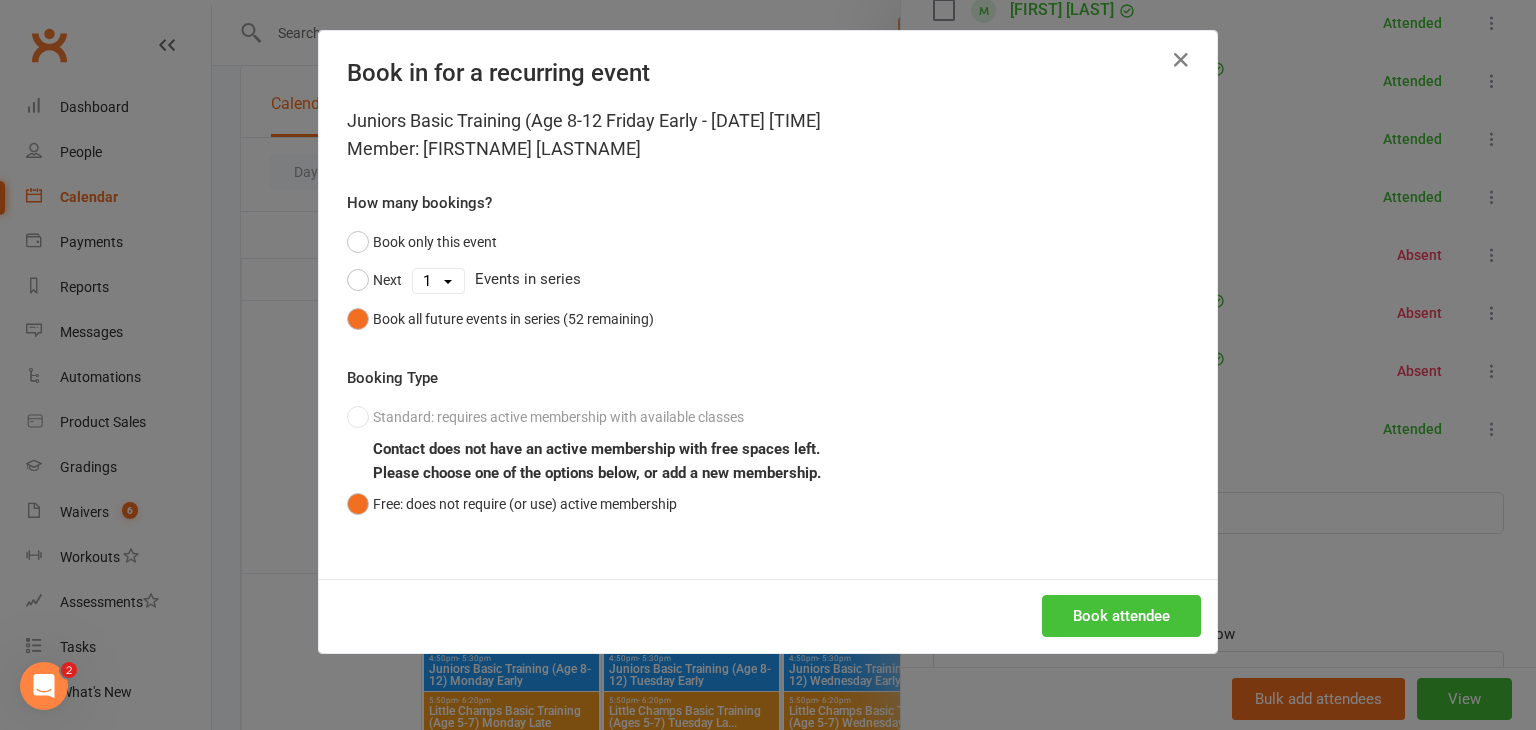 click on "Book attendee" at bounding box center [1121, 616] 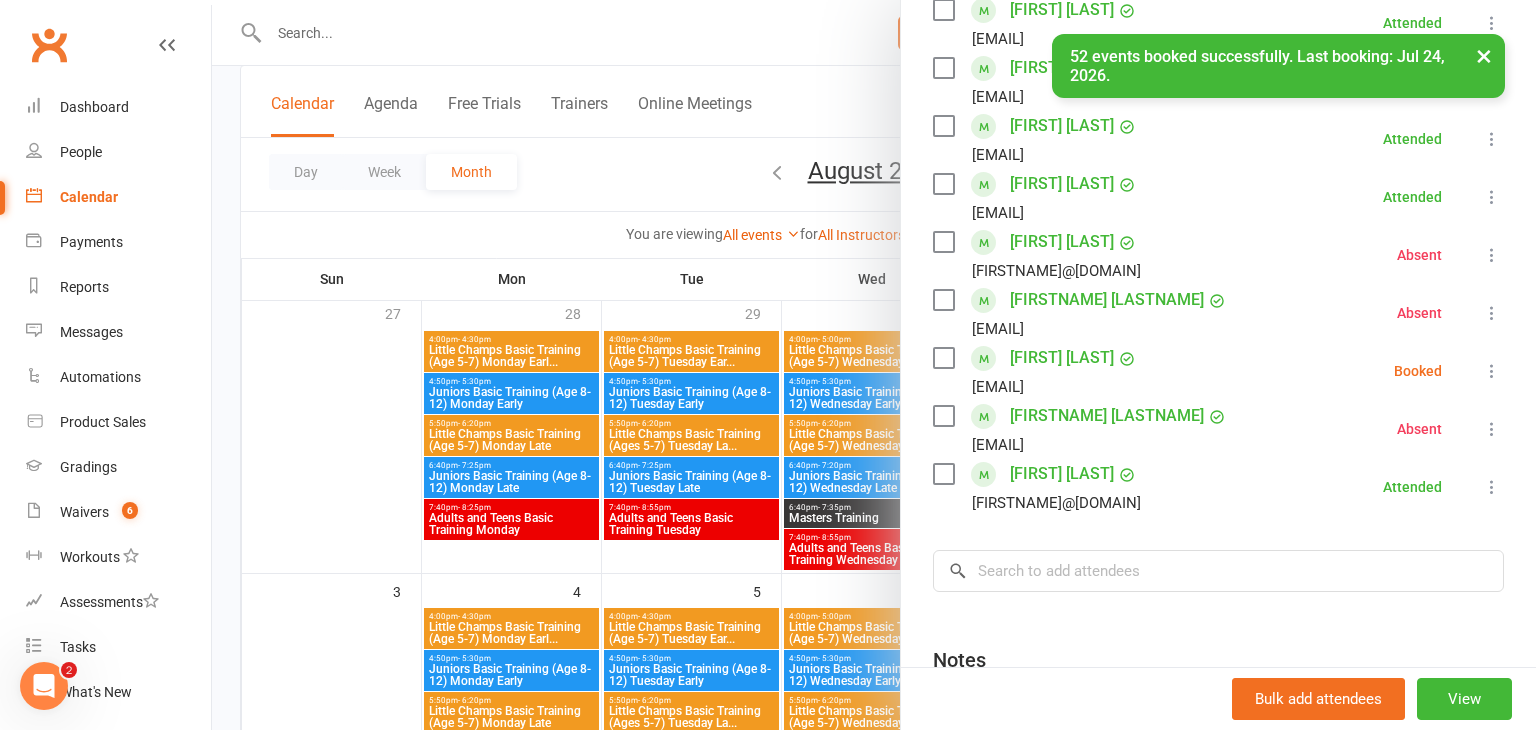 click at bounding box center [1492, 371] 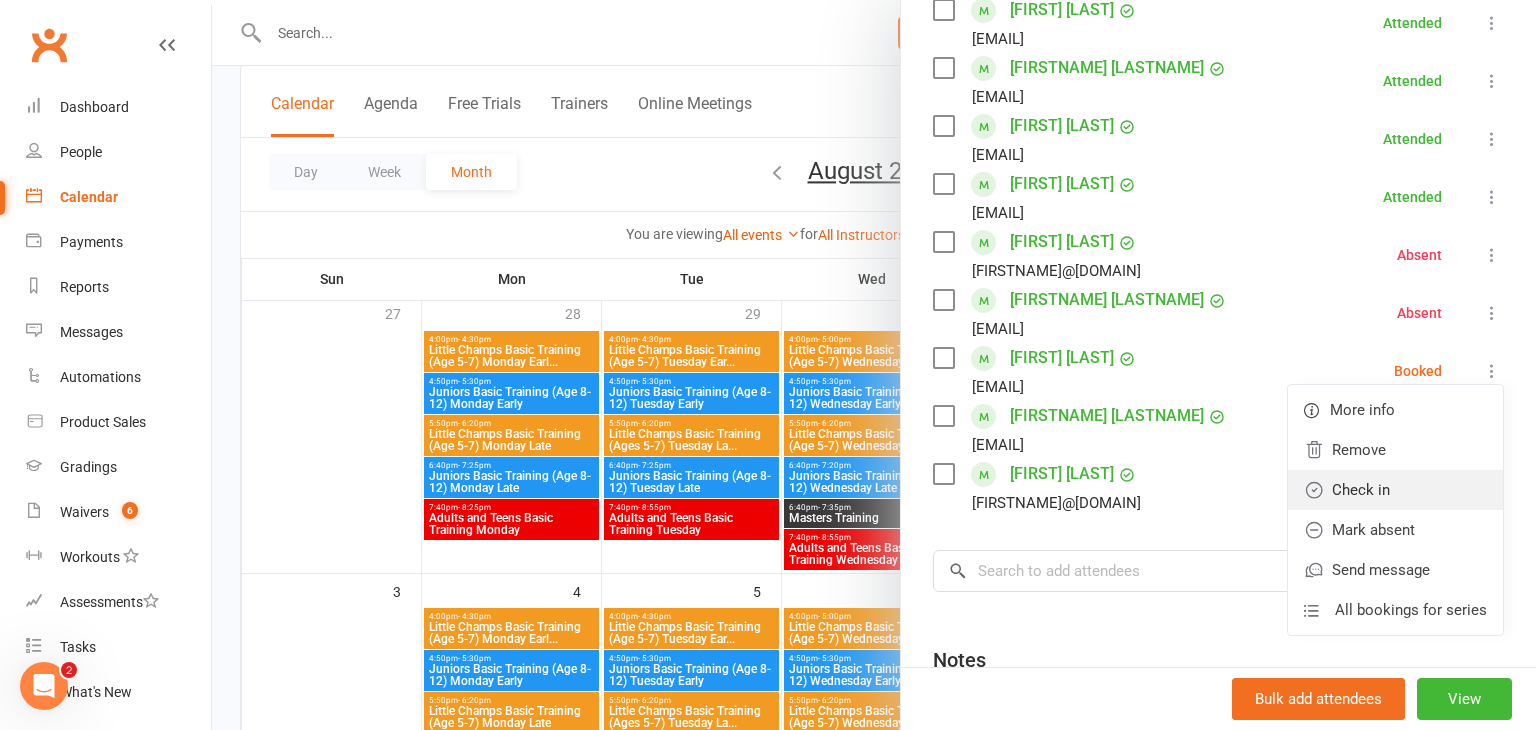 click on "Check in" at bounding box center (1395, 490) 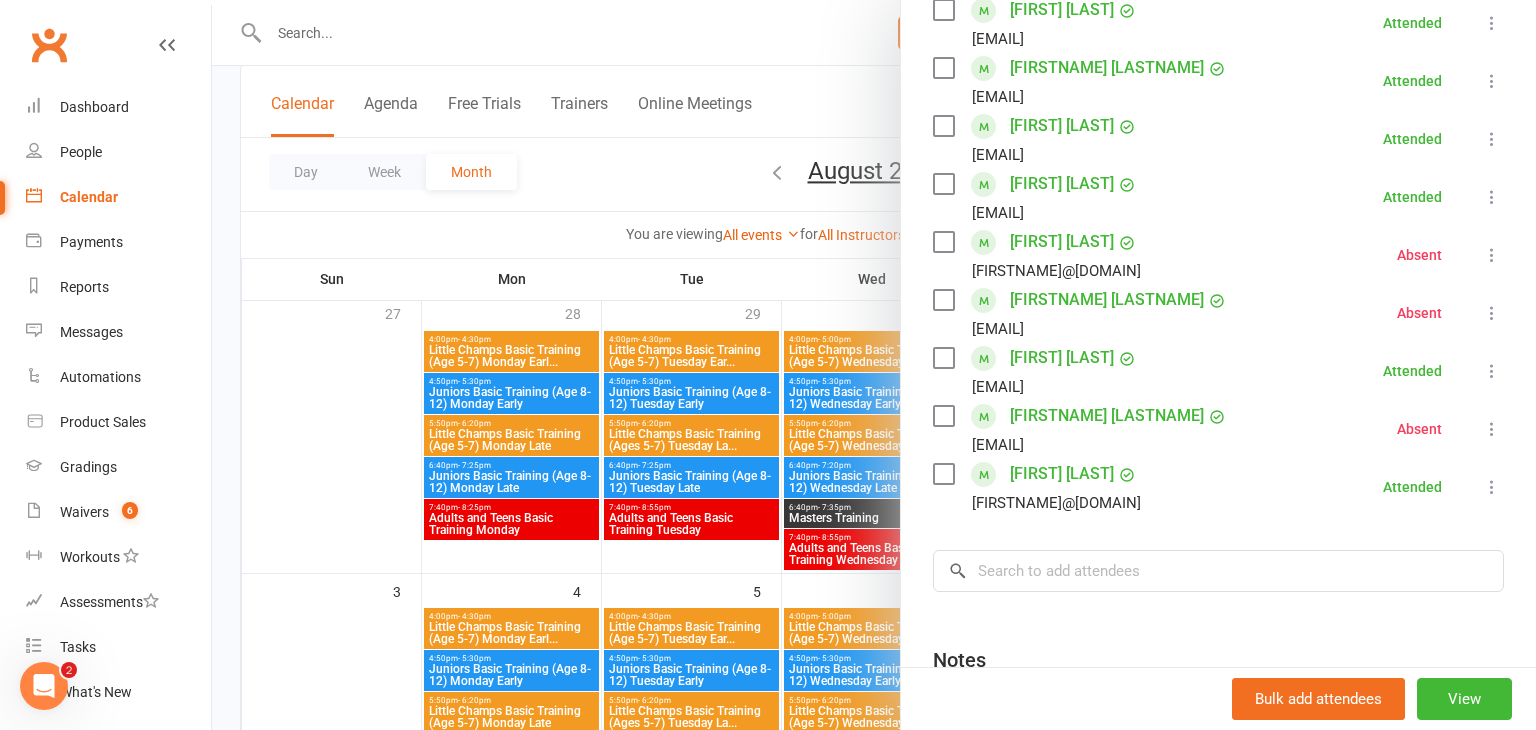 click at bounding box center (874, 365) 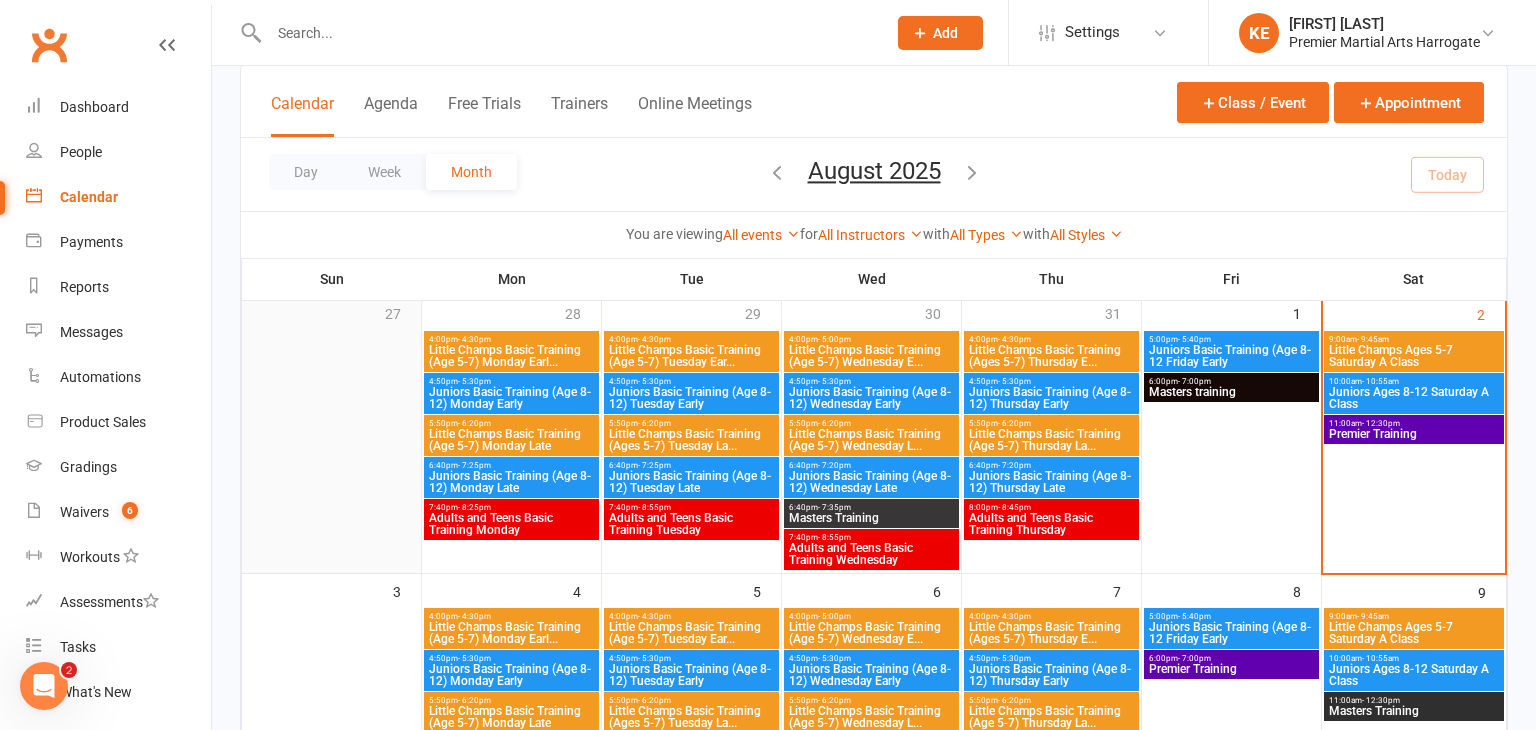 click at bounding box center (331, 451) 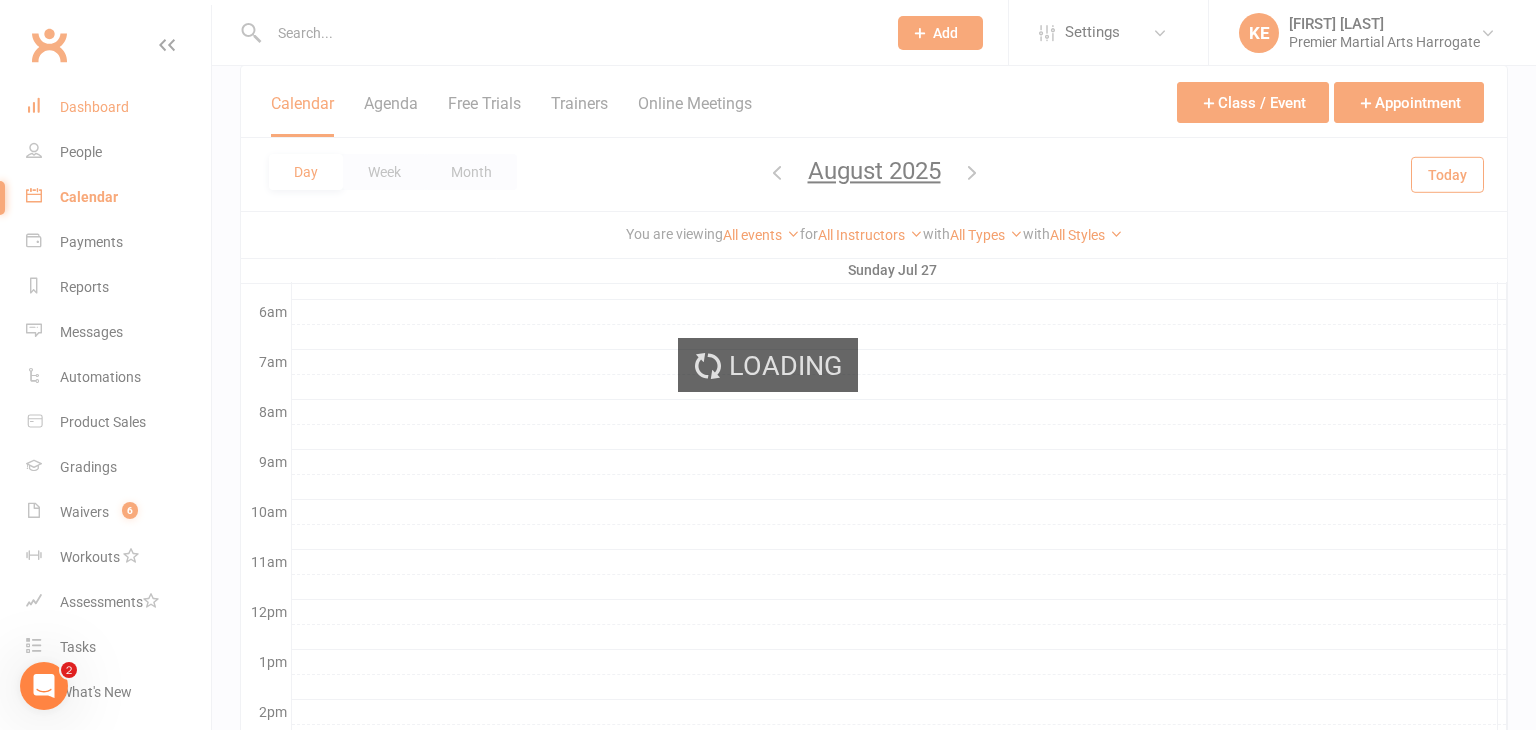 scroll, scrollTop: 0, scrollLeft: 0, axis: both 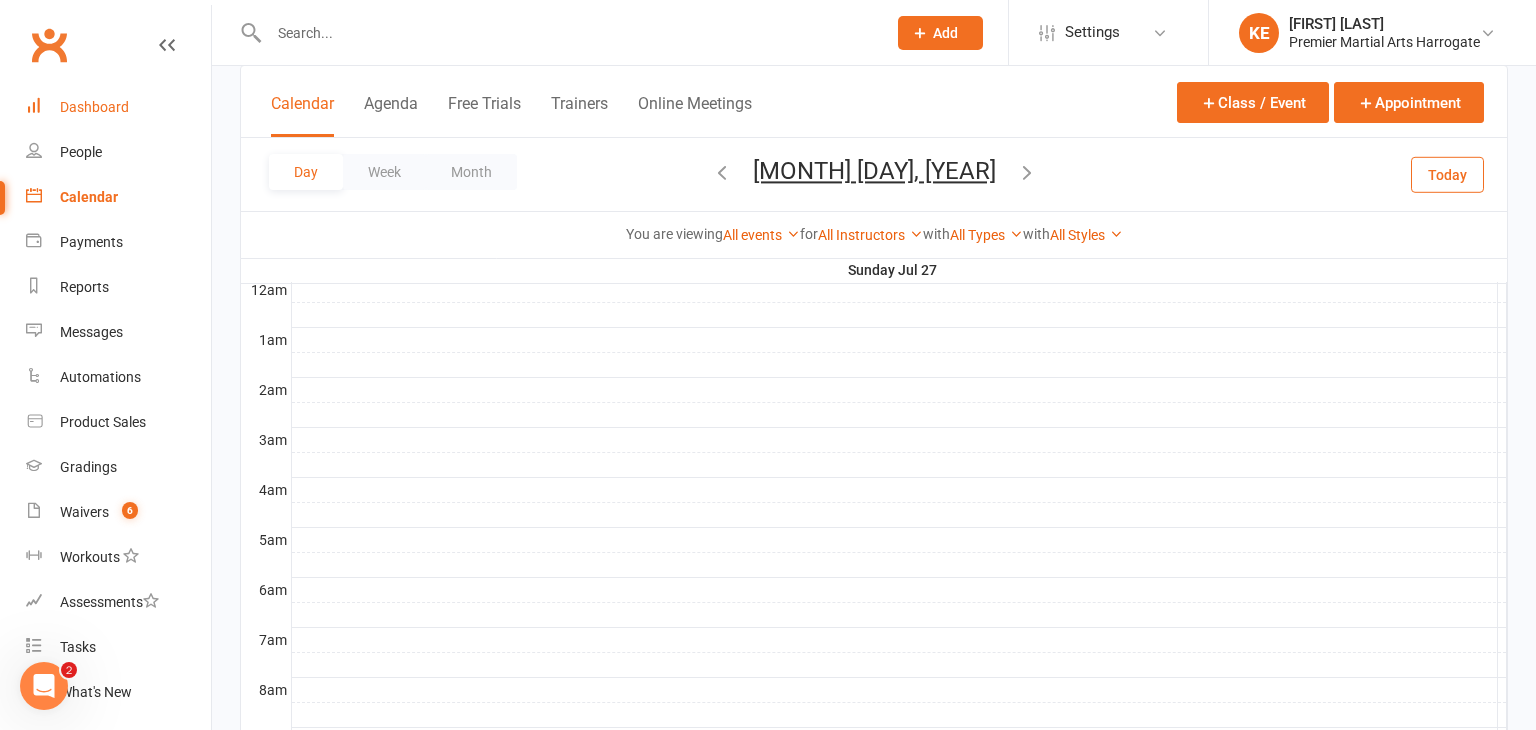 click on "Dashboard" at bounding box center [94, 107] 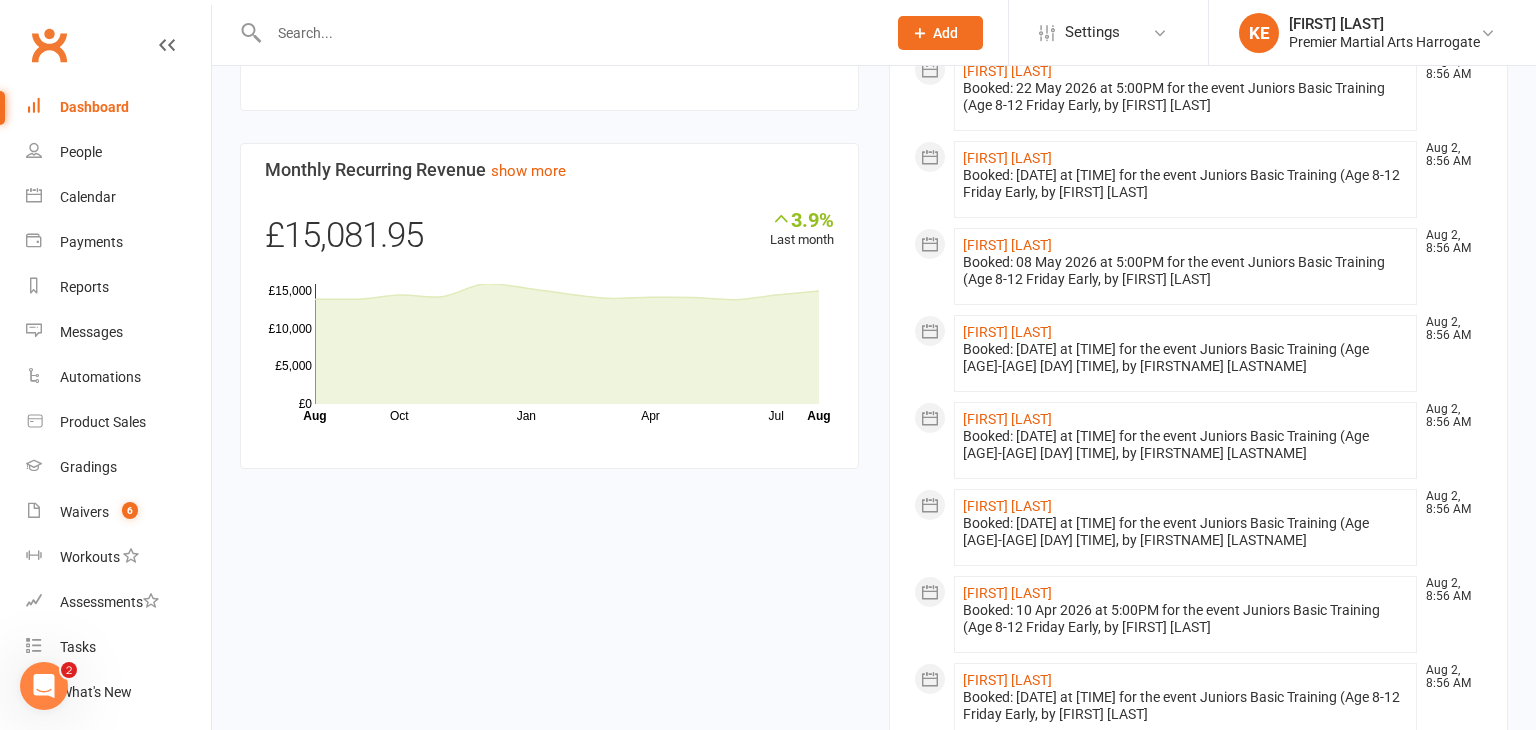 scroll, scrollTop: 1796, scrollLeft: 0, axis: vertical 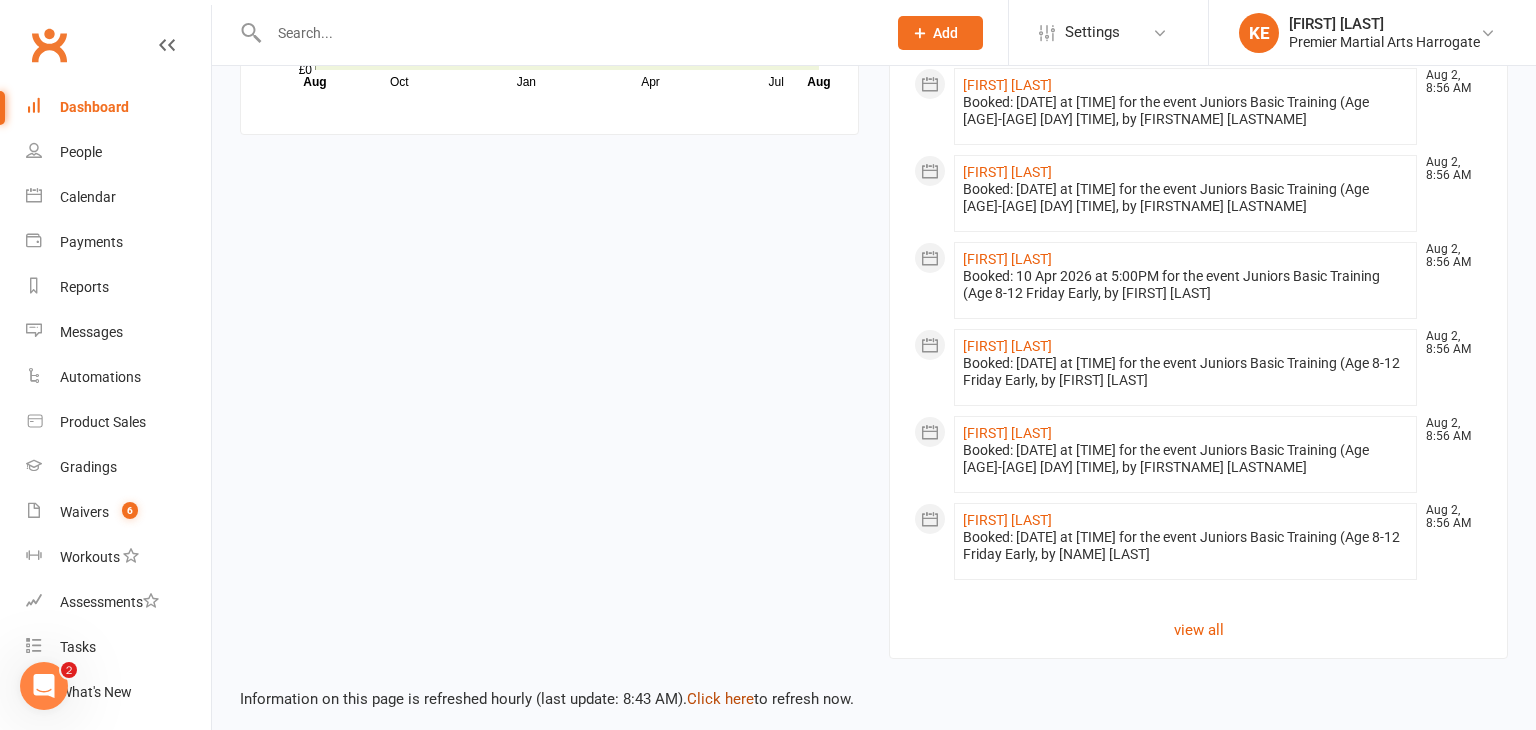click on "Click here" at bounding box center [720, 699] 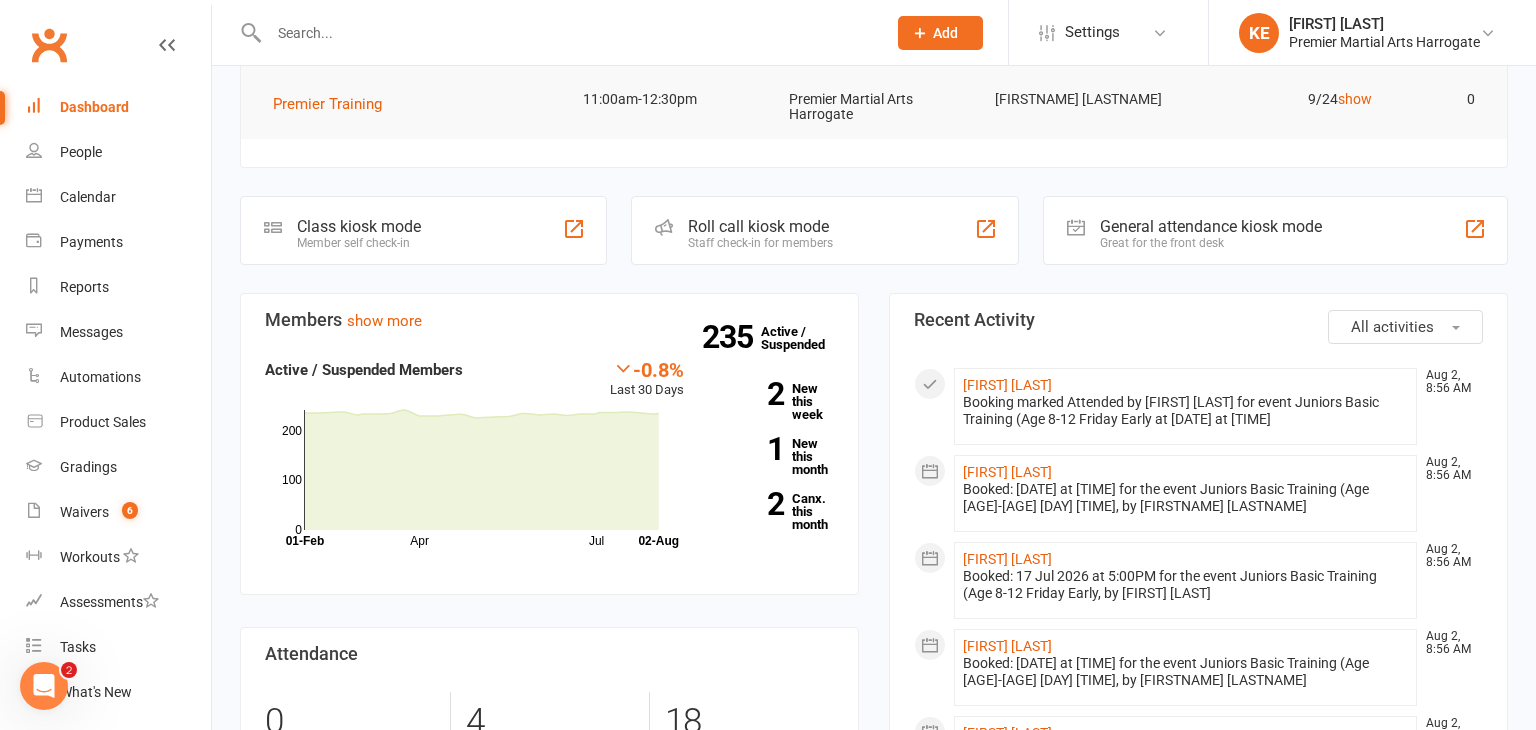 scroll, scrollTop: 0, scrollLeft: 0, axis: both 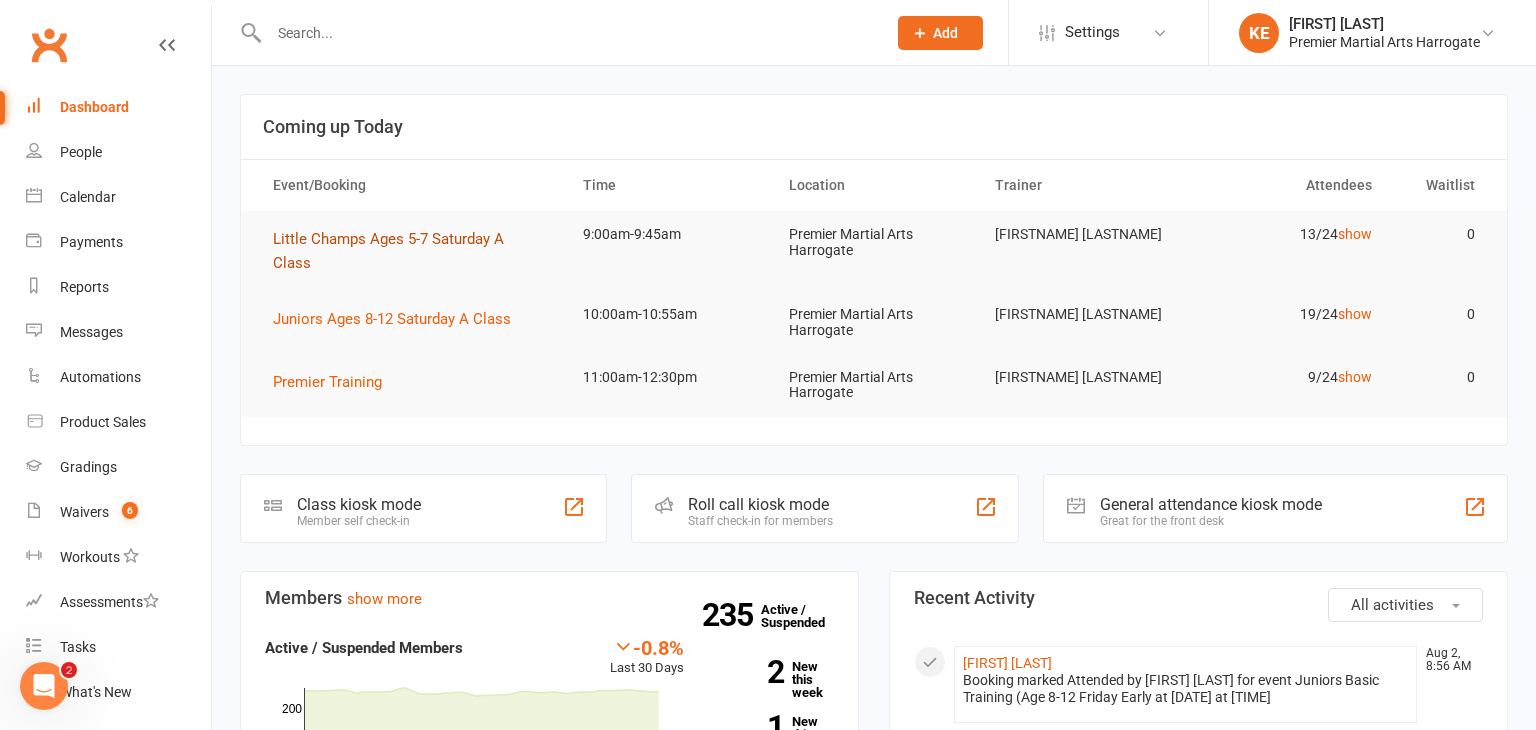 click on "Little Champs Ages 5-7 Saturday A Class" at bounding box center [388, 251] 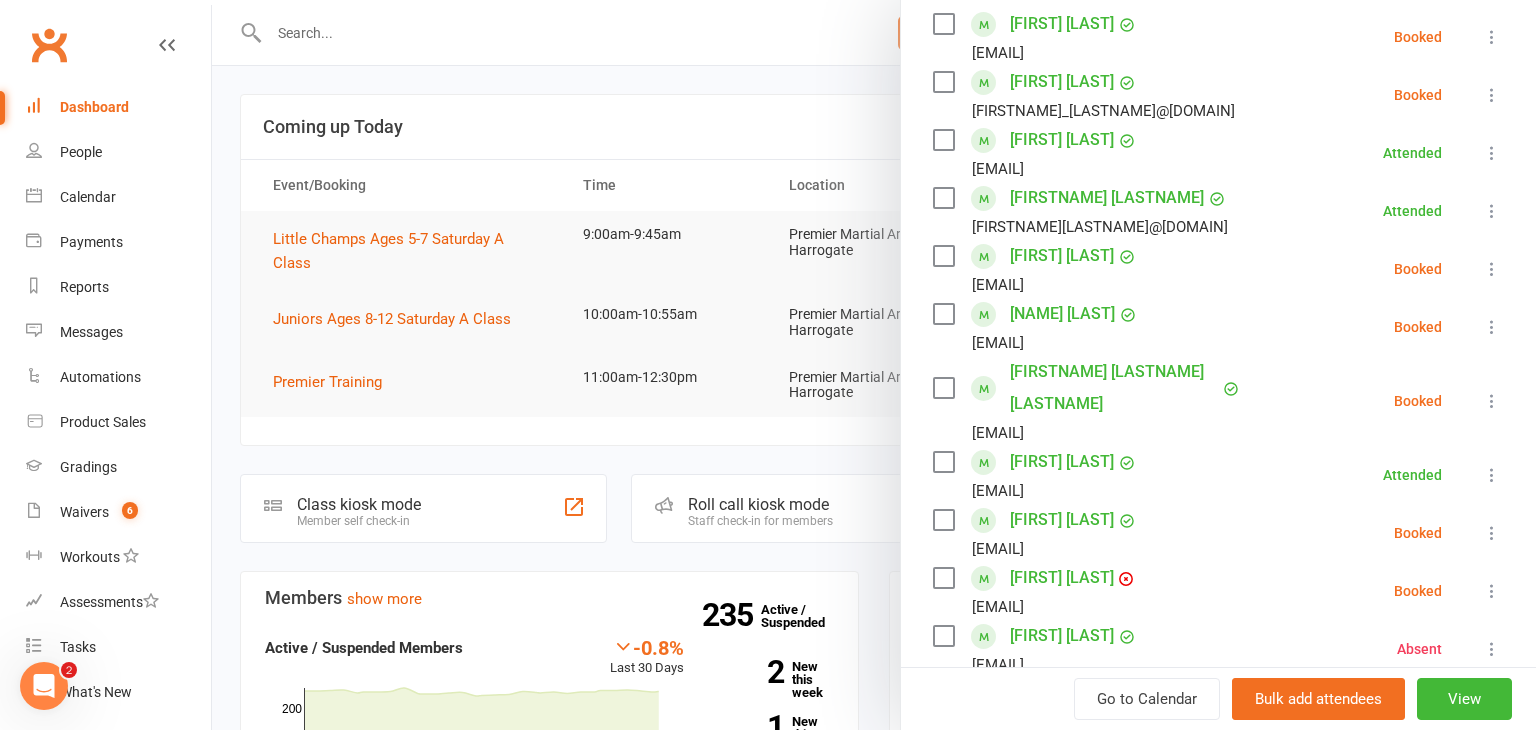 scroll, scrollTop: 374, scrollLeft: 0, axis: vertical 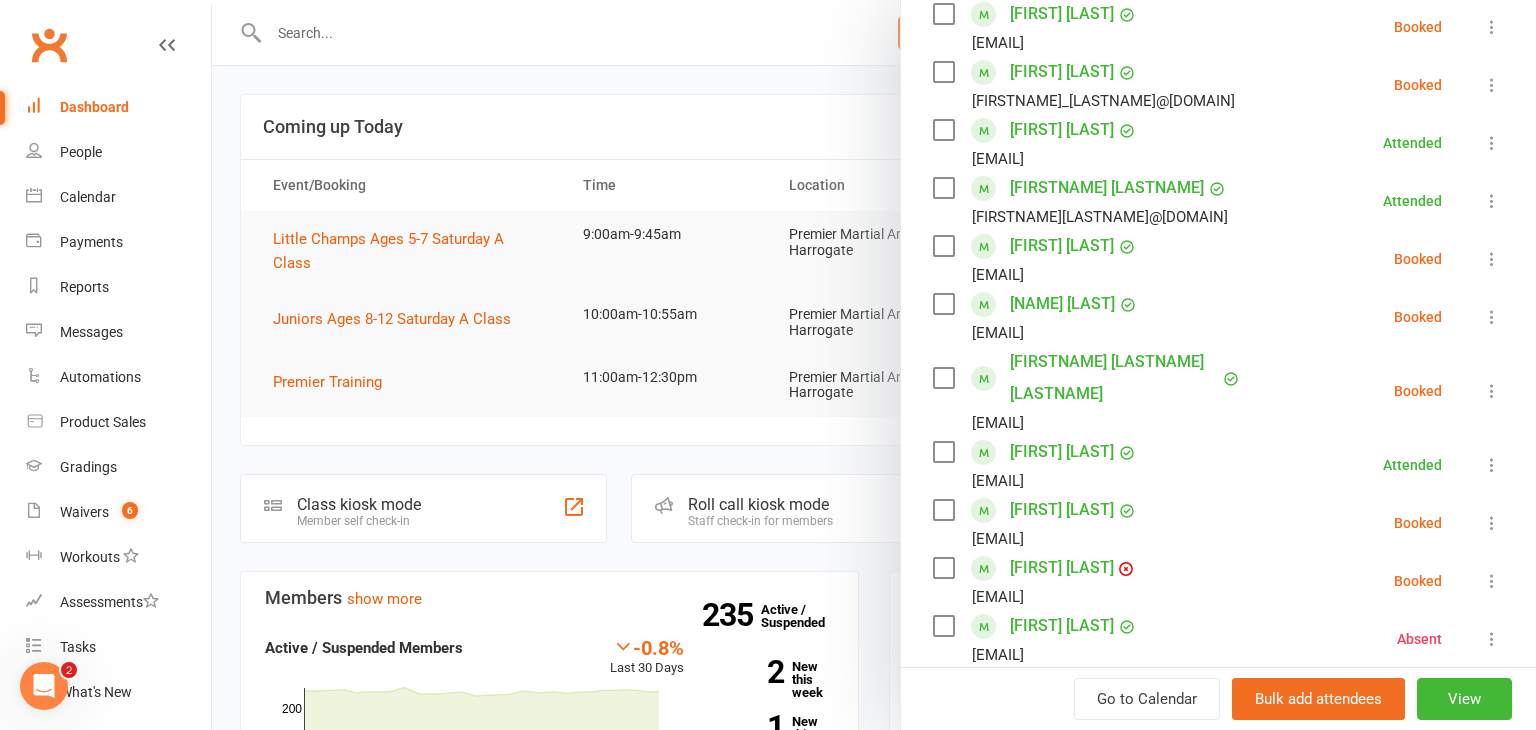 click at bounding box center [1492, 317] 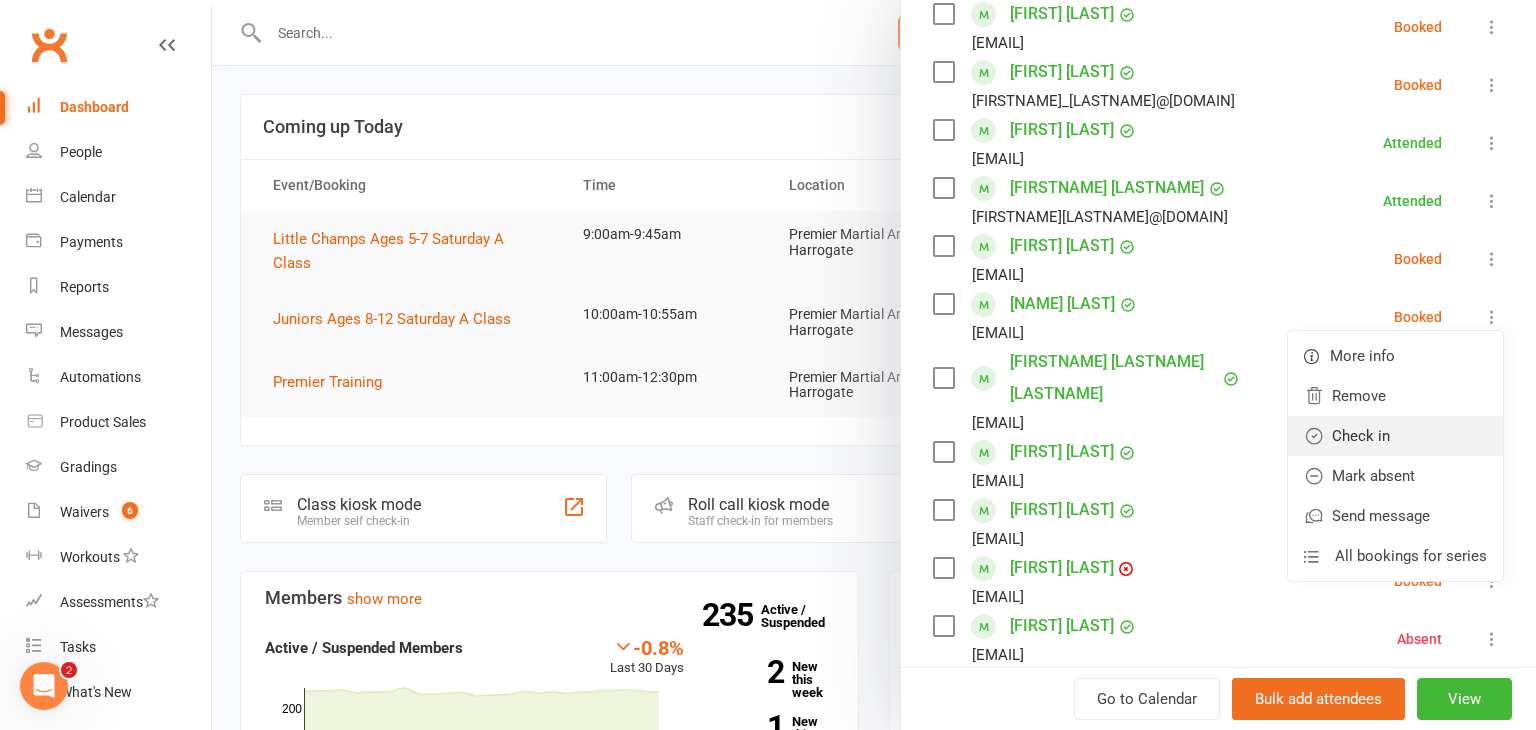 click on "Check in" at bounding box center [1395, 436] 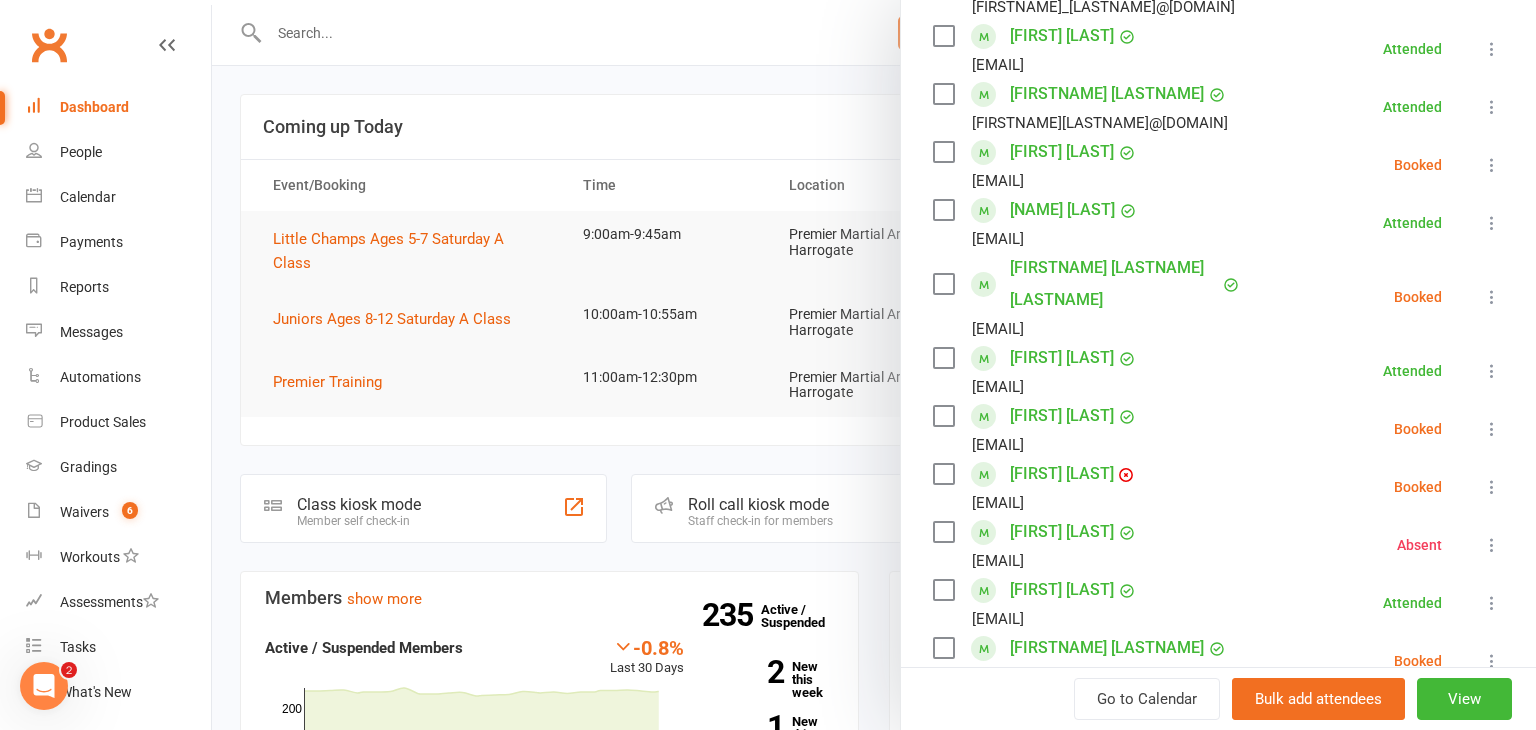 scroll, scrollTop: 468, scrollLeft: 0, axis: vertical 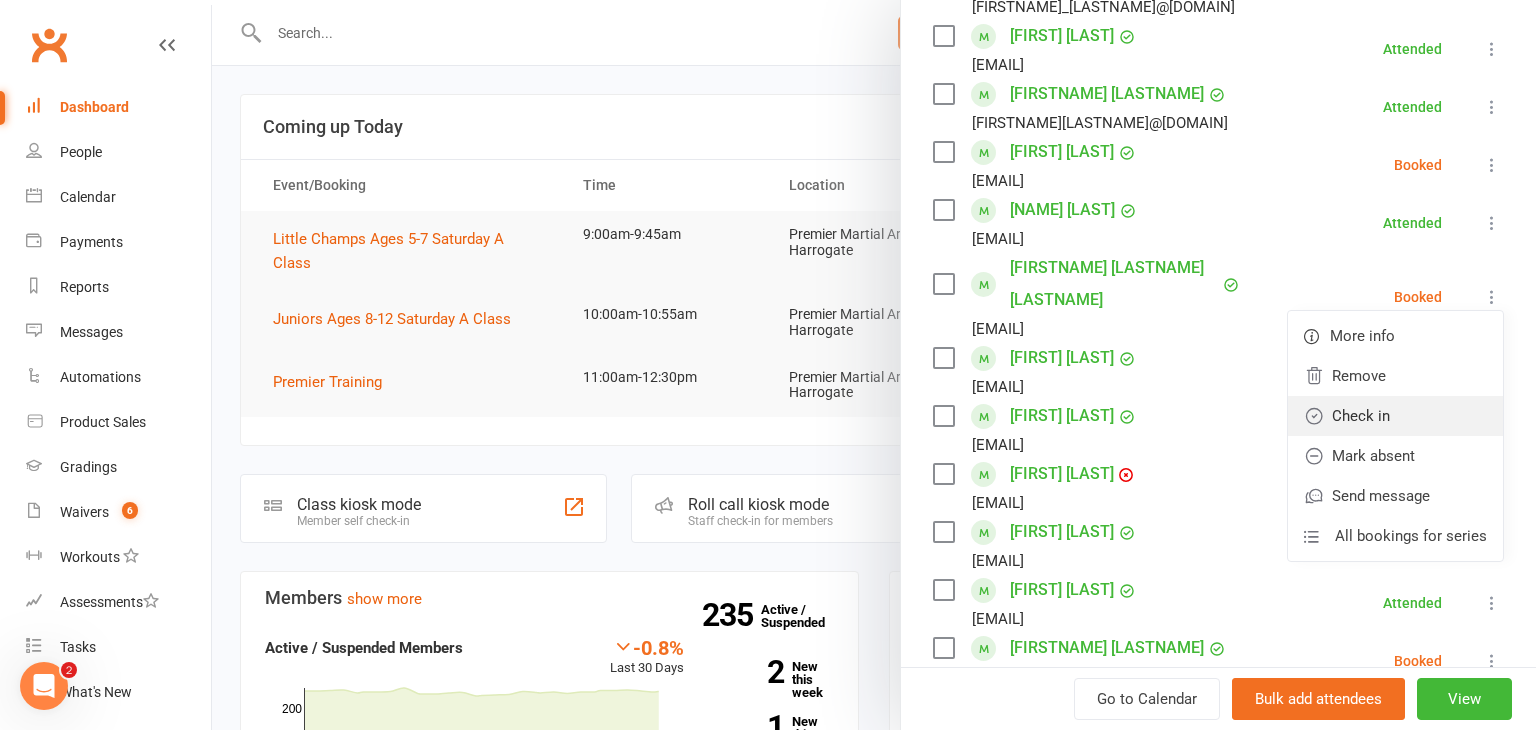 click on "Check in" at bounding box center (1395, 416) 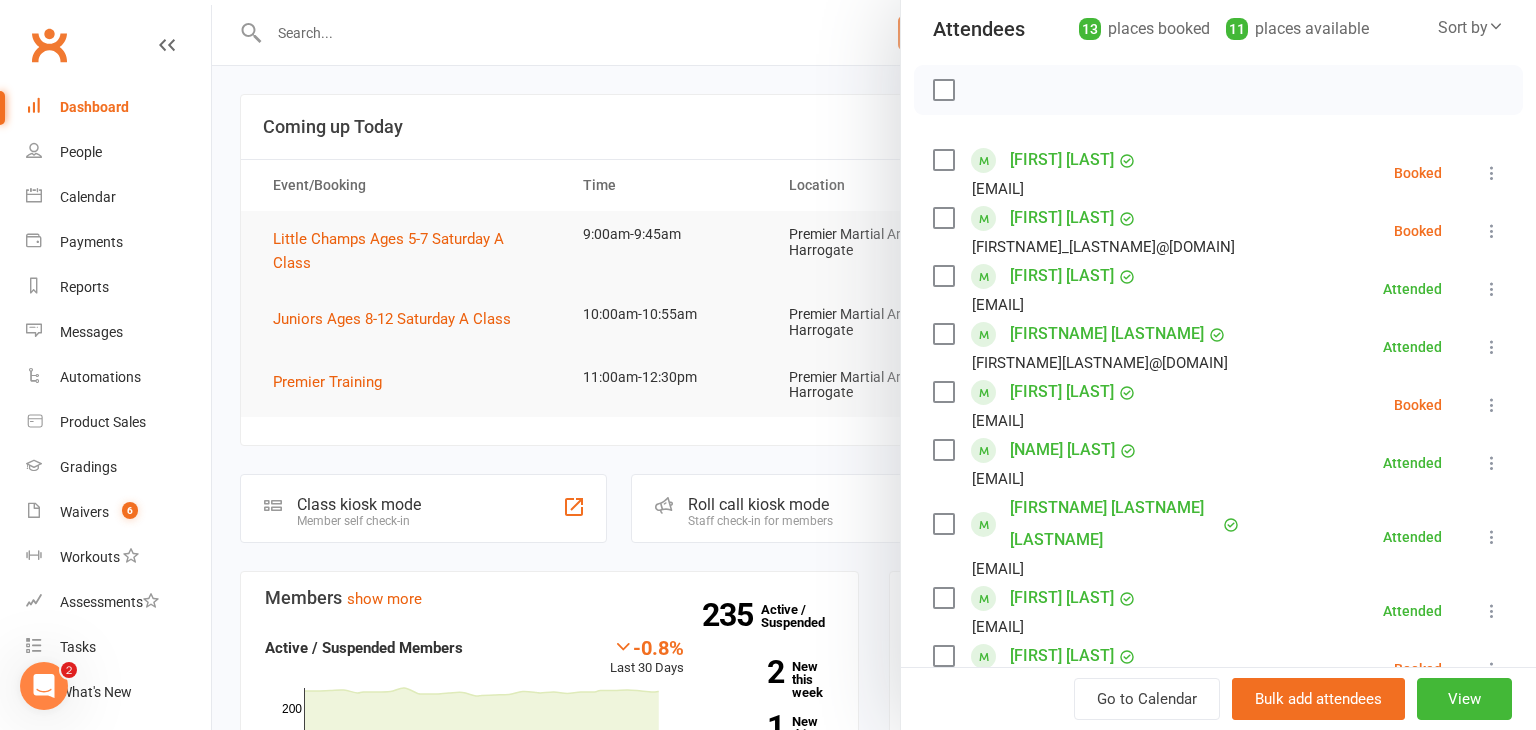 scroll, scrollTop: 226, scrollLeft: 0, axis: vertical 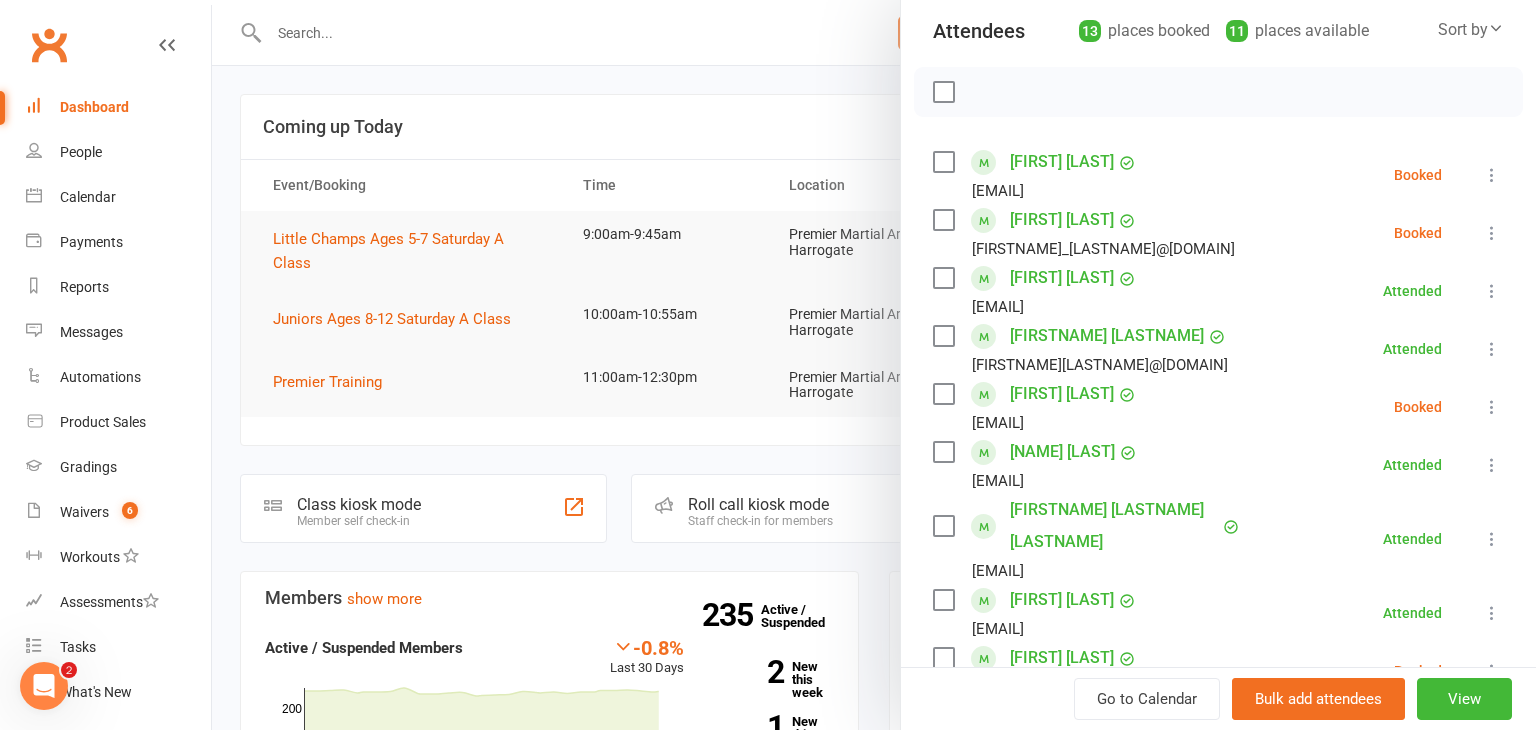 click at bounding box center [1492, 175] 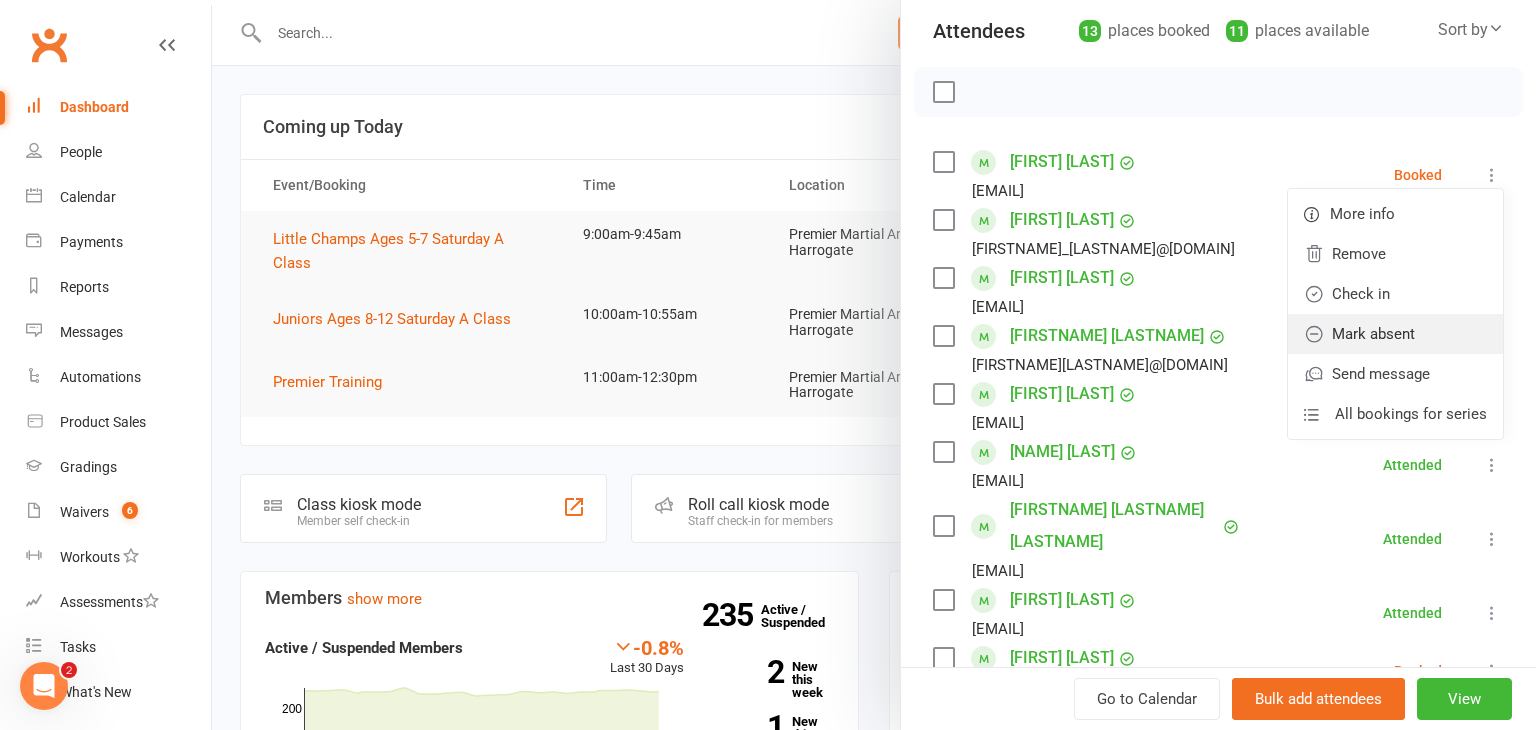 click on "Mark absent" at bounding box center [1395, 334] 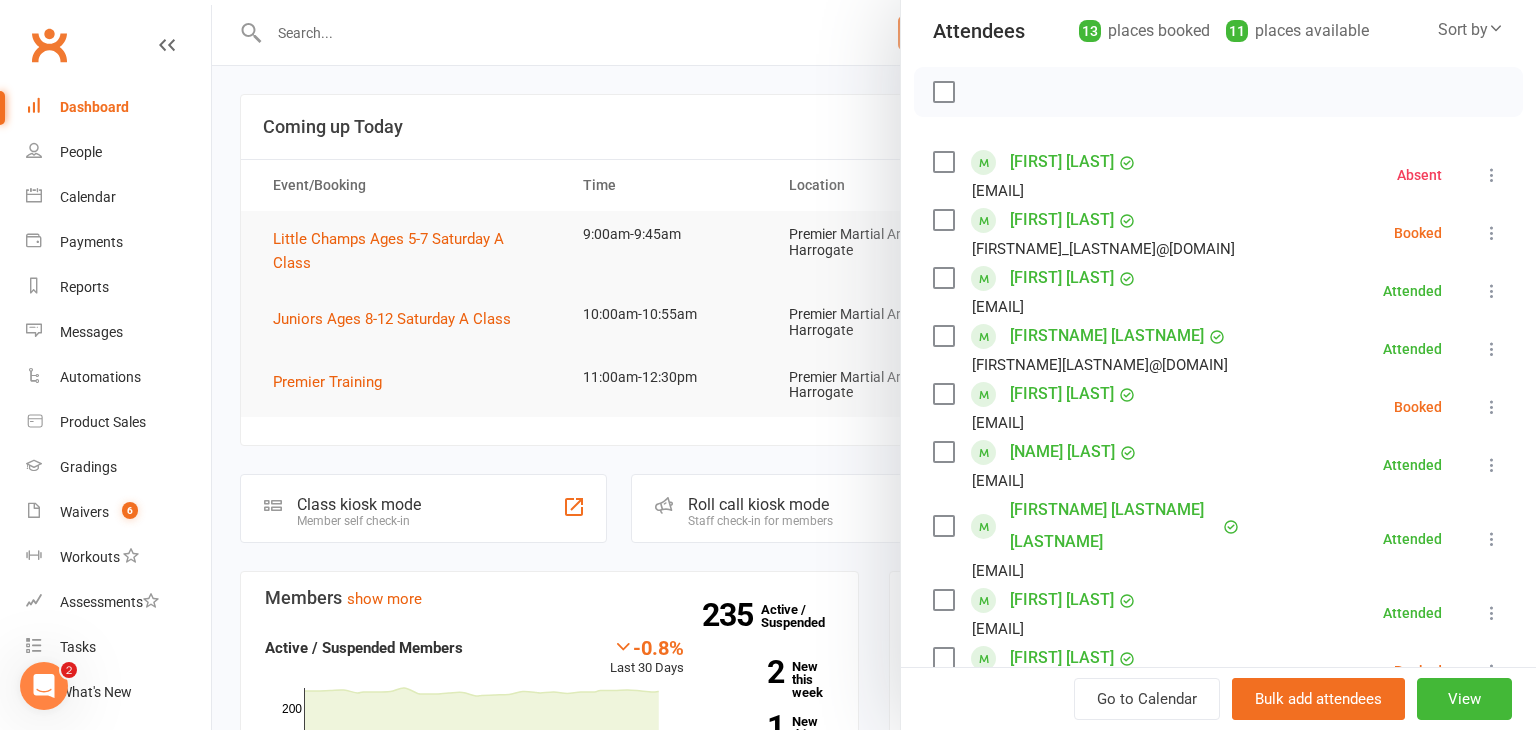 click at bounding box center (1492, 233) 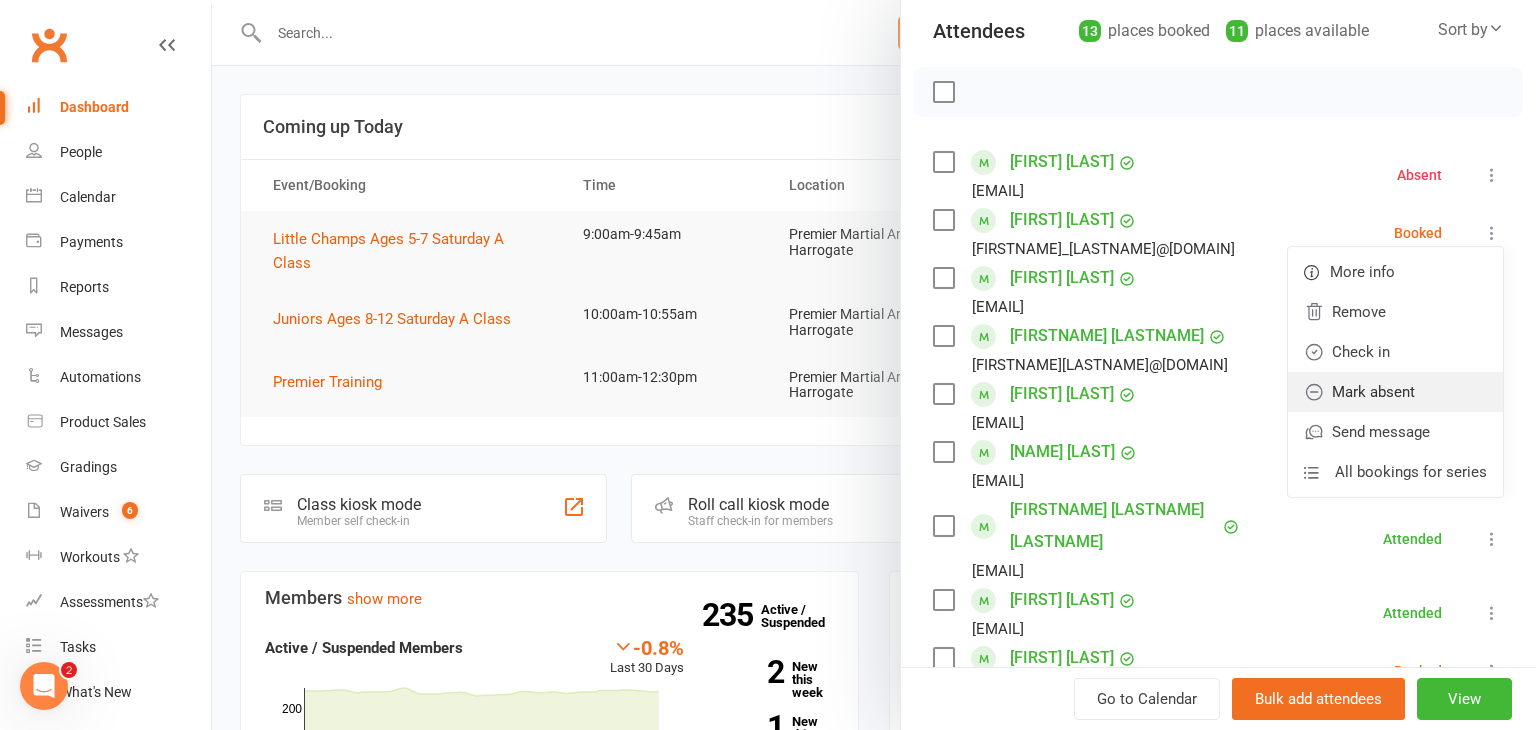 click on "Mark absent" at bounding box center [1395, 392] 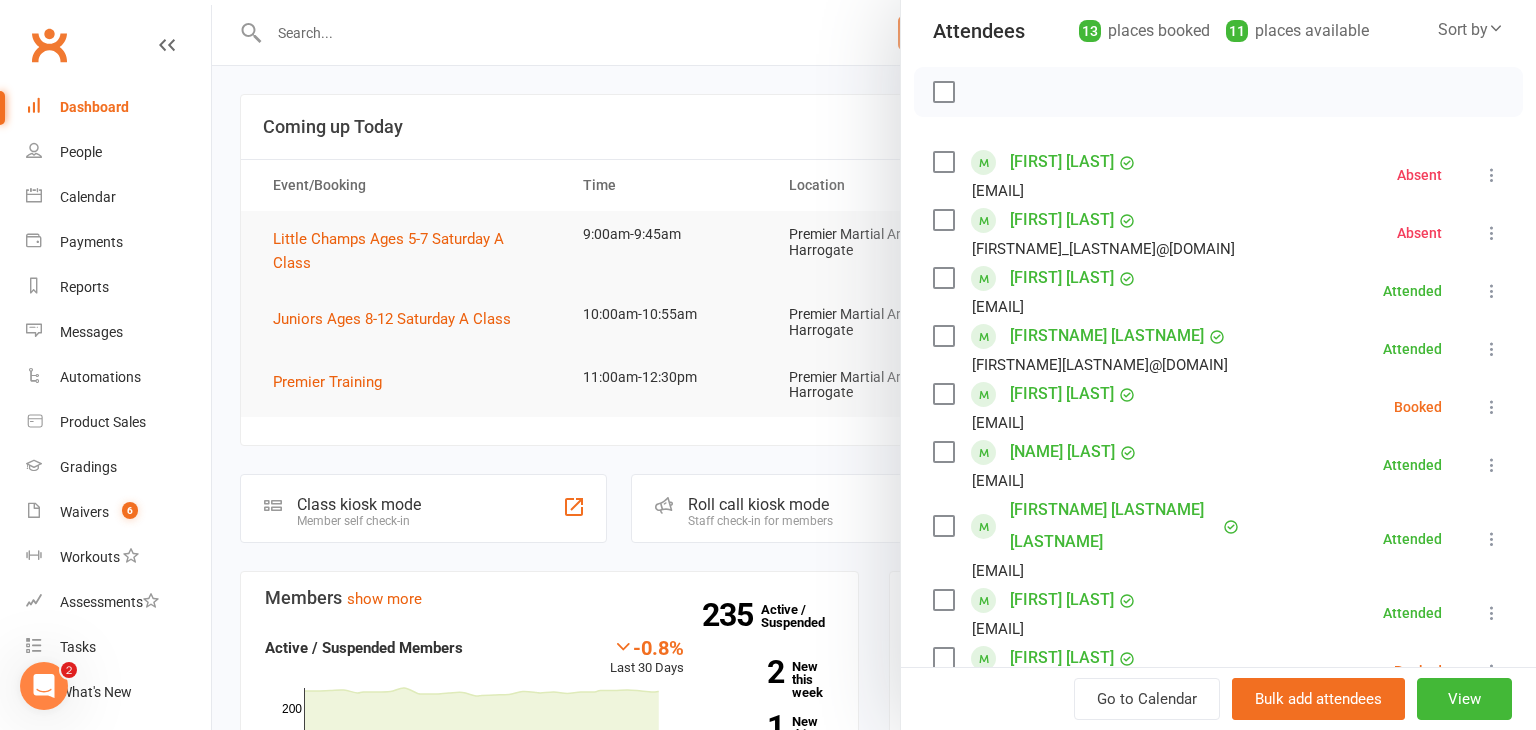 click at bounding box center [1492, 407] 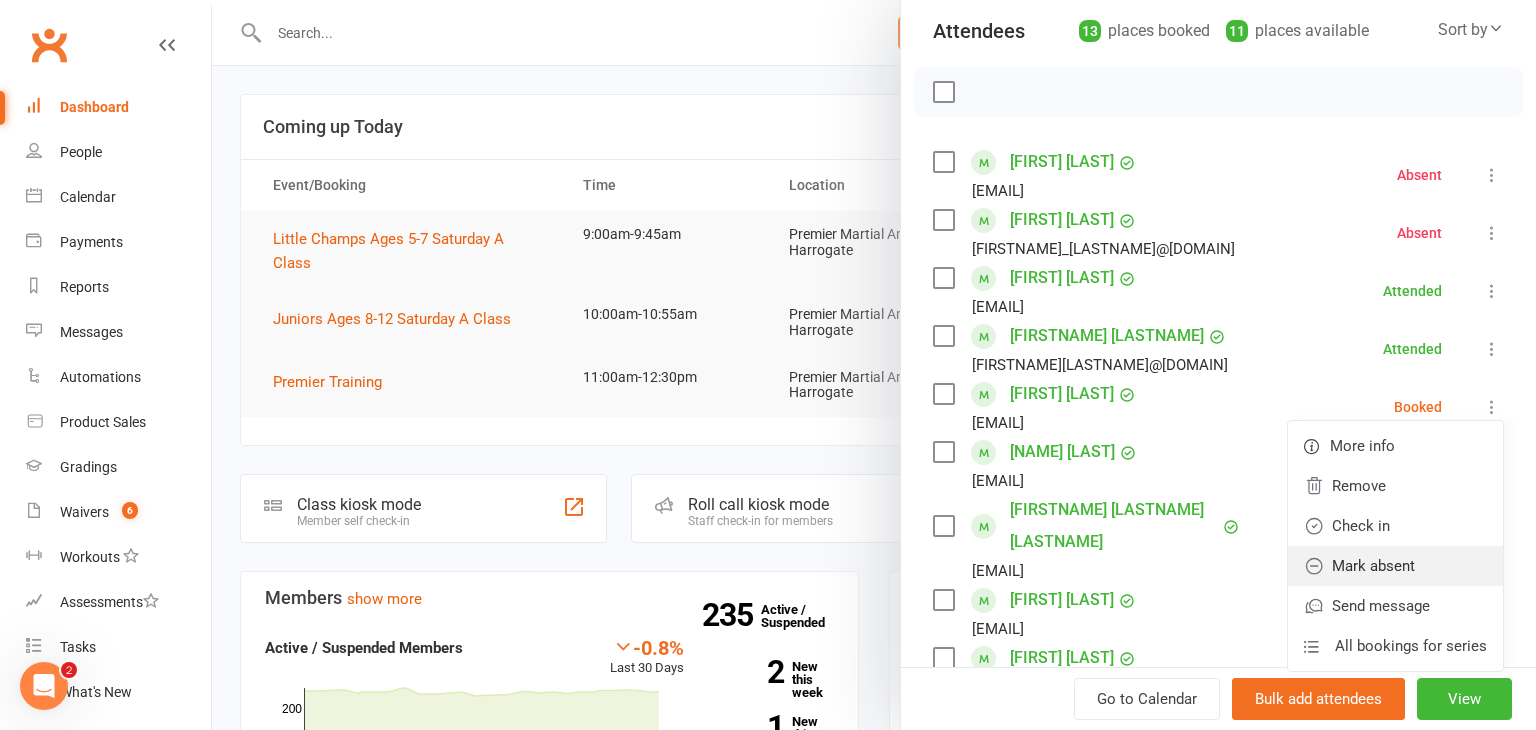 click on "Mark absent" at bounding box center (1395, 566) 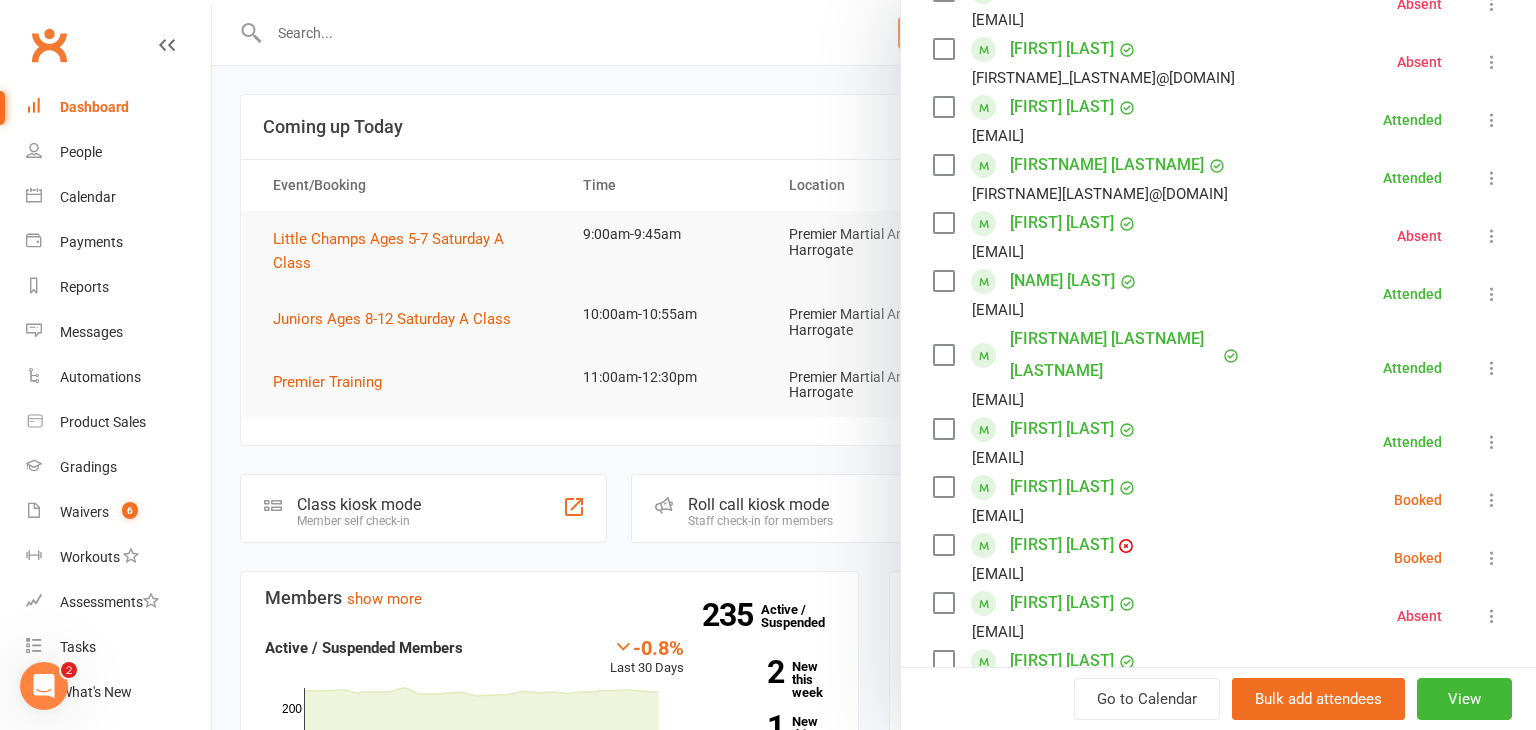 scroll, scrollTop: 410, scrollLeft: 0, axis: vertical 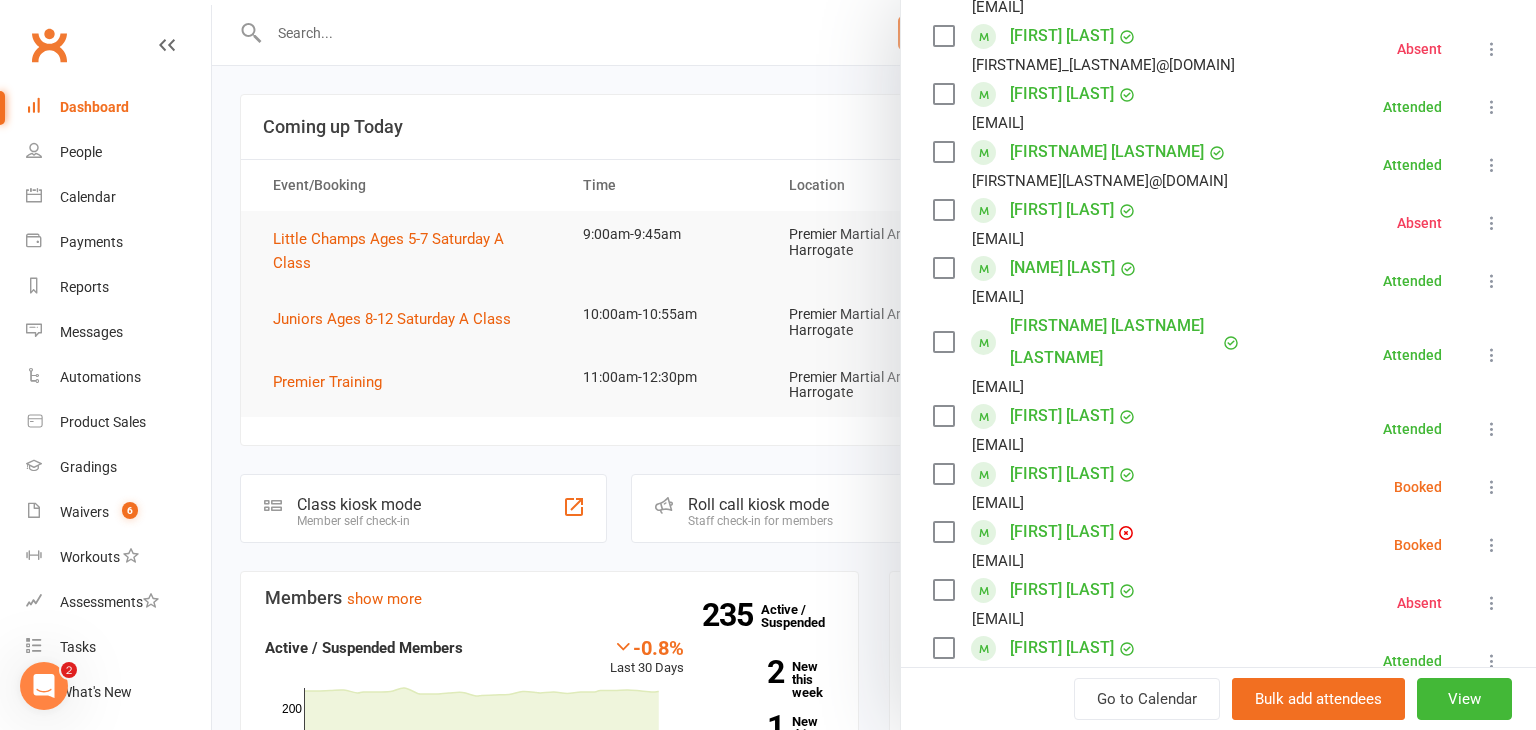 click at bounding box center (1492, 487) 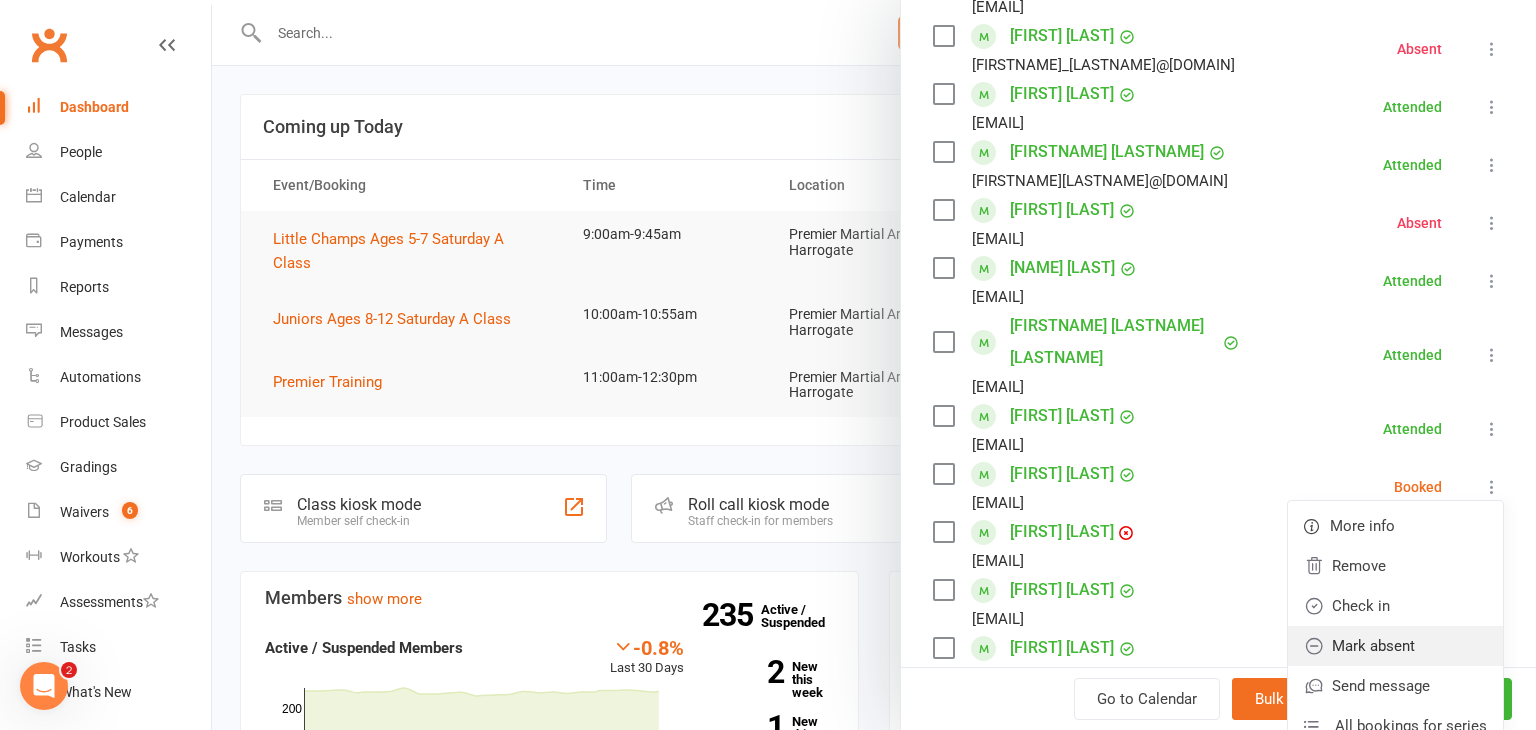 click on "Mark absent" at bounding box center [1395, 646] 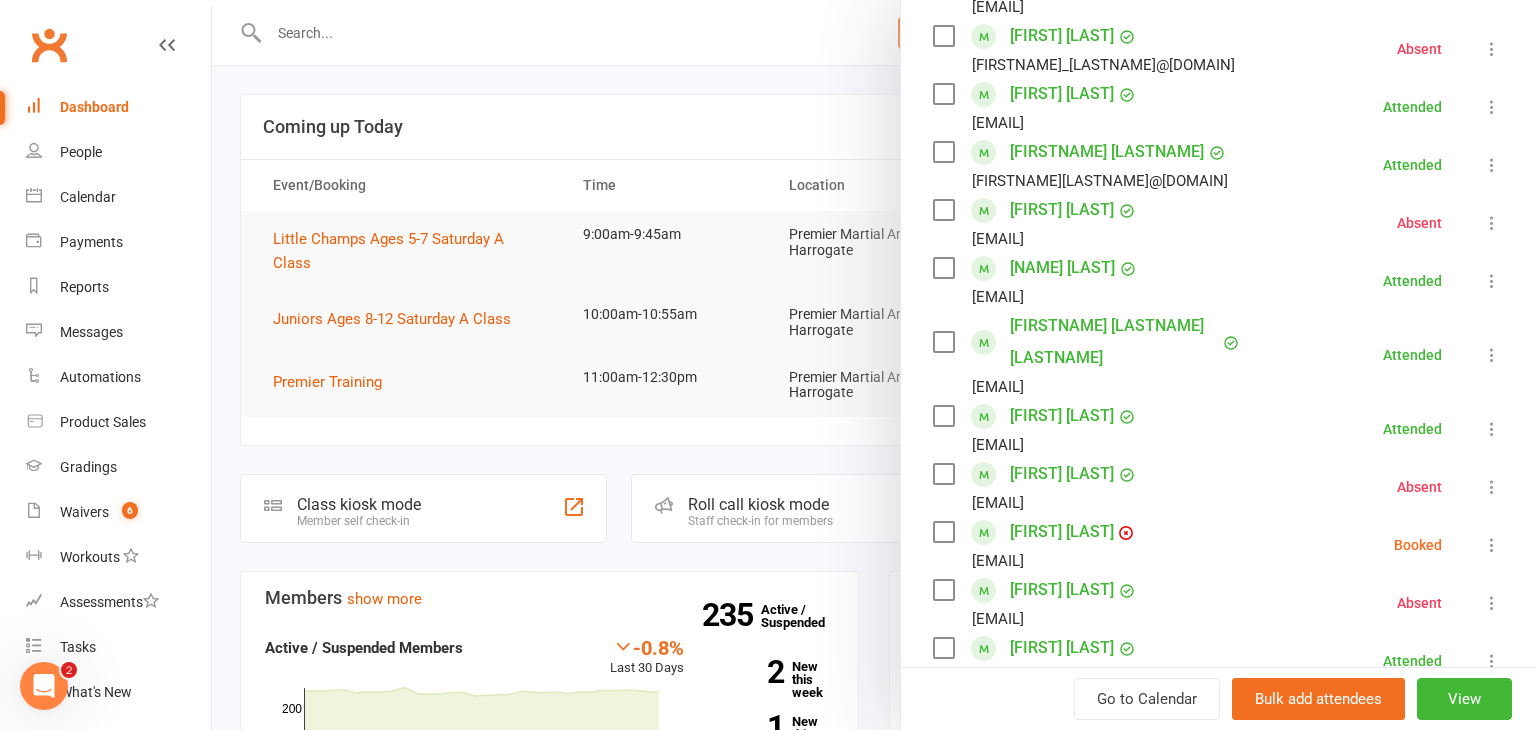 click at bounding box center (1492, 545) 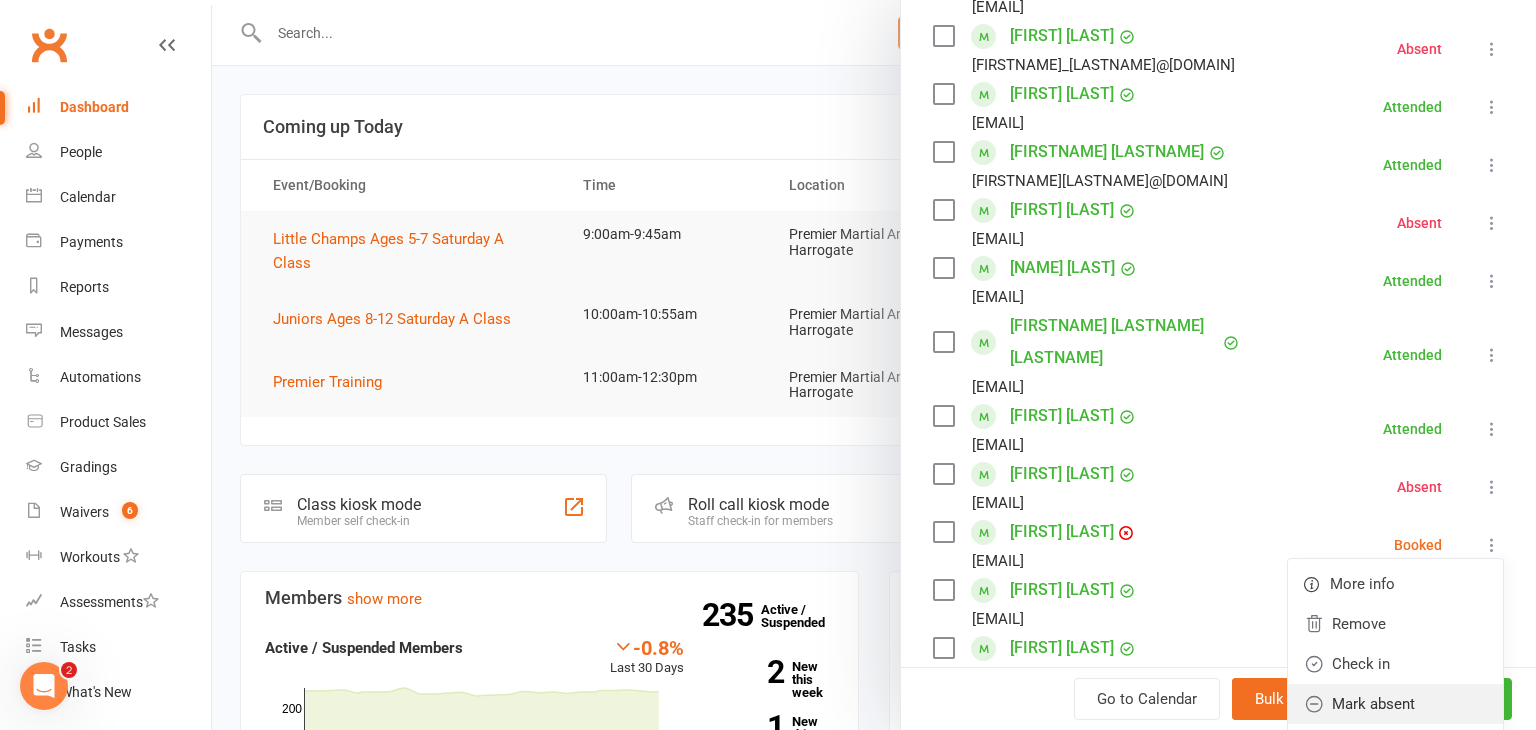 click on "Mark absent" at bounding box center (1395, 704) 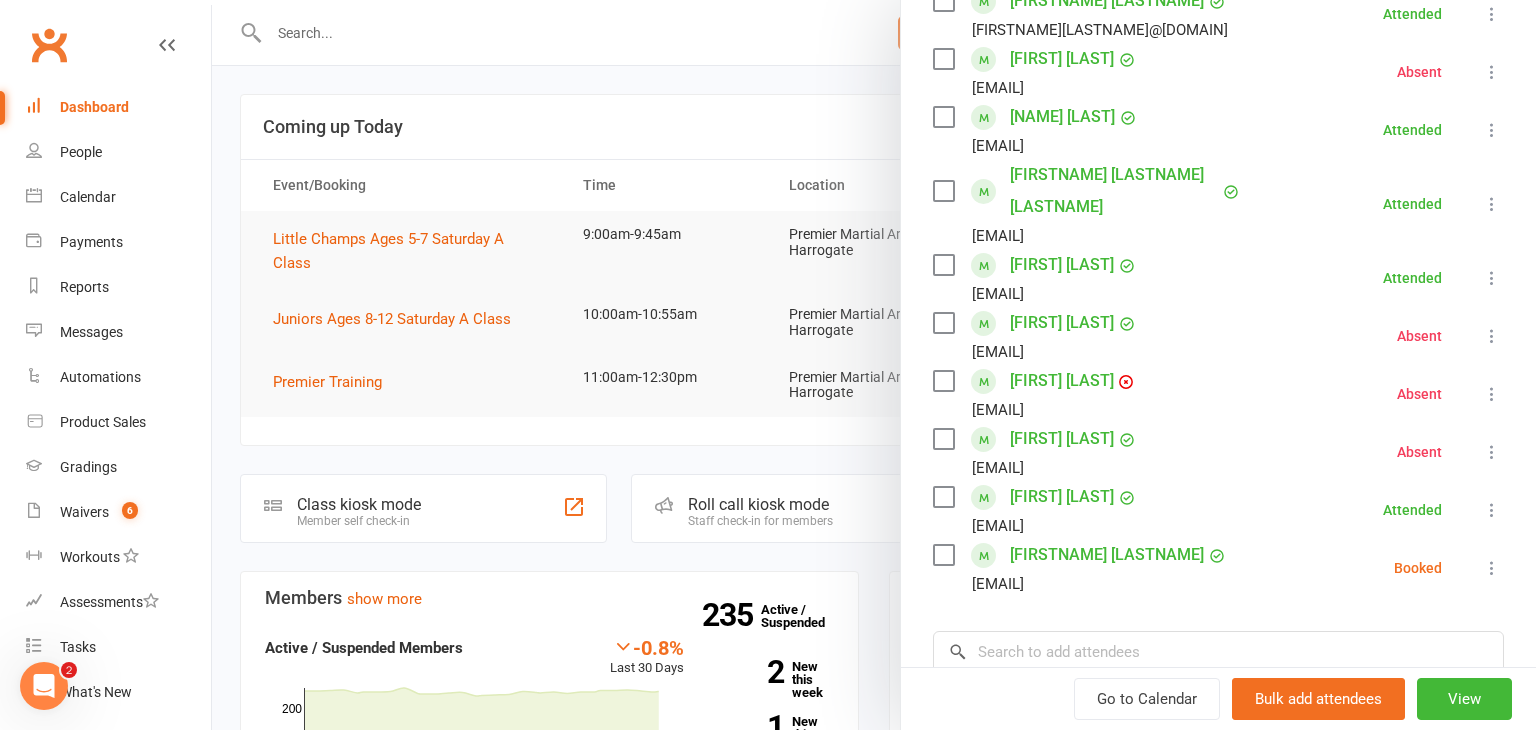 scroll, scrollTop: 569, scrollLeft: 0, axis: vertical 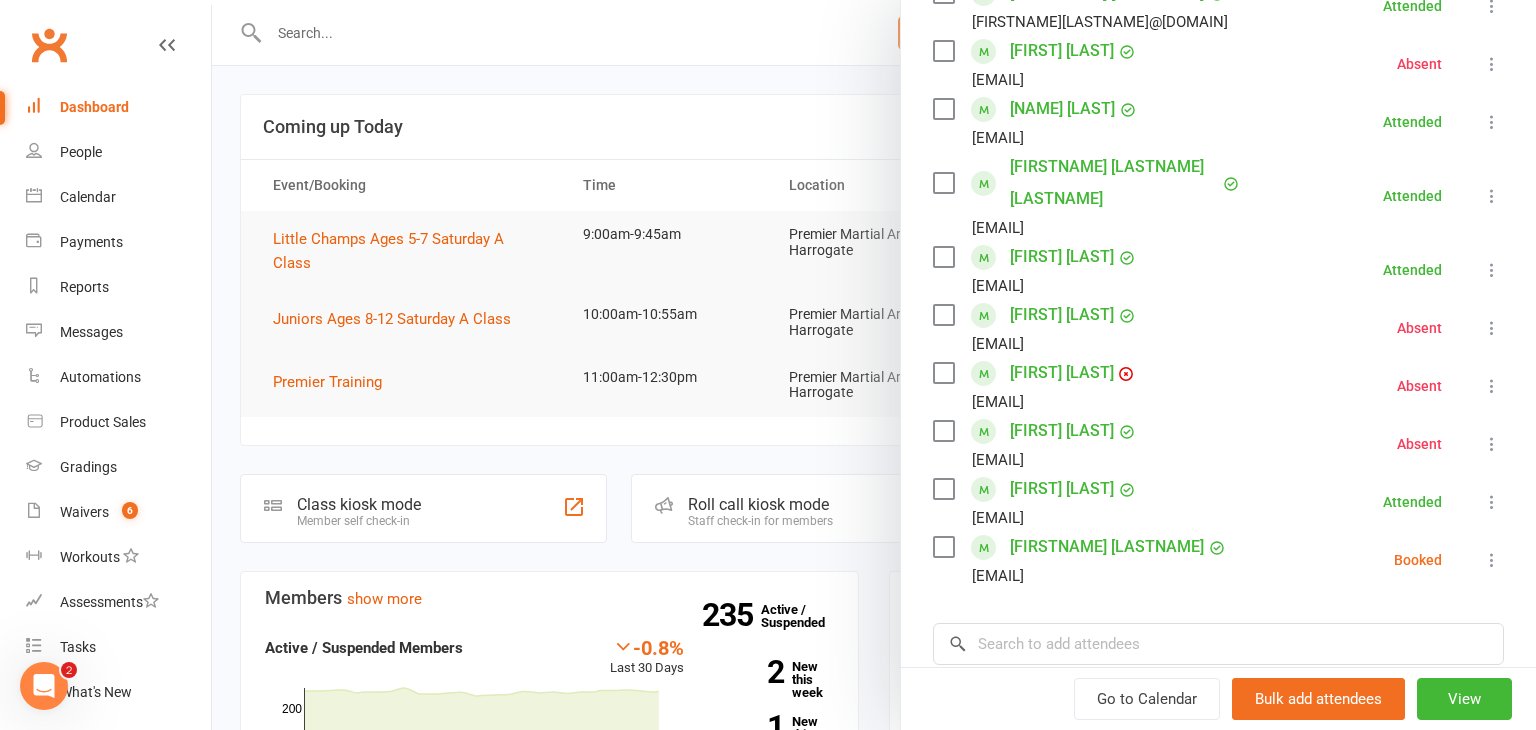 click on "[FIRSTNAME] [LASTNAME] [EMAIL] Attended More info Remove Mark absent Undo check-in Send message All bookings for series" at bounding box center [1218, 502] 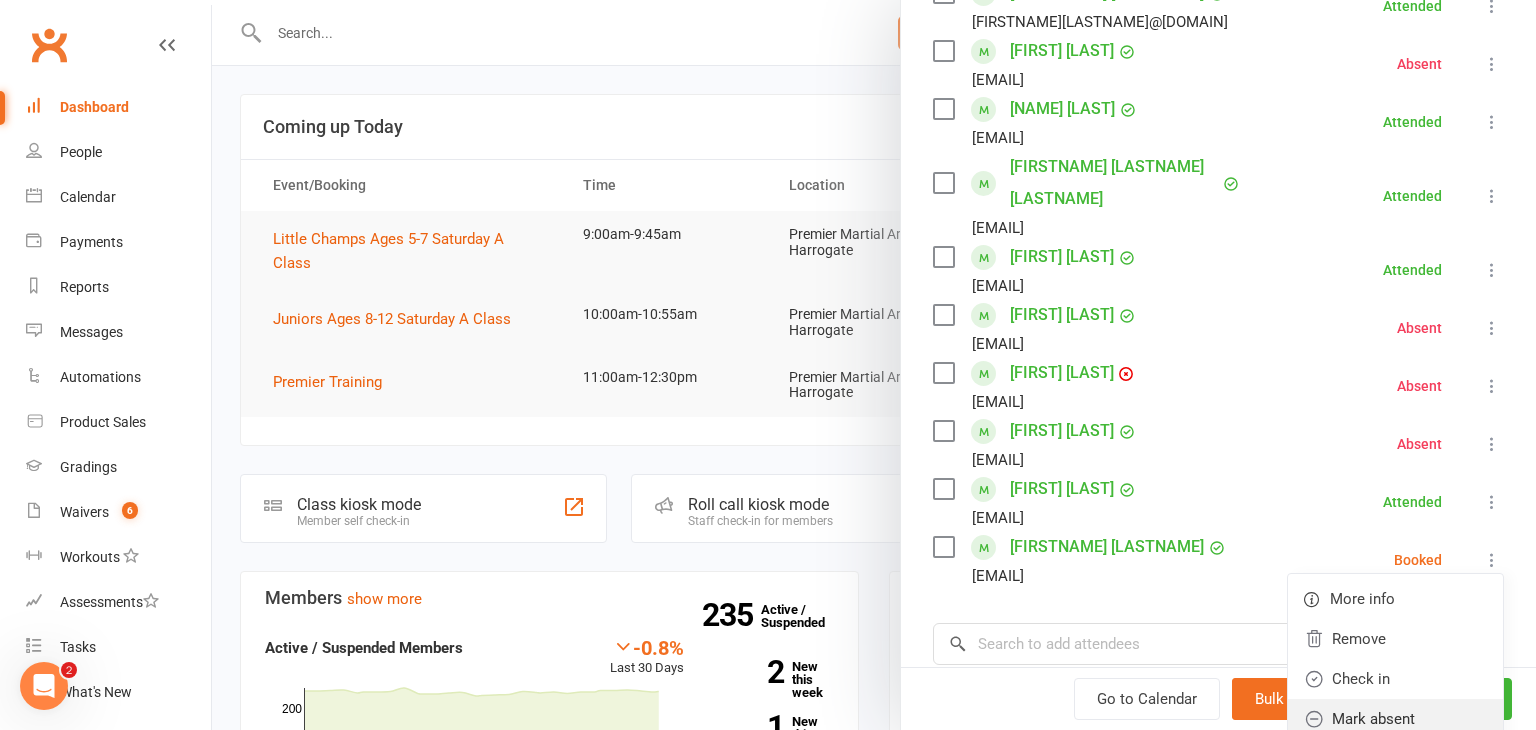 click on "Mark absent" at bounding box center [1395, 719] 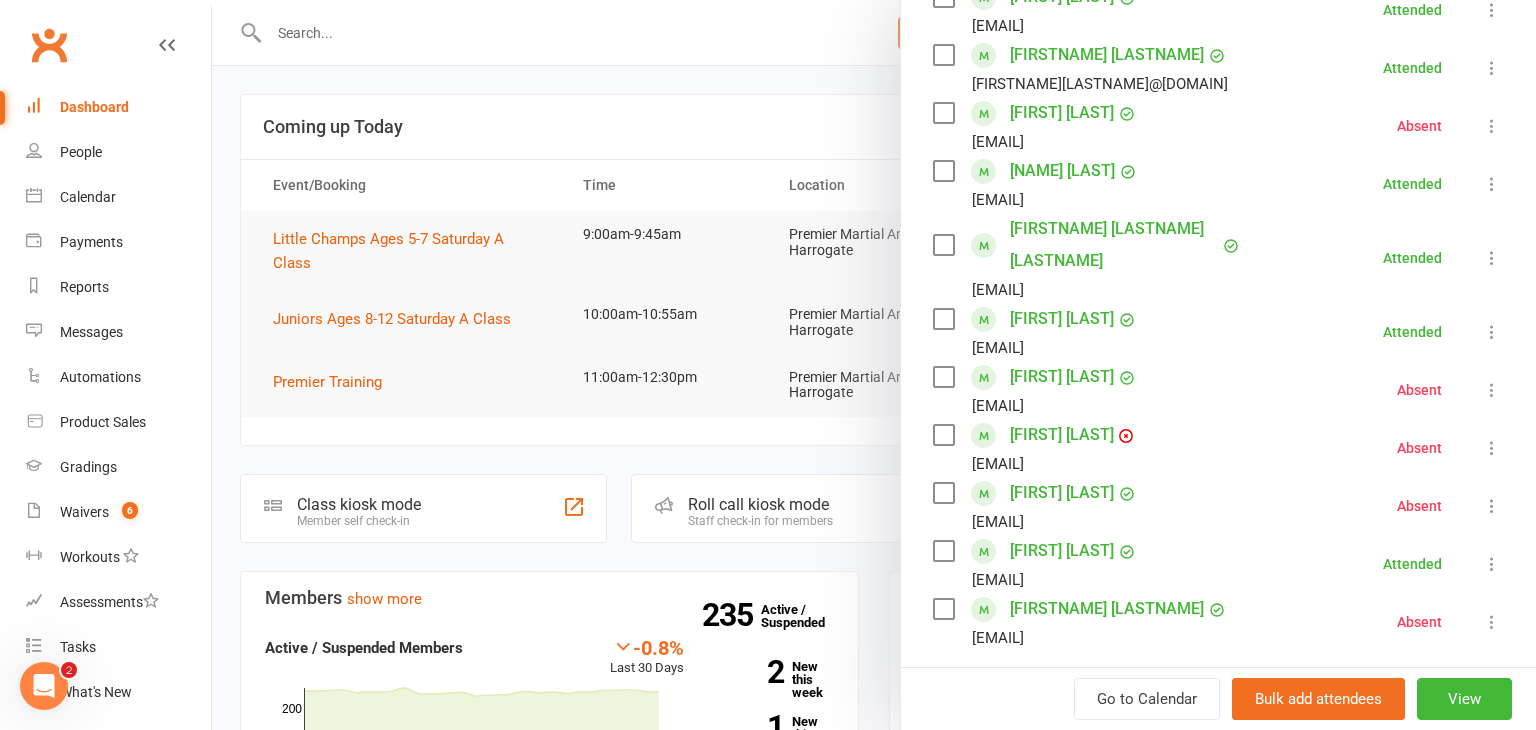 scroll, scrollTop: 510, scrollLeft: 0, axis: vertical 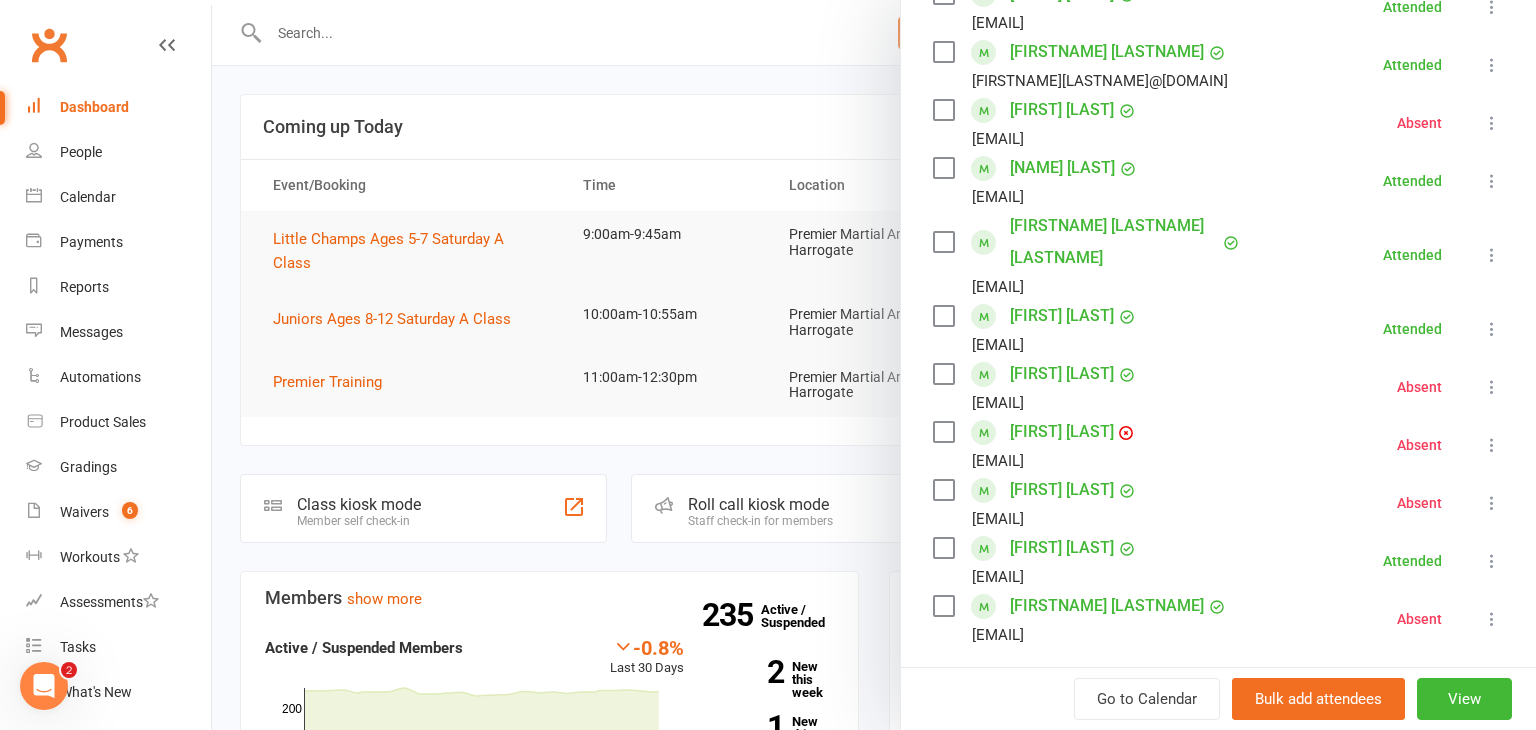 click at bounding box center [943, 490] 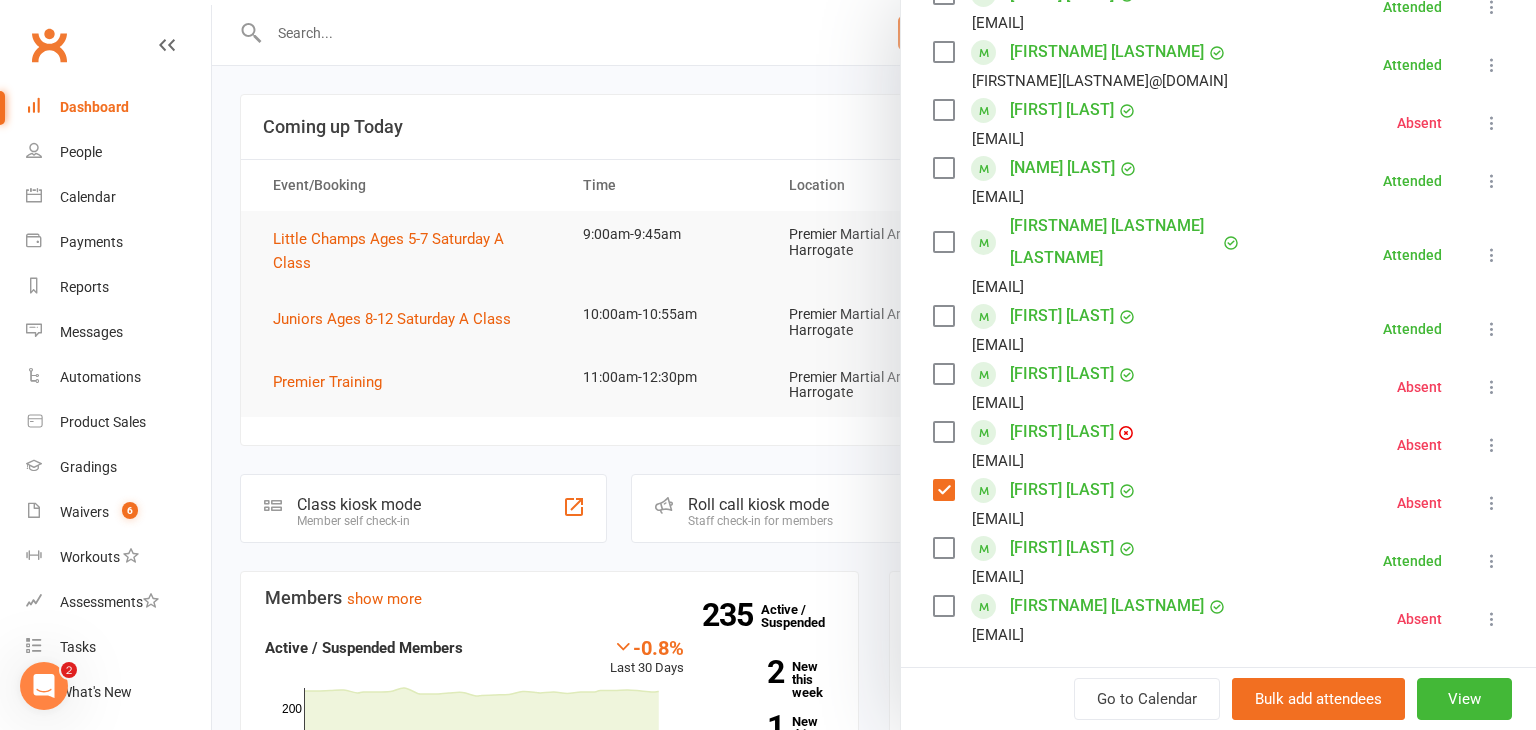 click at bounding box center (943, 490) 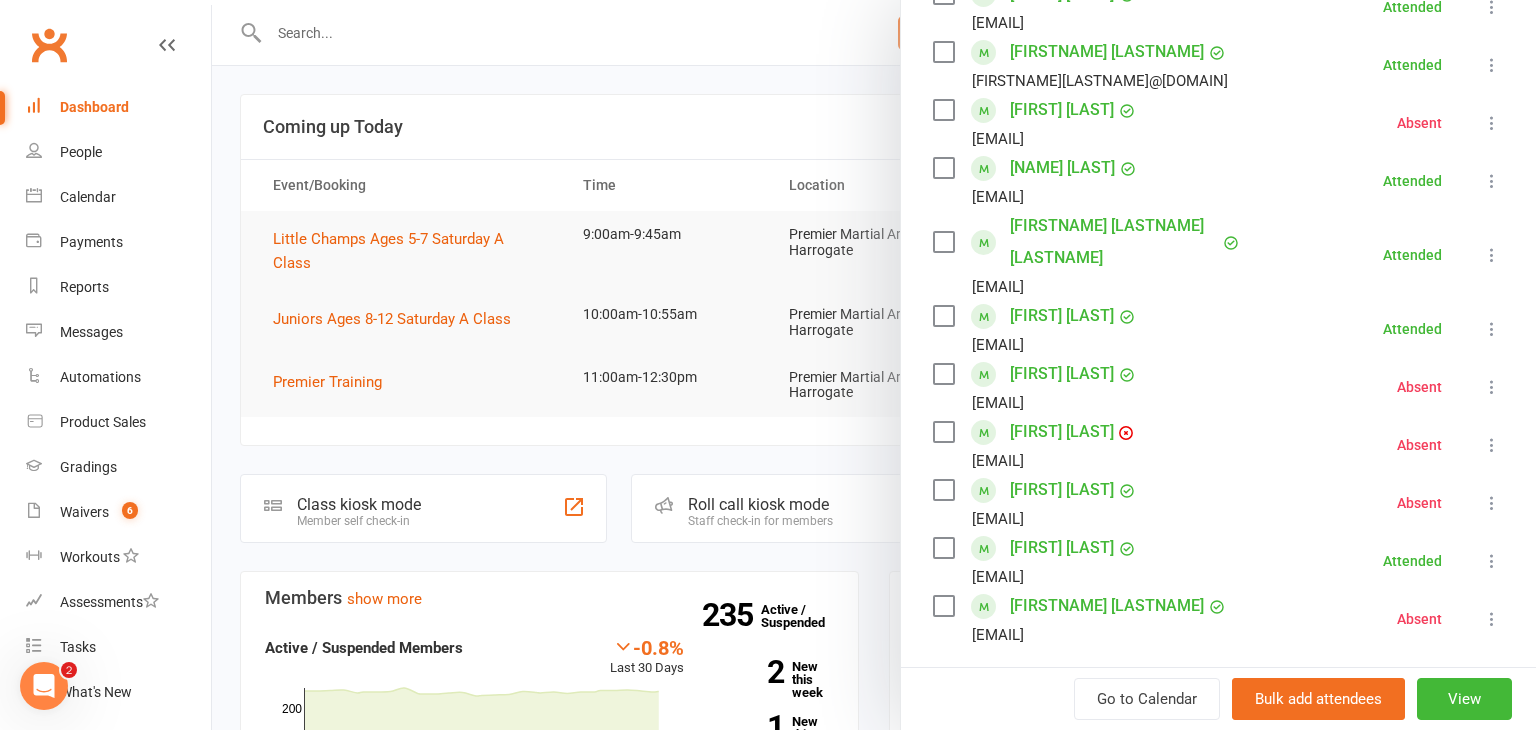 click at bounding box center [874, 365] 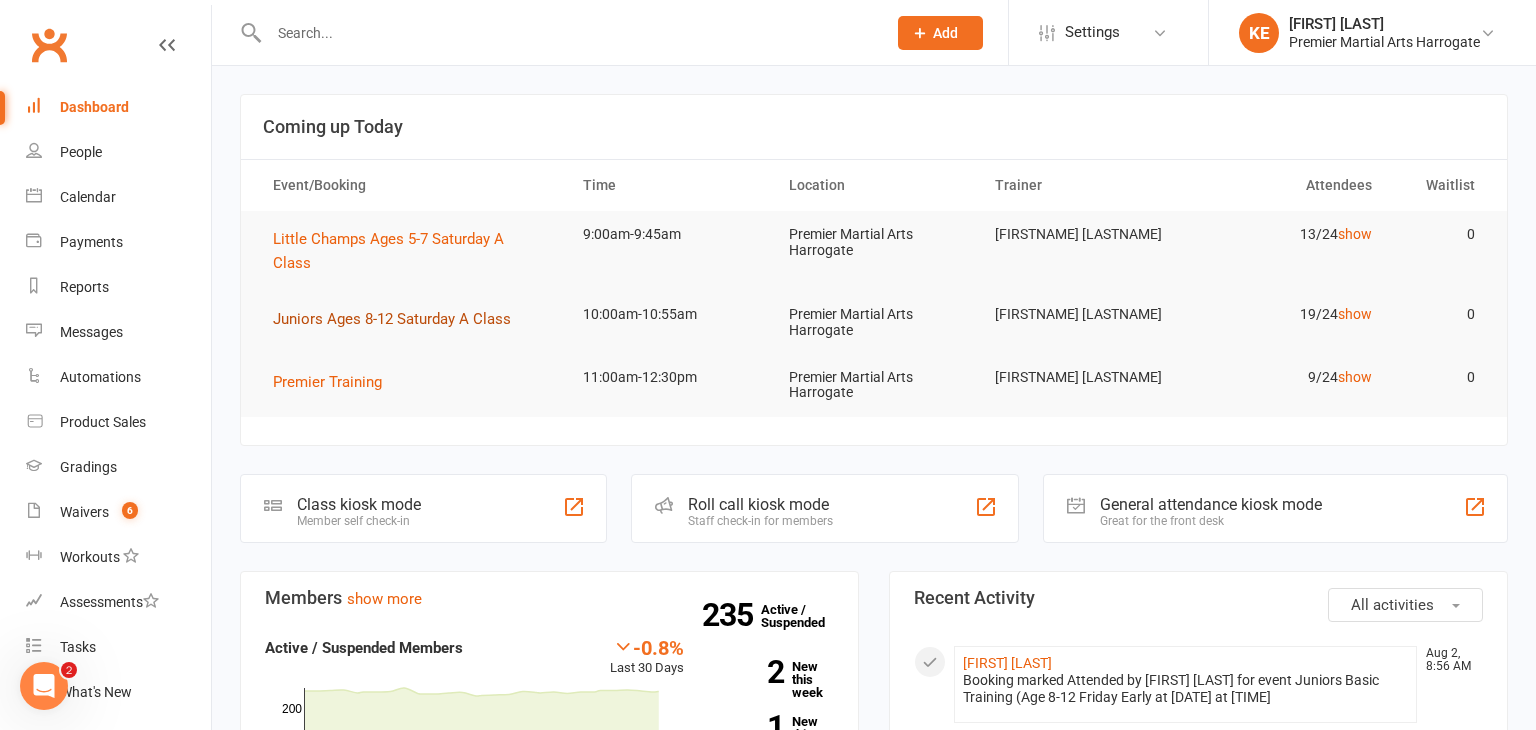 click on "Juniors Ages 8-12 Saturday A Class" at bounding box center (399, 319) 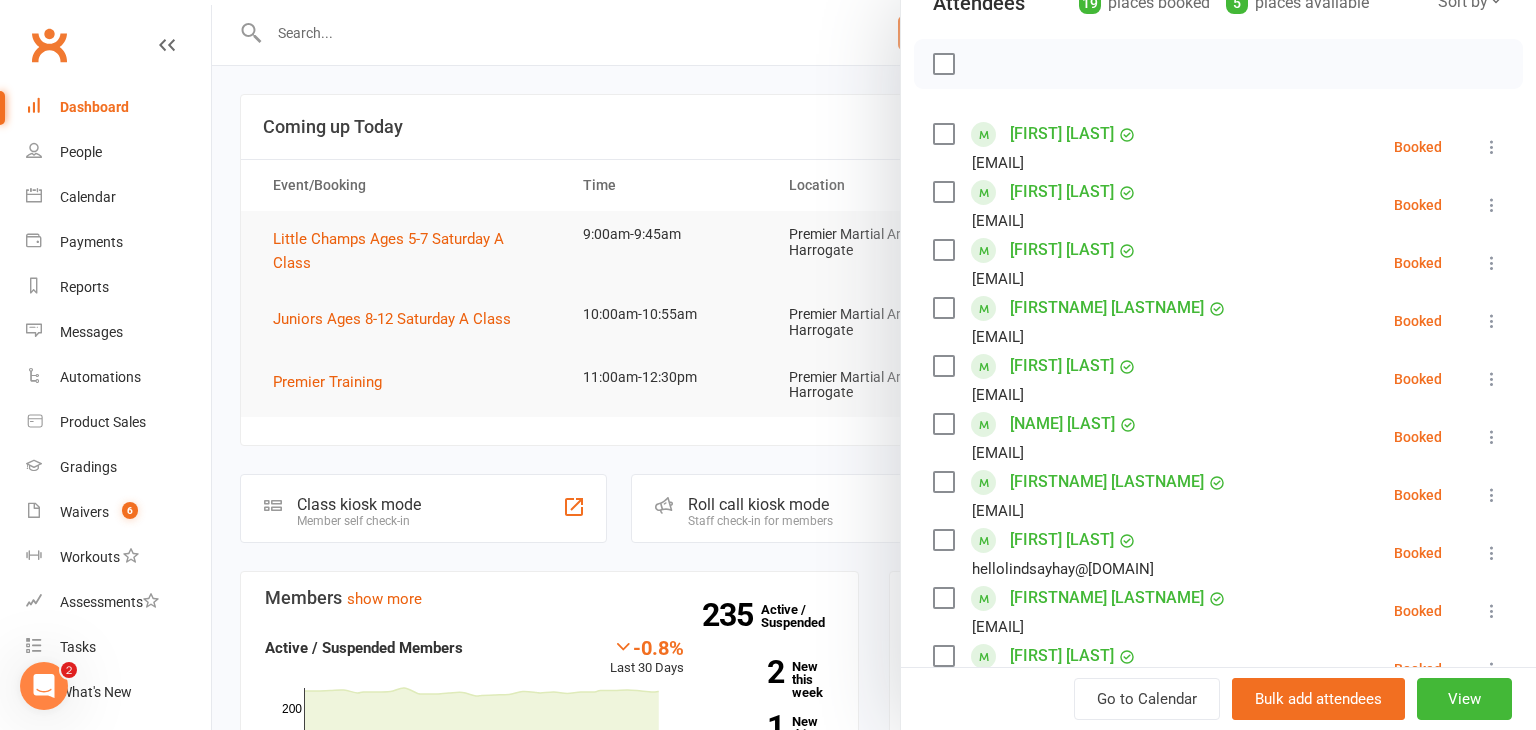 scroll, scrollTop: 256, scrollLeft: 0, axis: vertical 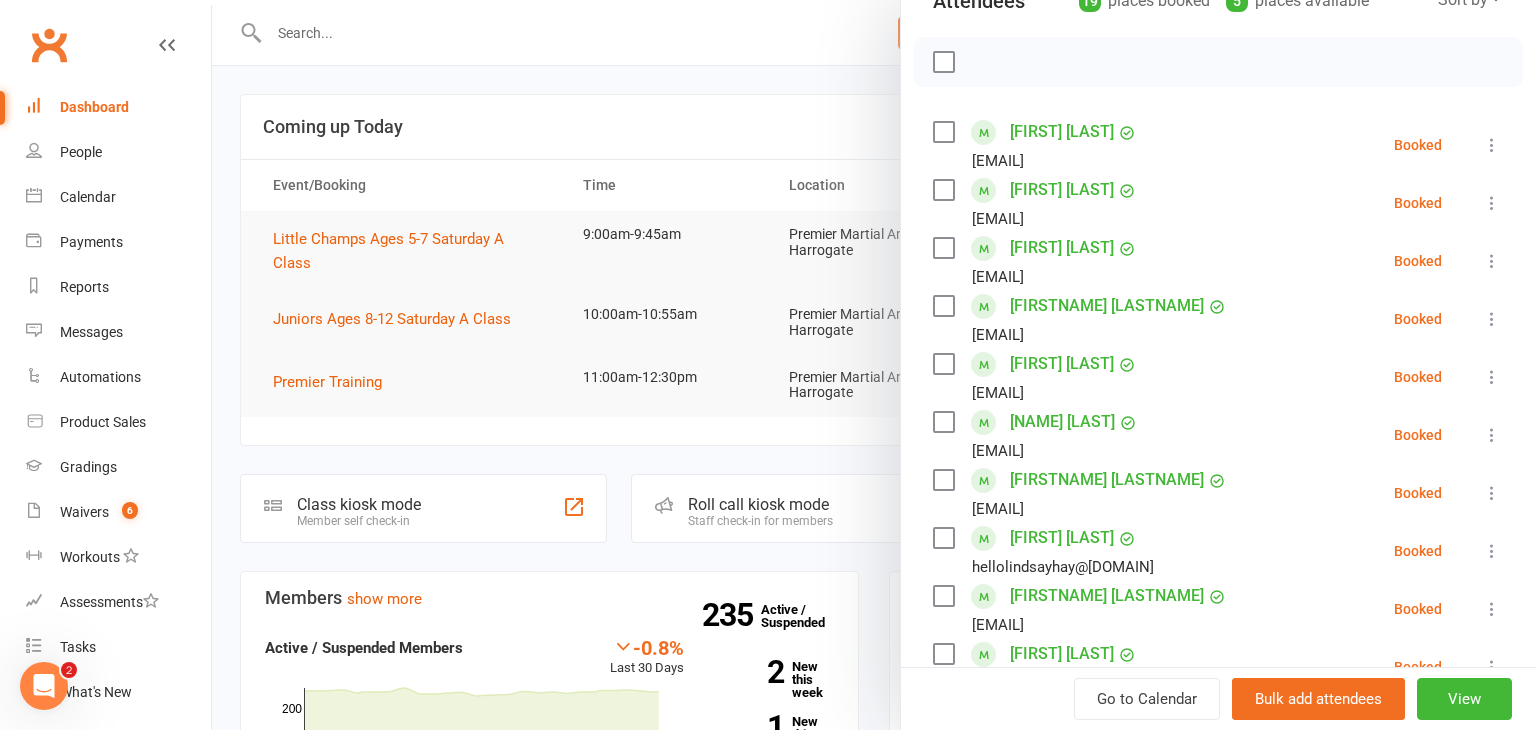 click at bounding box center [1492, 319] 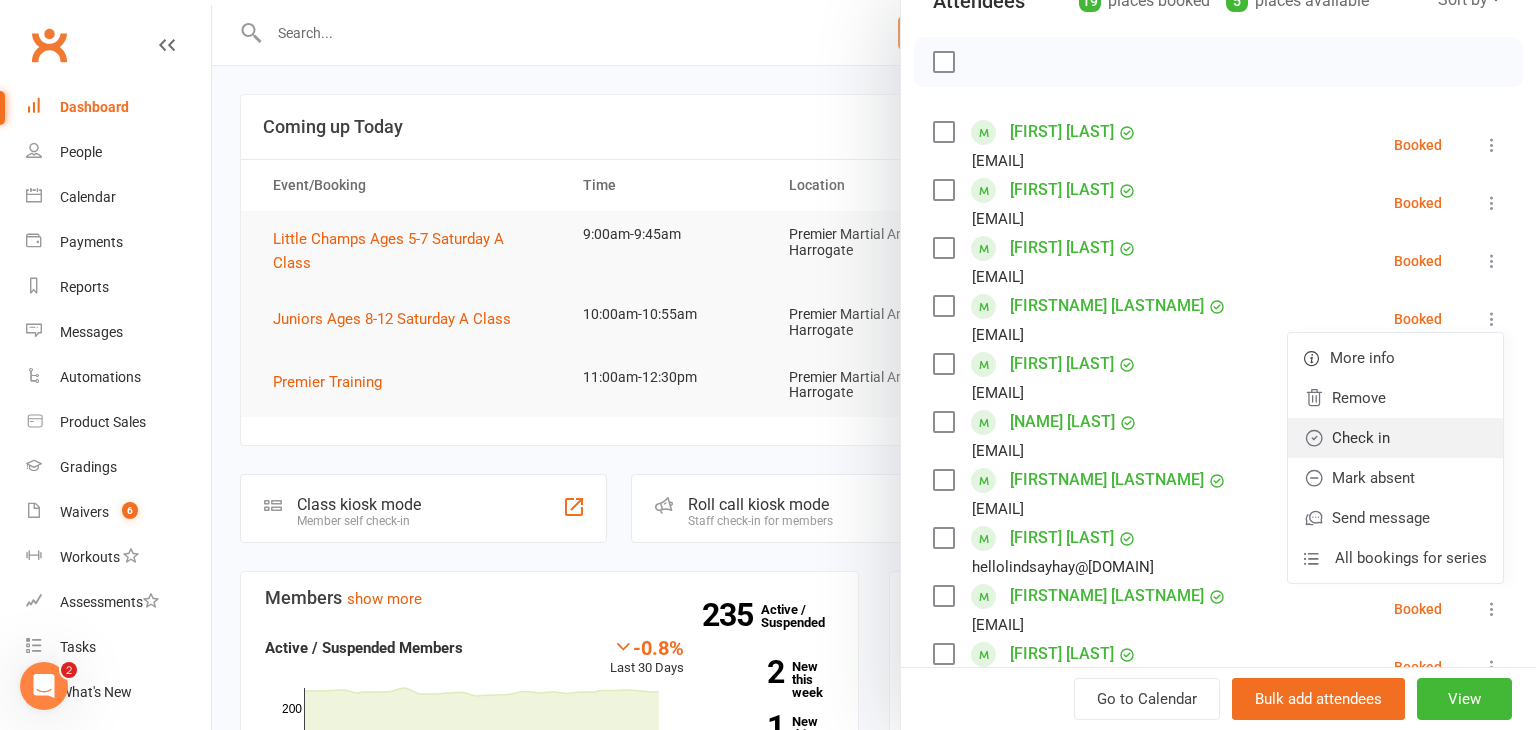 click on "Check in" at bounding box center [1395, 438] 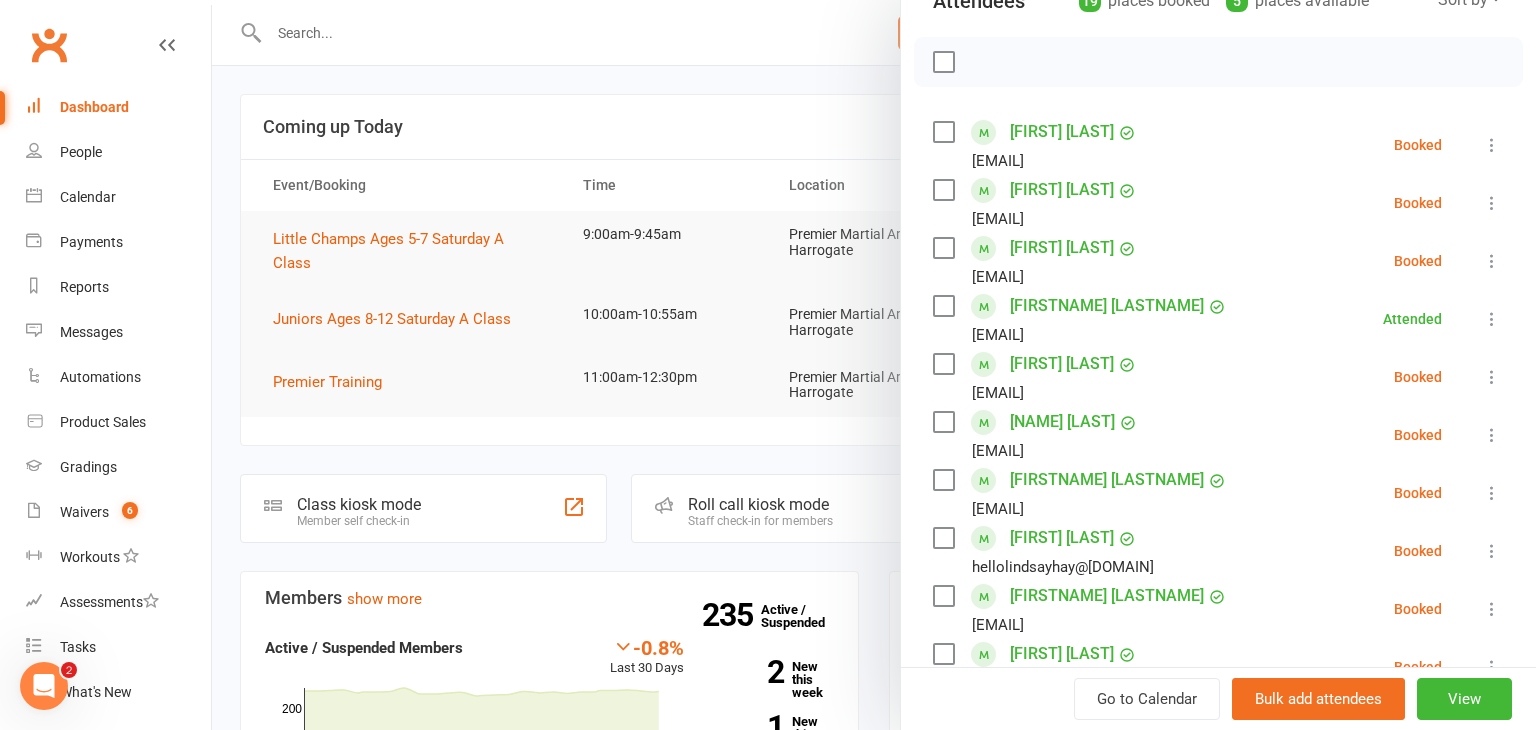click at bounding box center (1492, 377) 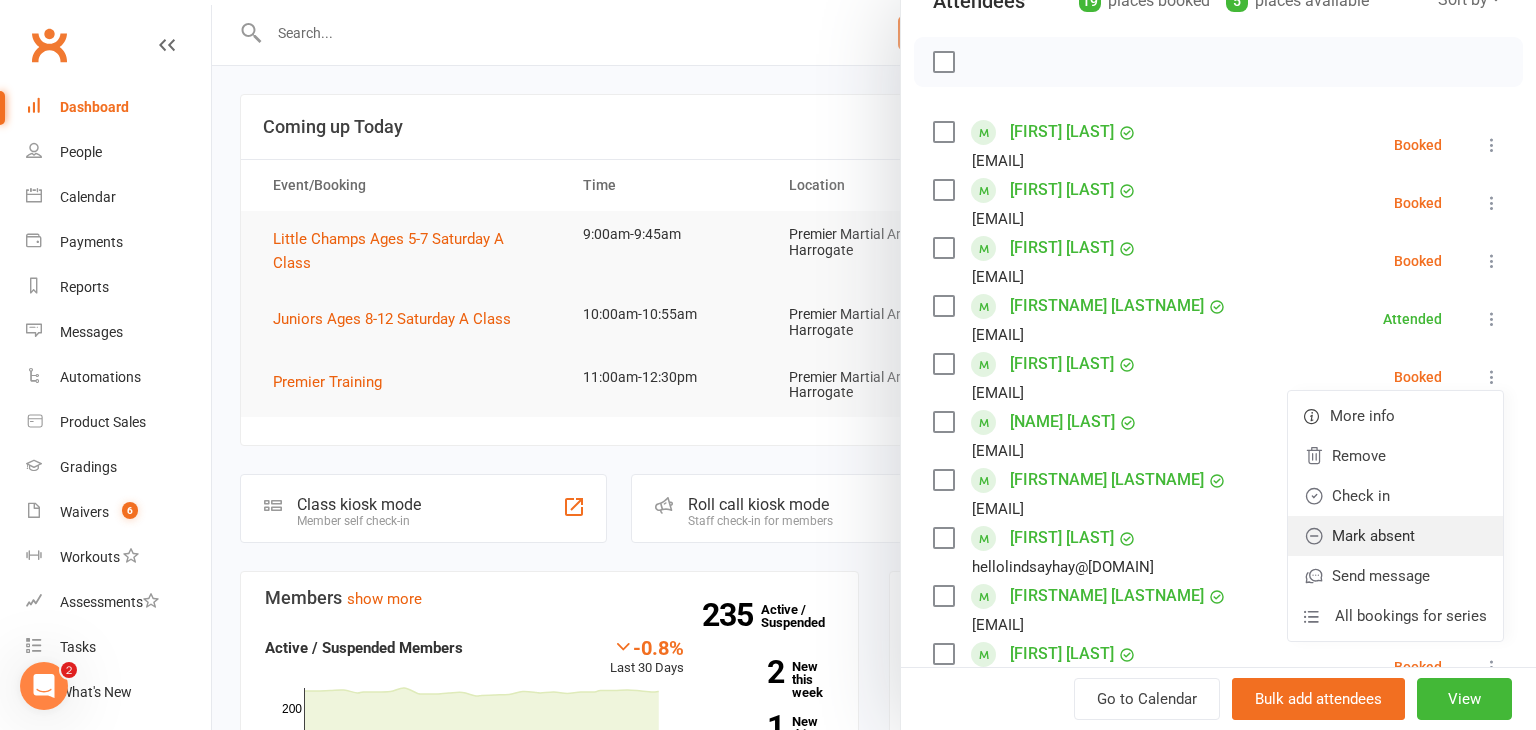 click on "Mark absent" at bounding box center [1395, 536] 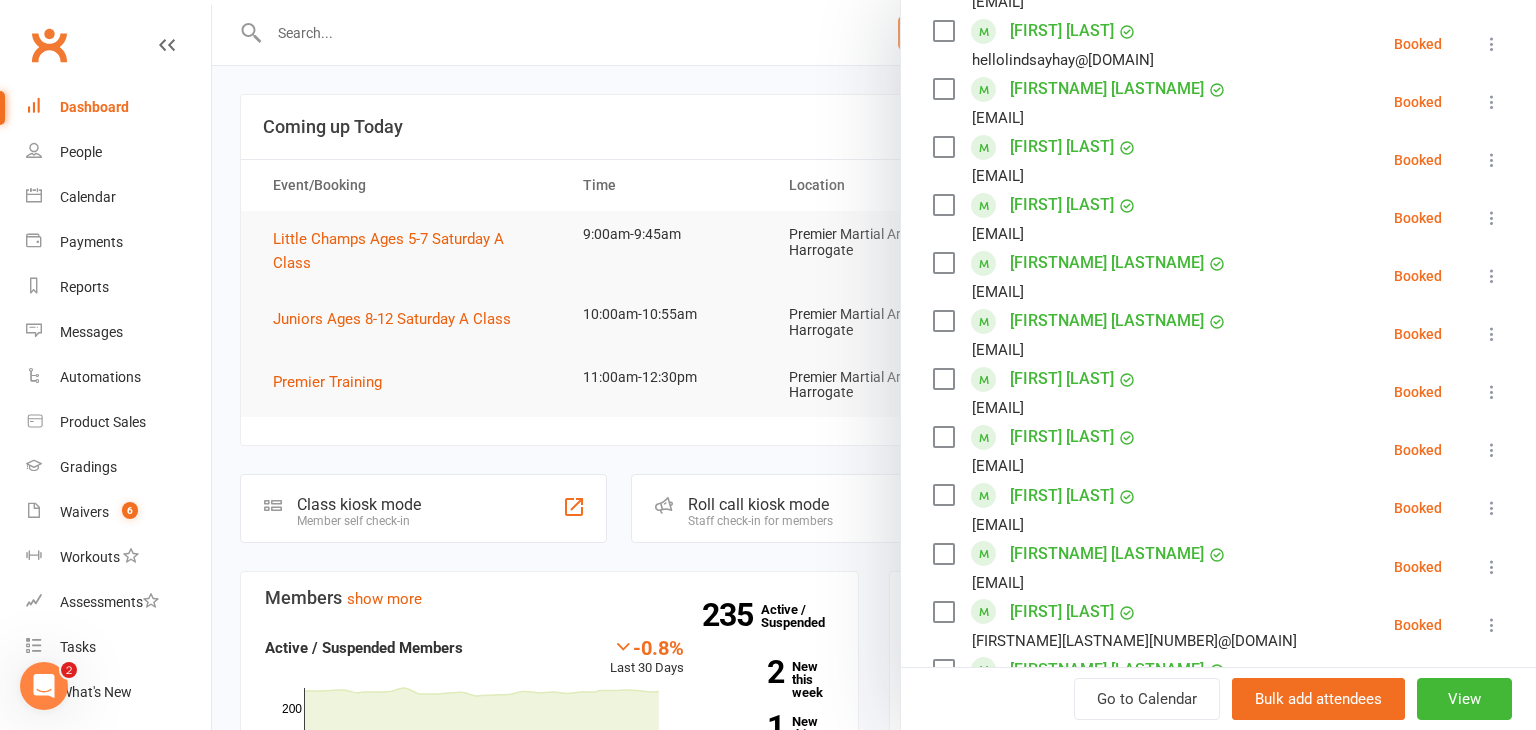 scroll, scrollTop: 768, scrollLeft: 0, axis: vertical 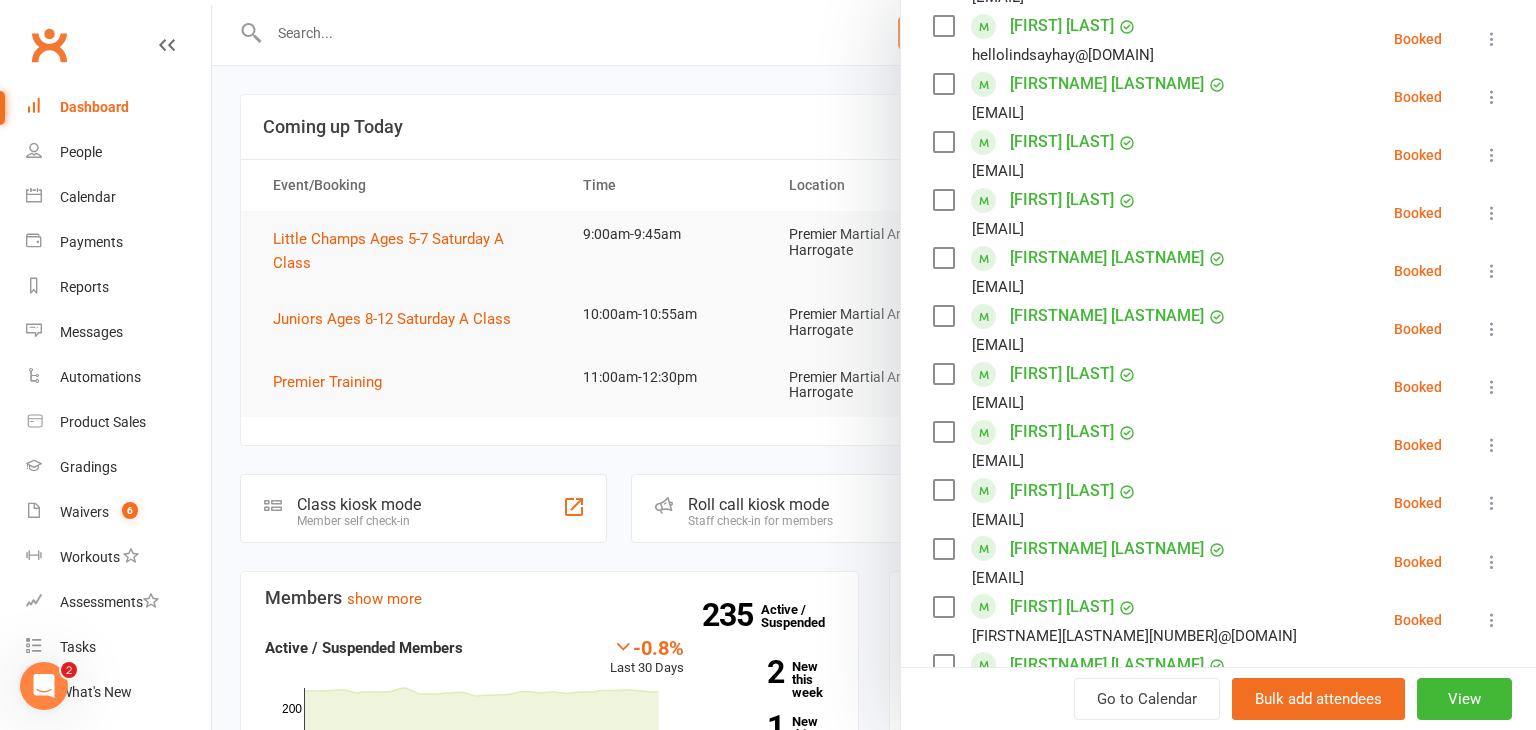 click at bounding box center (1492, 387) 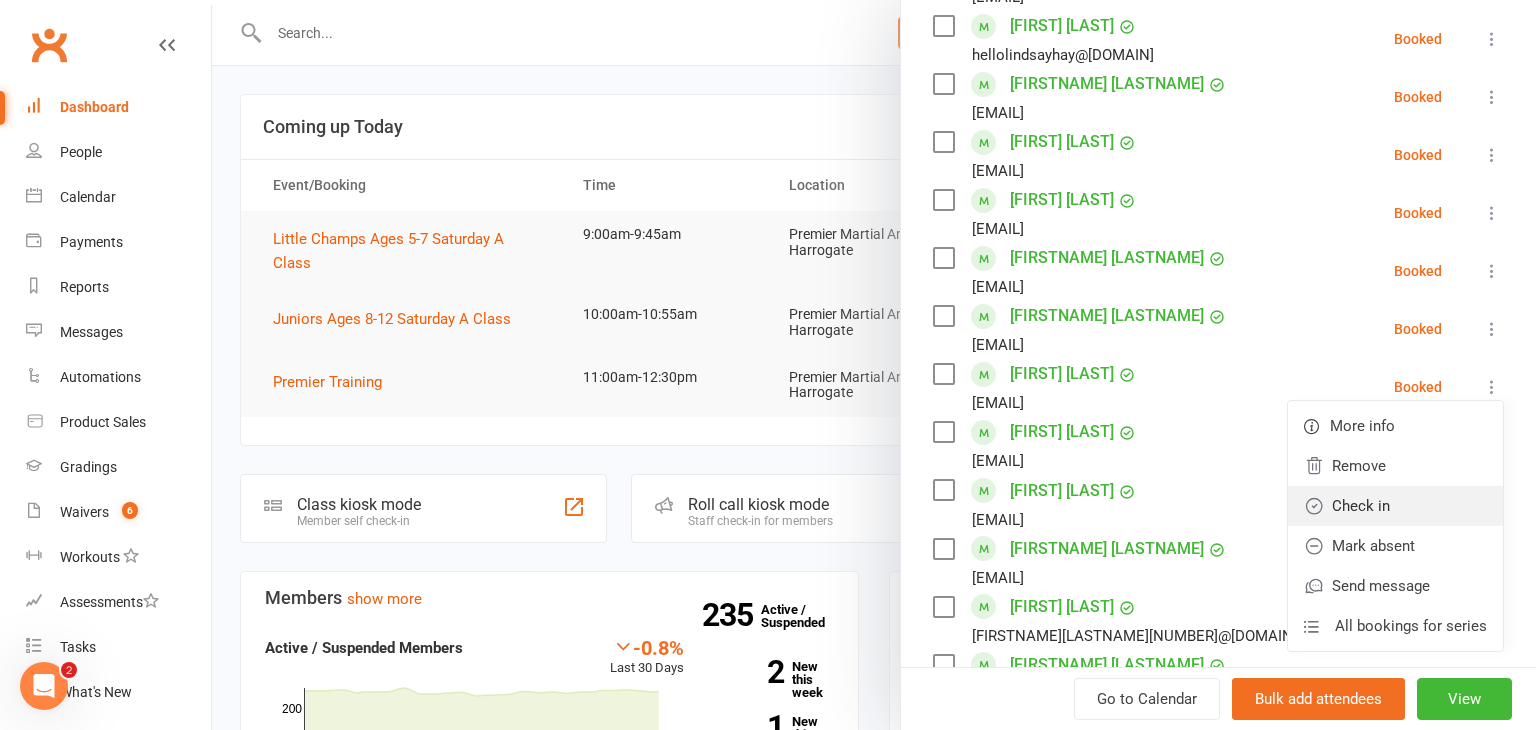 click on "Check in" at bounding box center [1395, 506] 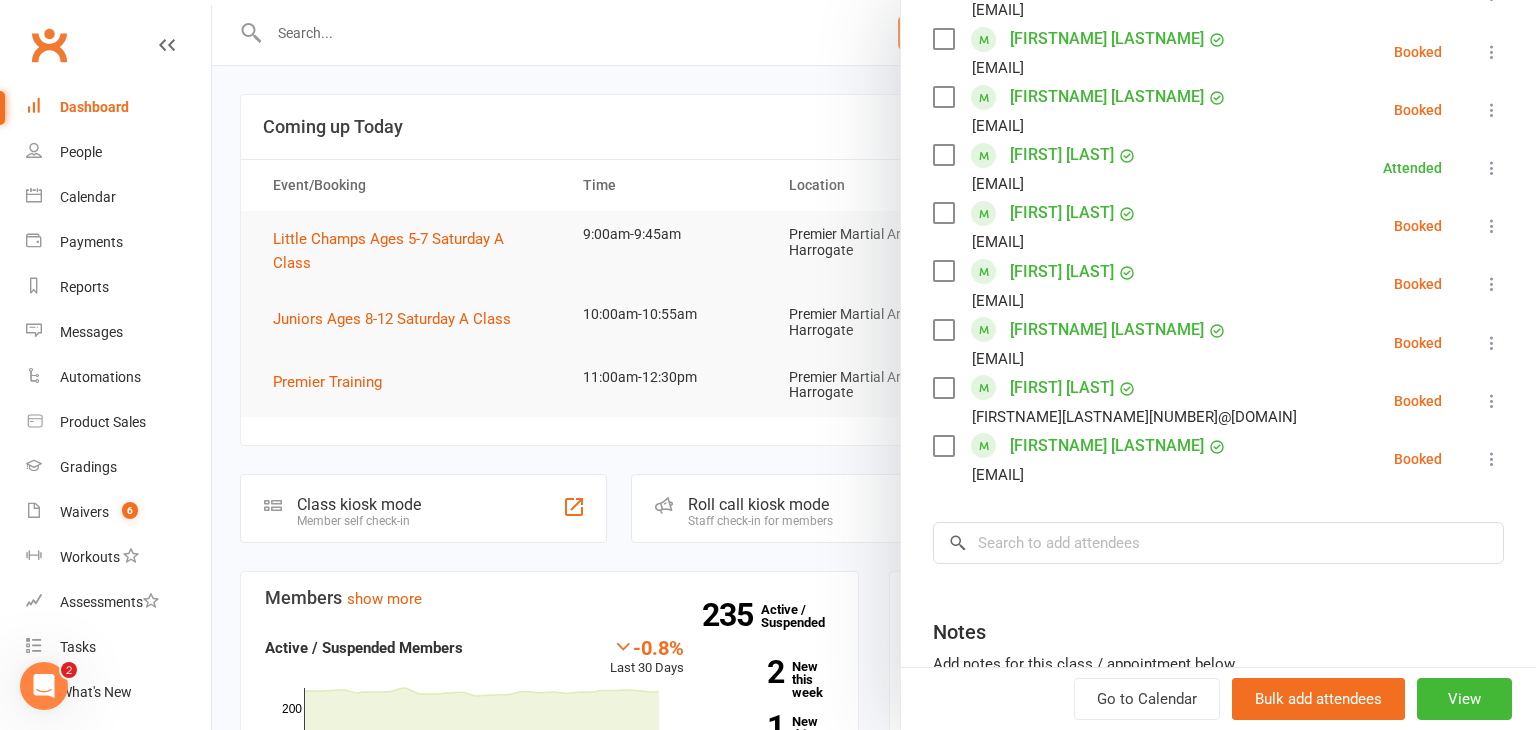 scroll, scrollTop: 988, scrollLeft: 0, axis: vertical 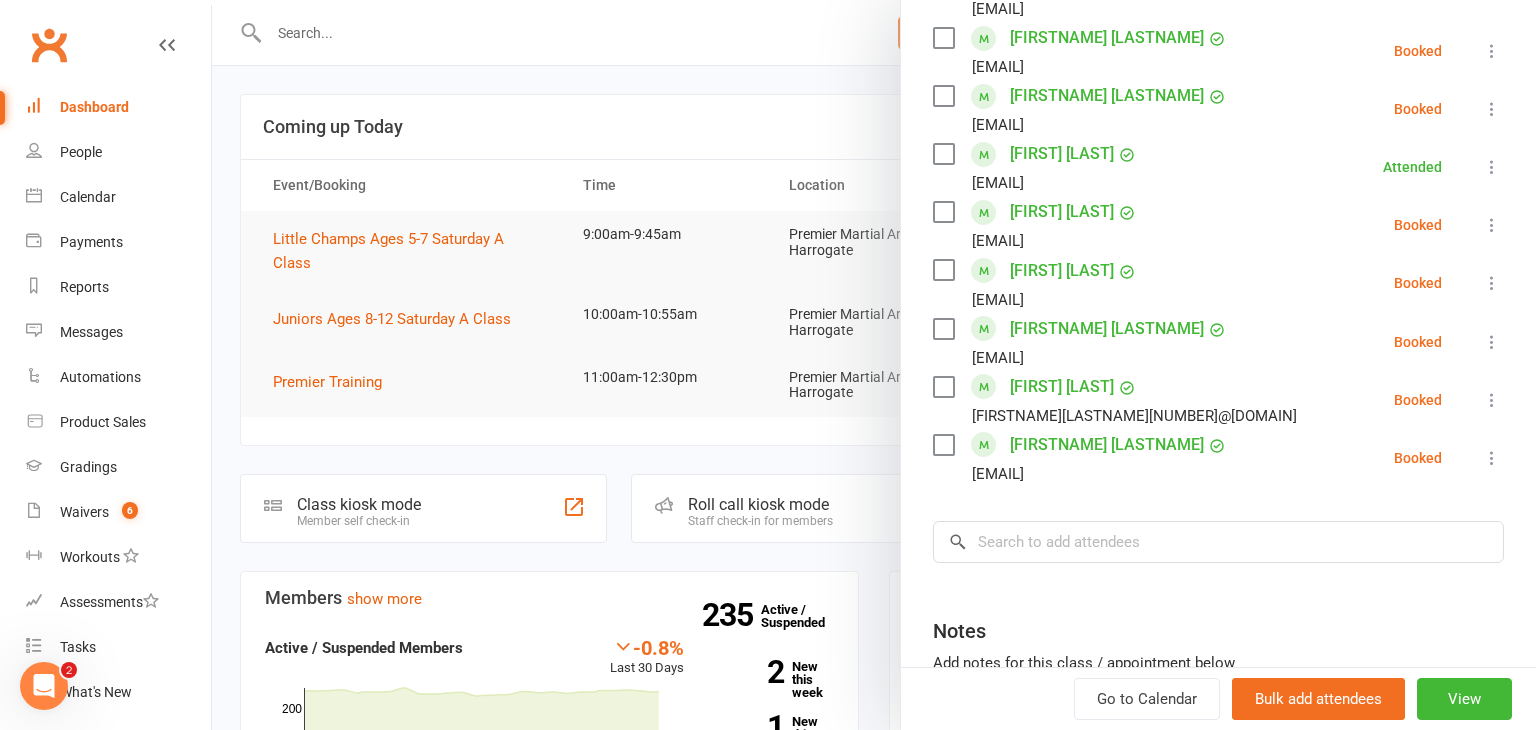 click on "[FIRSTNAME] [LASTNAME]" at bounding box center (1107, 445) 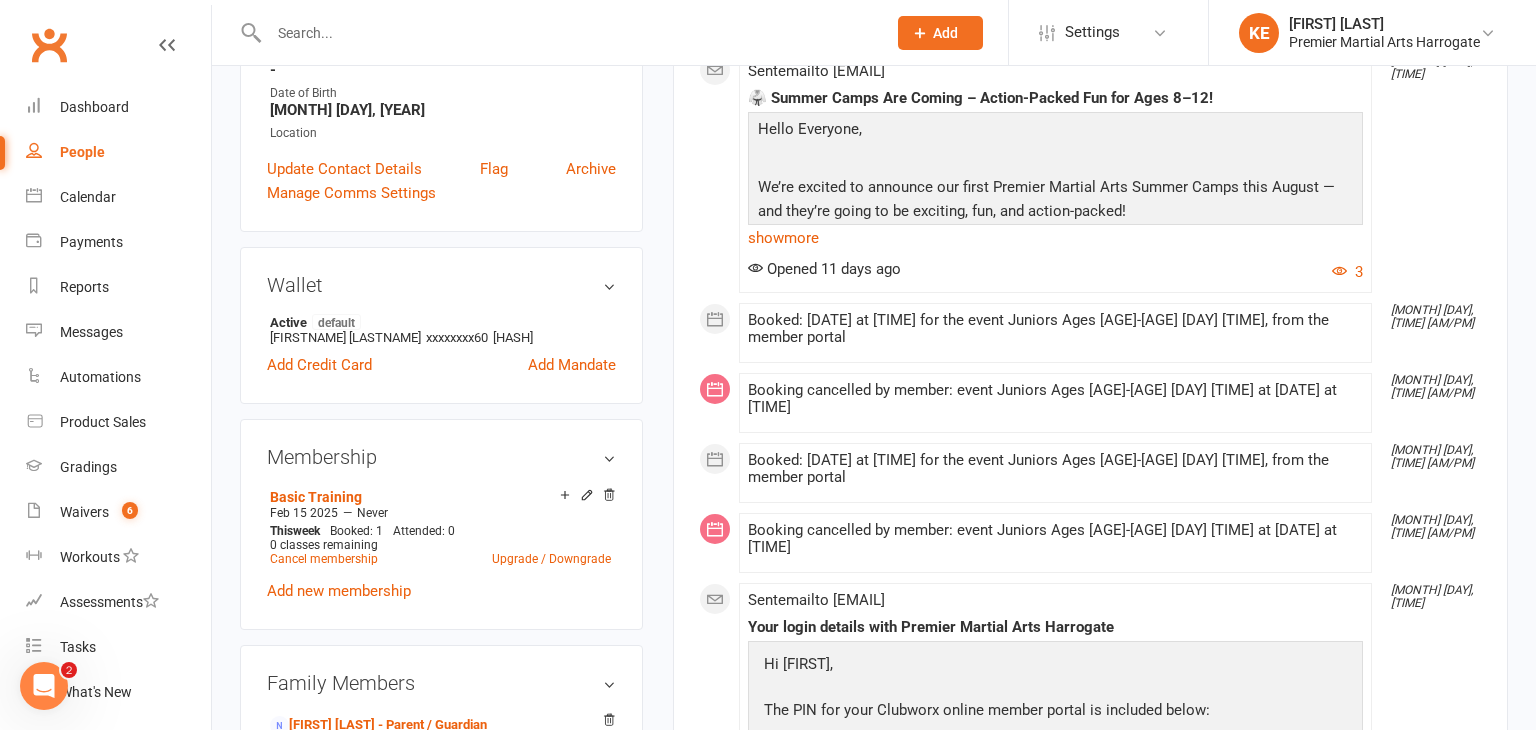 scroll, scrollTop: 452, scrollLeft: 0, axis: vertical 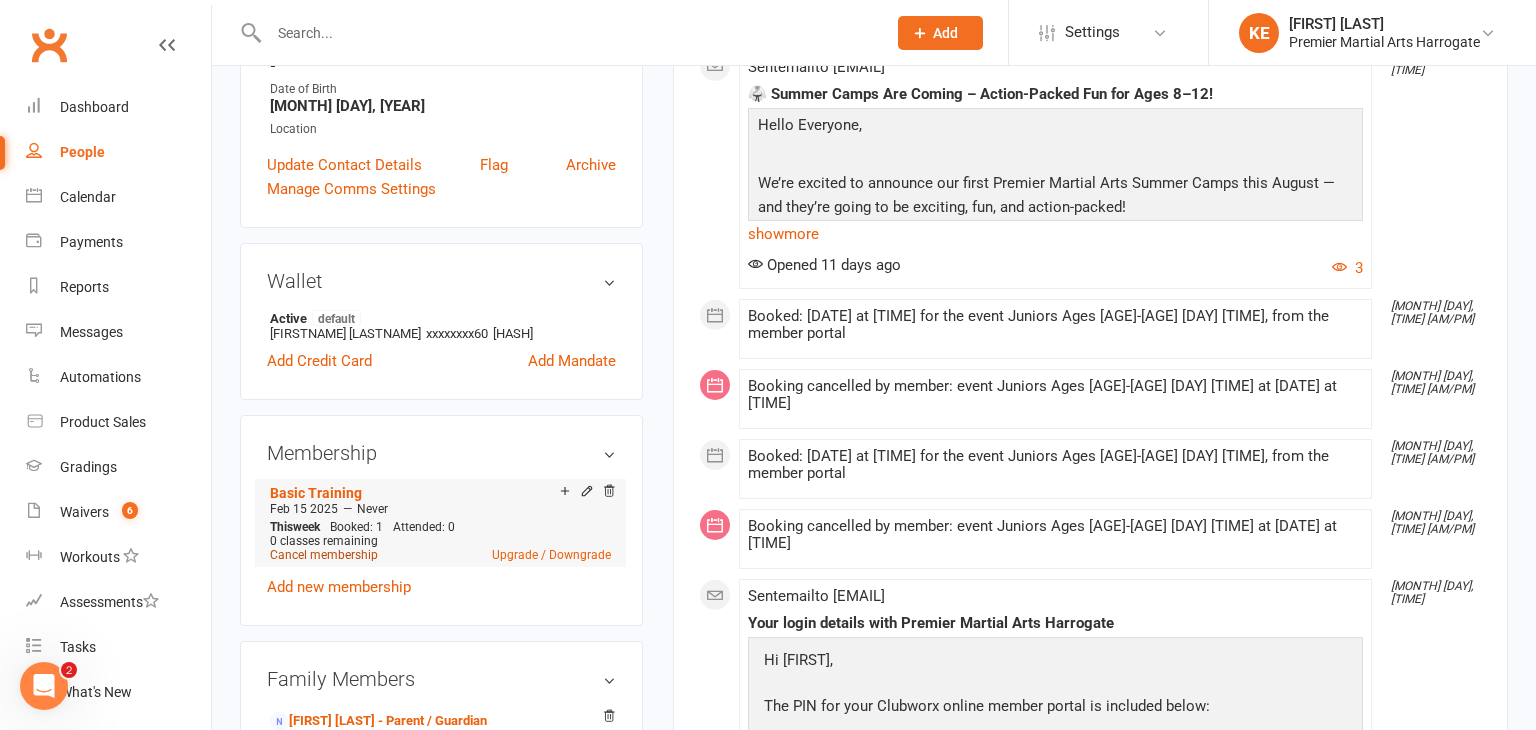 click on "Cancel membership" at bounding box center (324, 555) 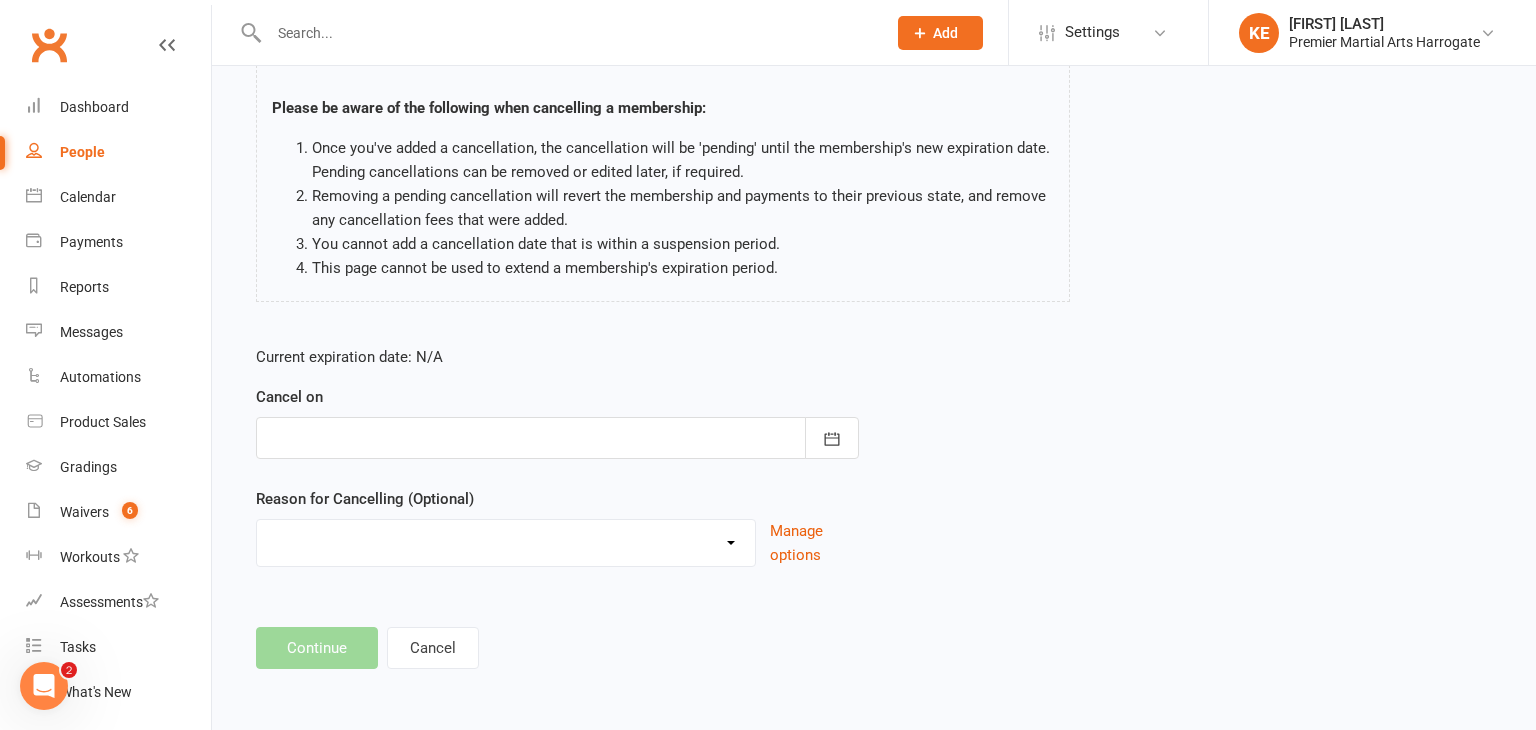 scroll, scrollTop: 0, scrollLeft: 0, axis: both 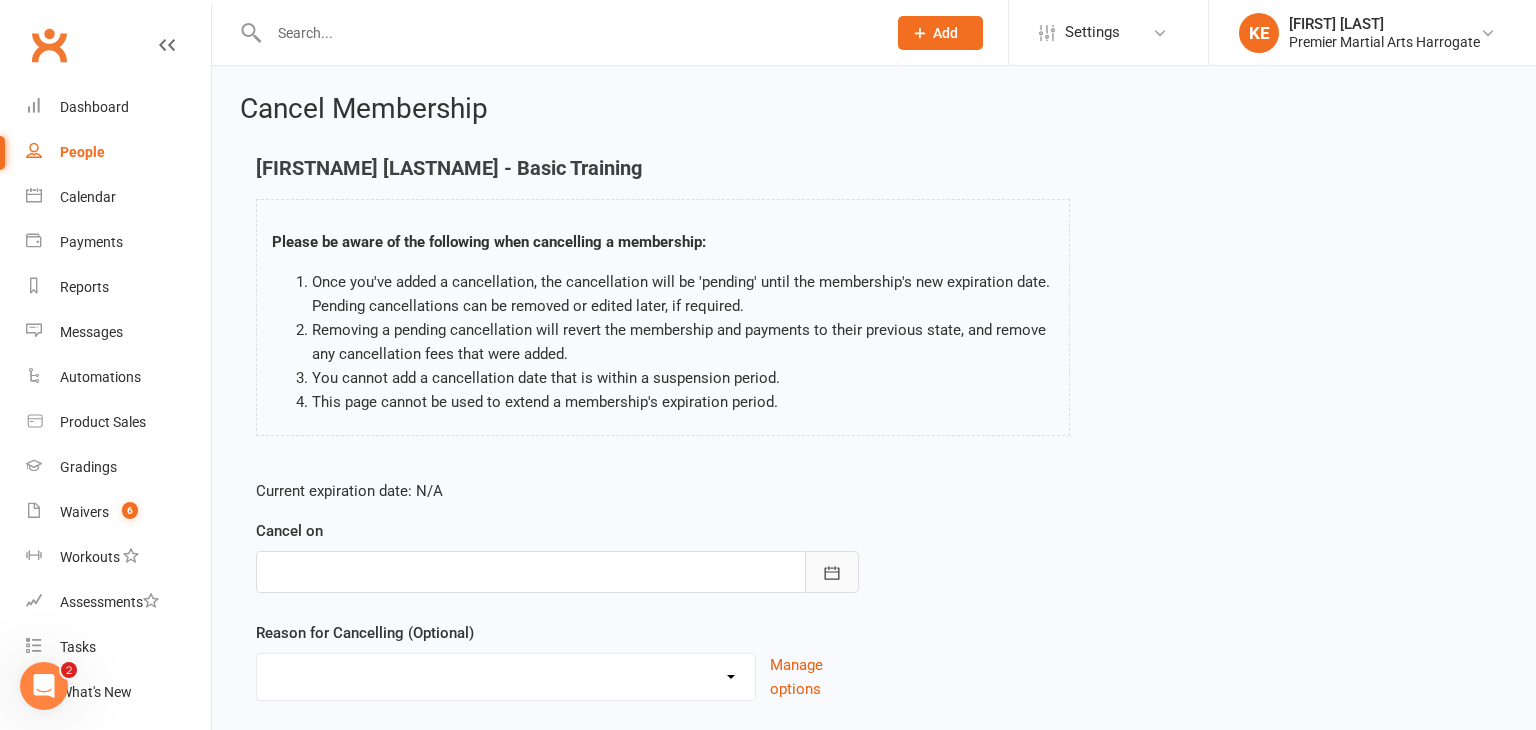 click 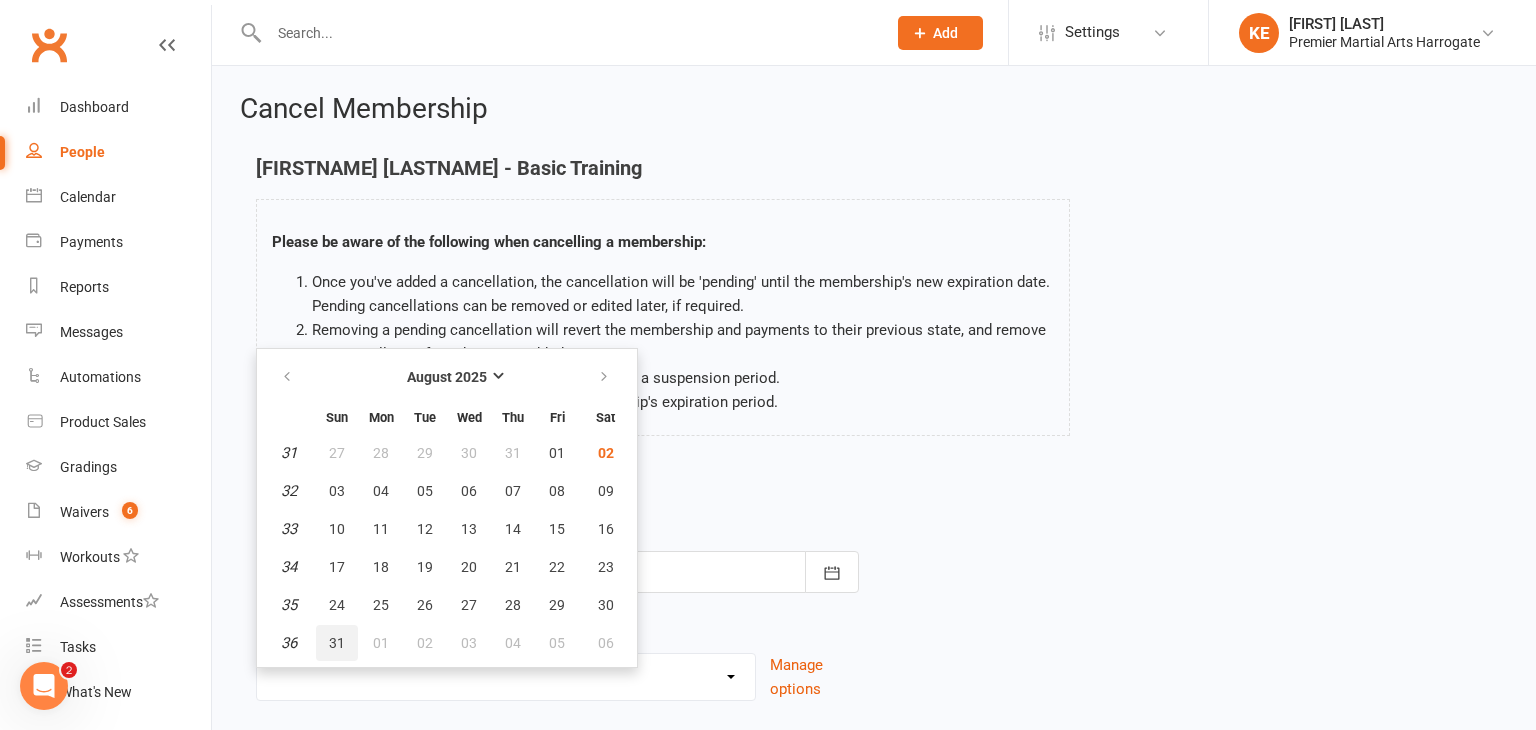 click on "31" at bounding box center (337, 643) 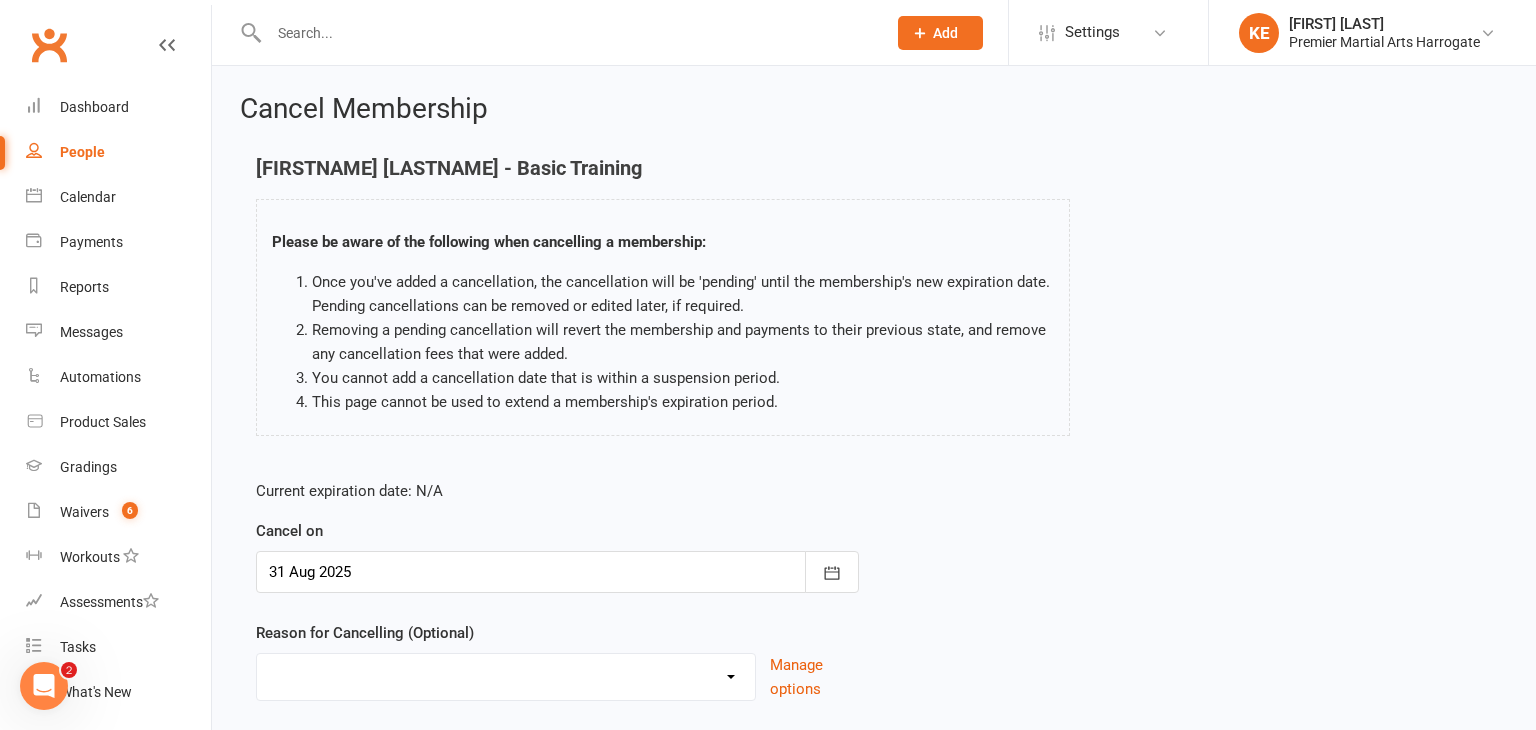 scroll, scrollTop: 132, scrollLeft: 0, axis: vertical 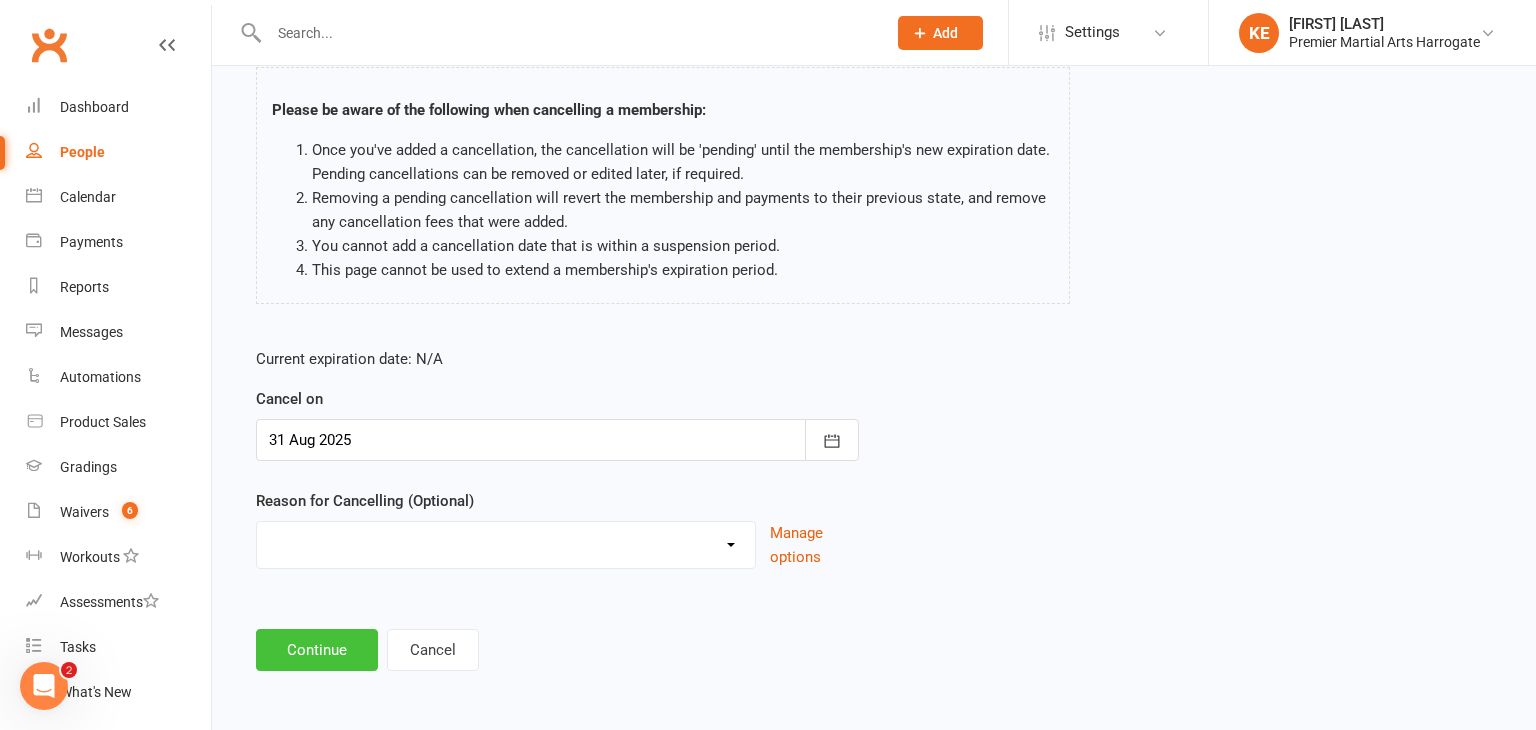 click on "Continue" at bounding box center [317, 650] 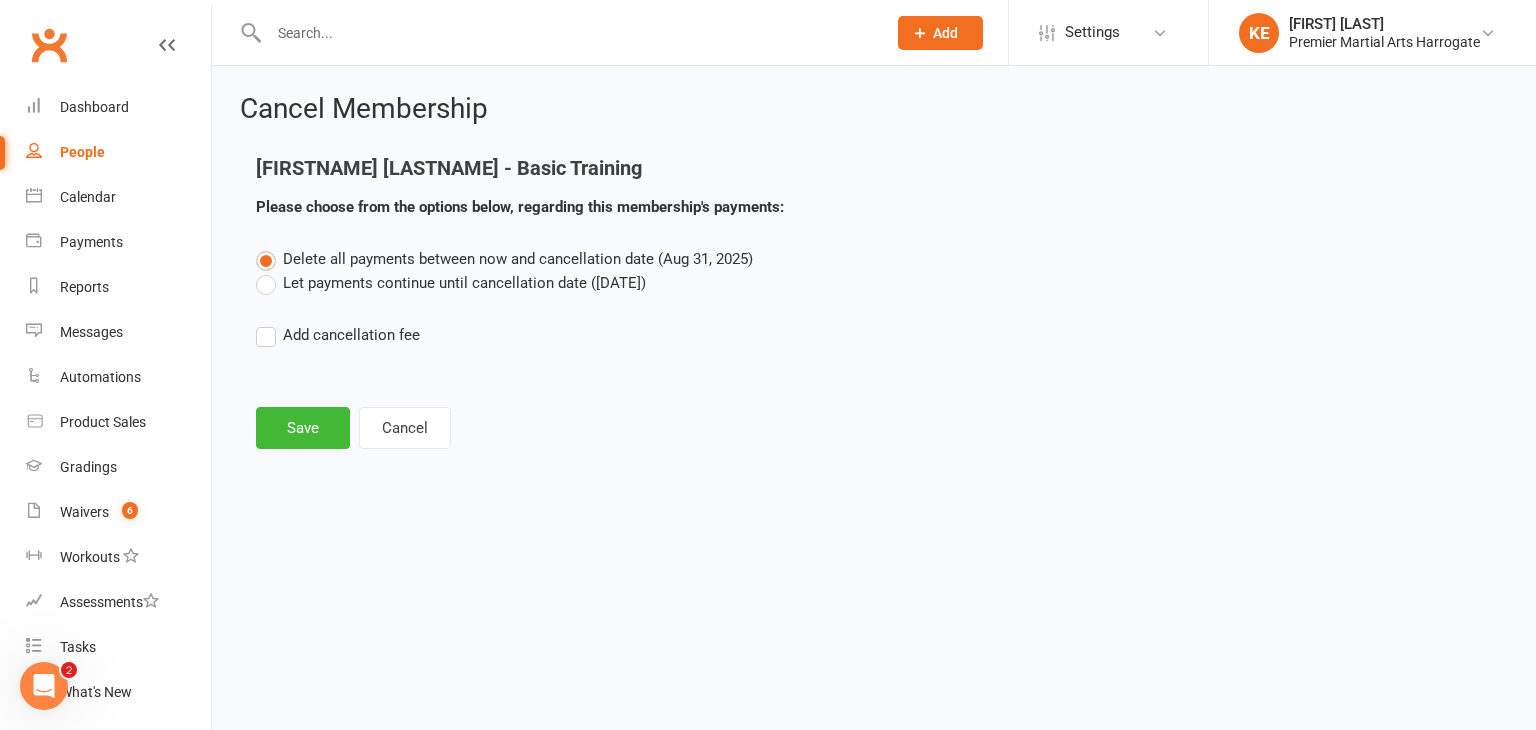 scroll, scrollTop: 0, scrollLeft: 0, axis: both 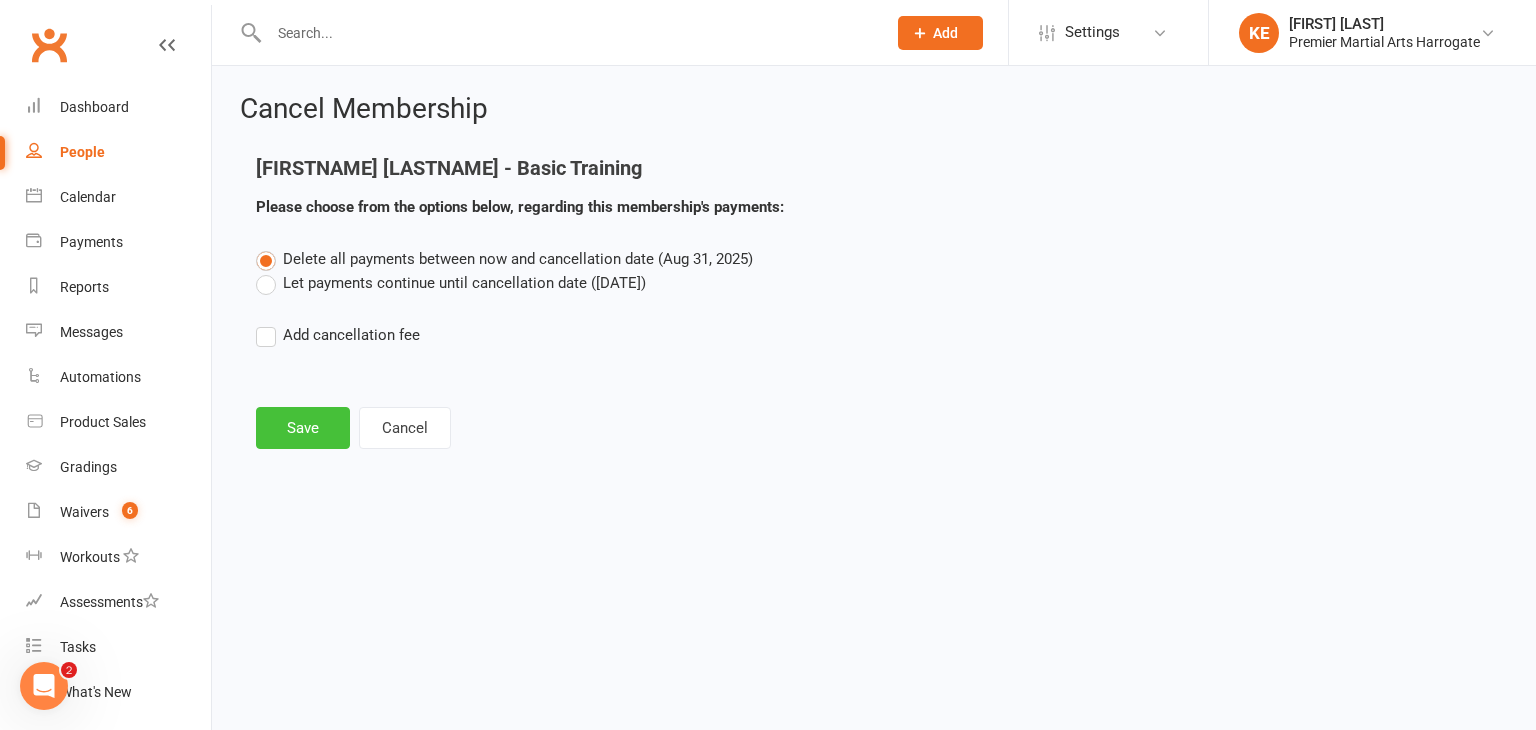 click on "Save" at bounding box center [303, 428] 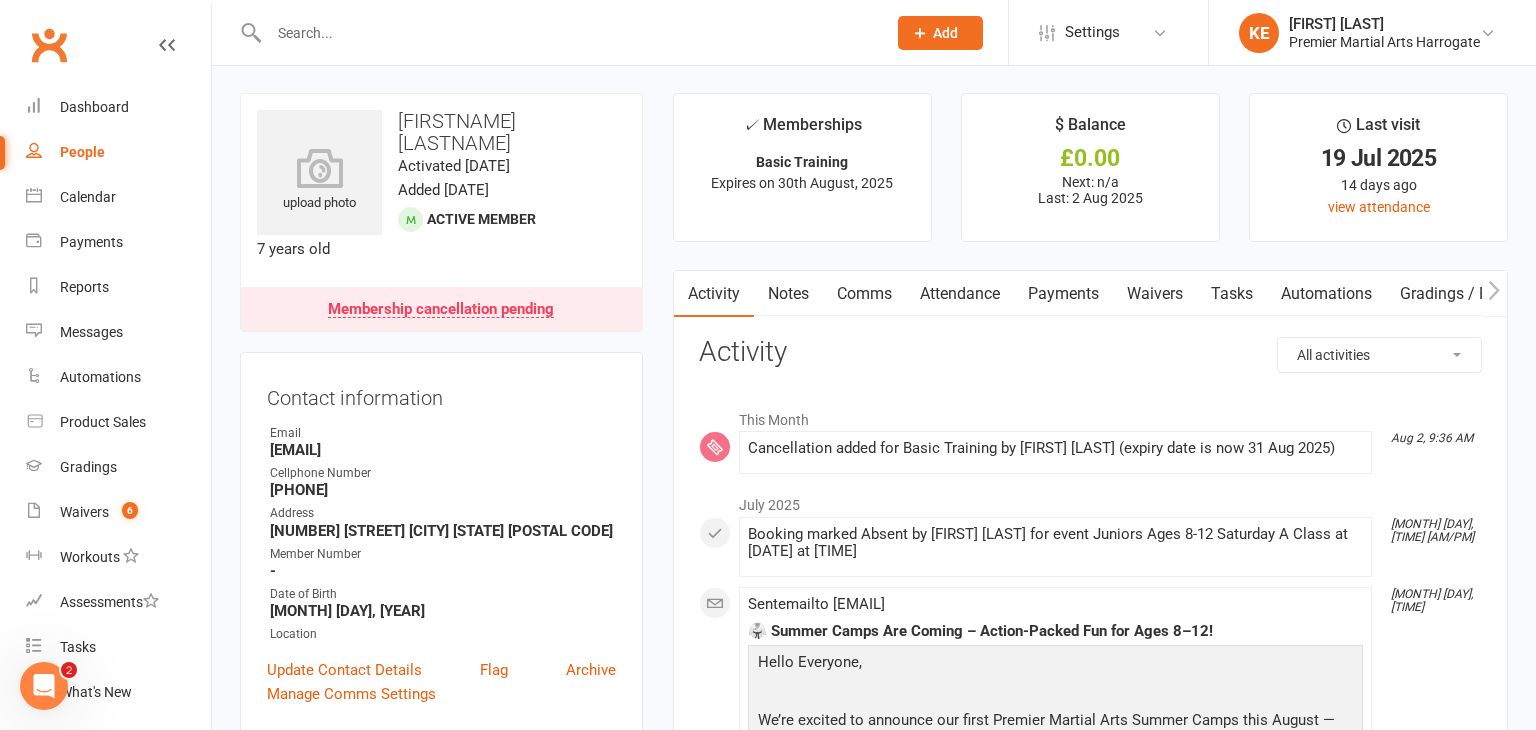 scroll, scrollTop: 0, scrollLeft: 0, axis: both 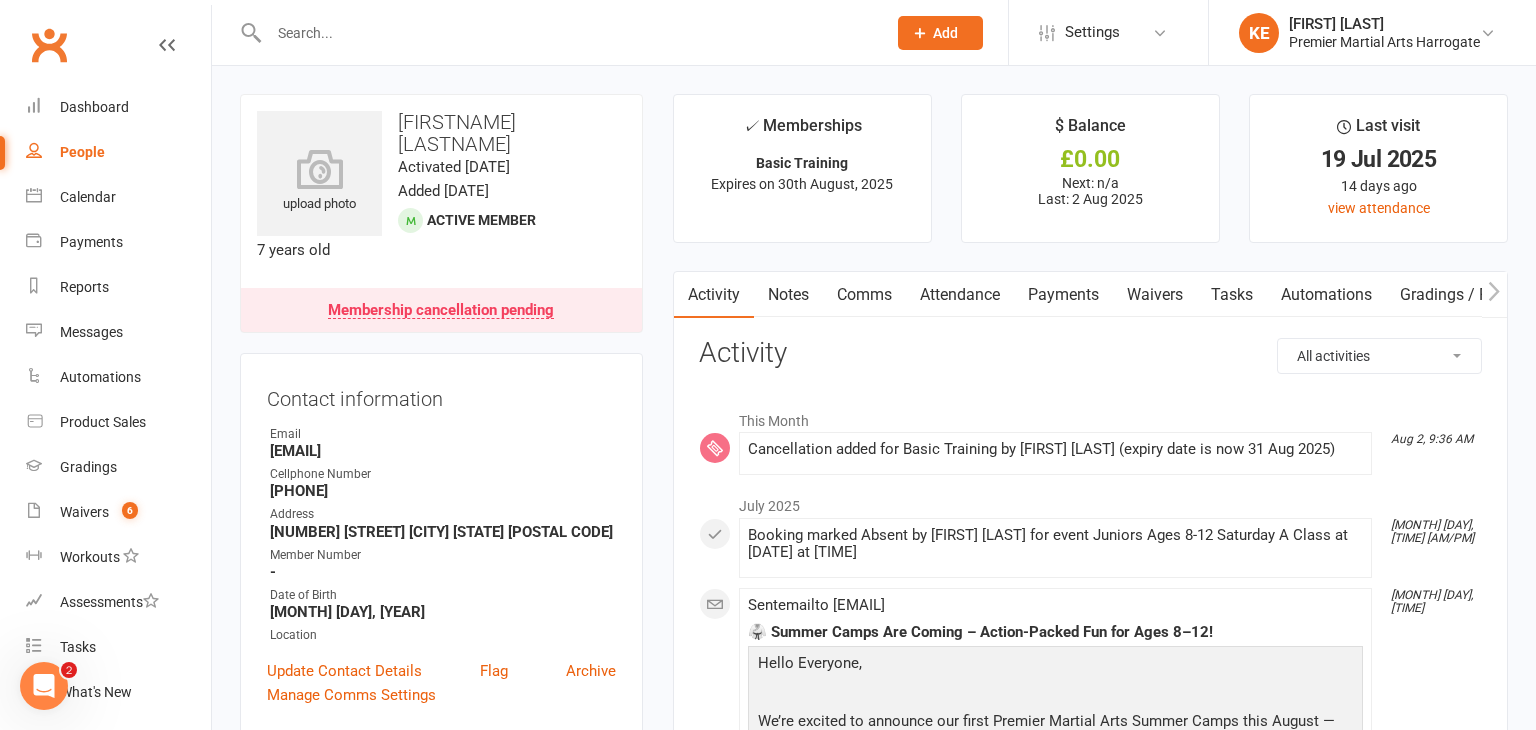 click on "Payments" at bounding box center [1063, 295] 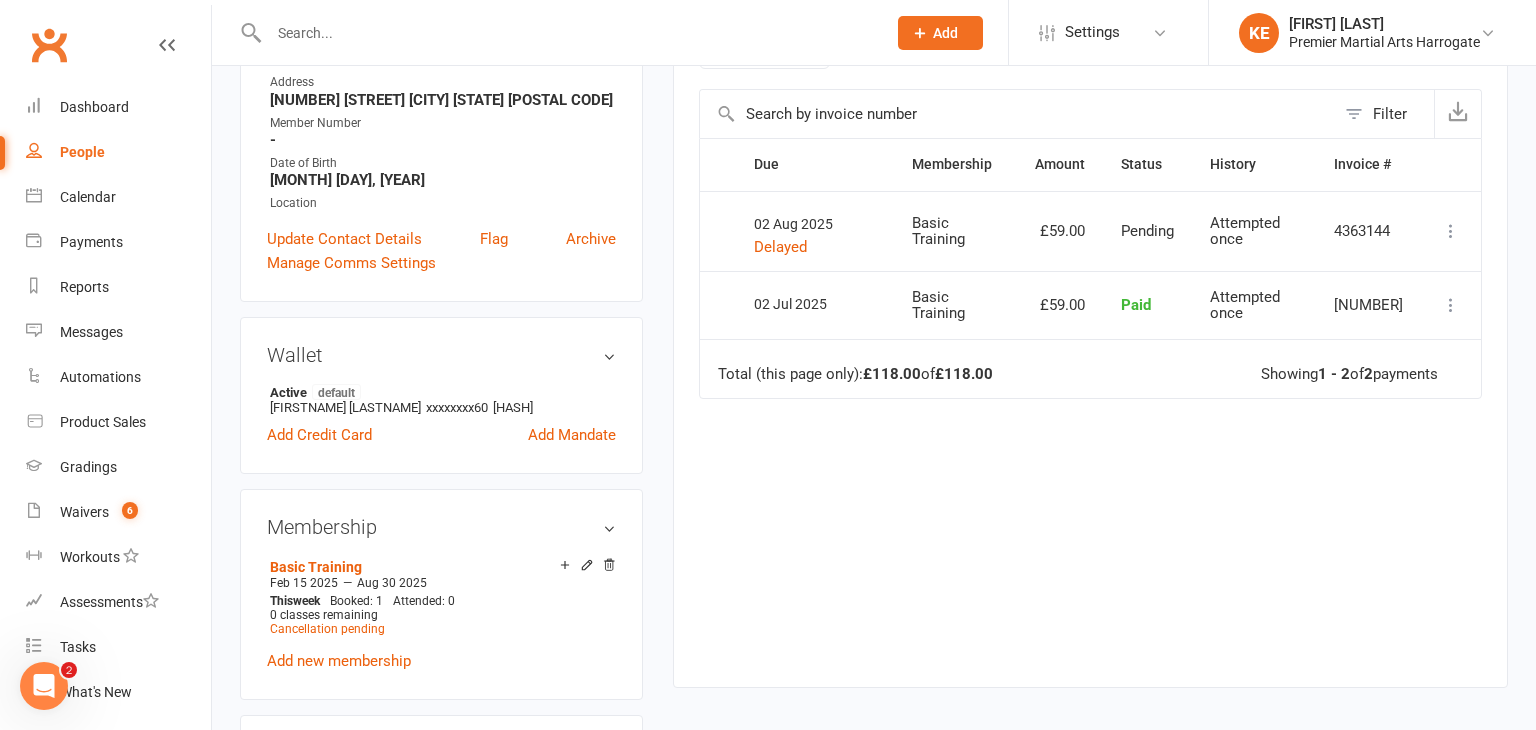 scroll, scrollTop: 0, scrollLeft: 0, axis: both 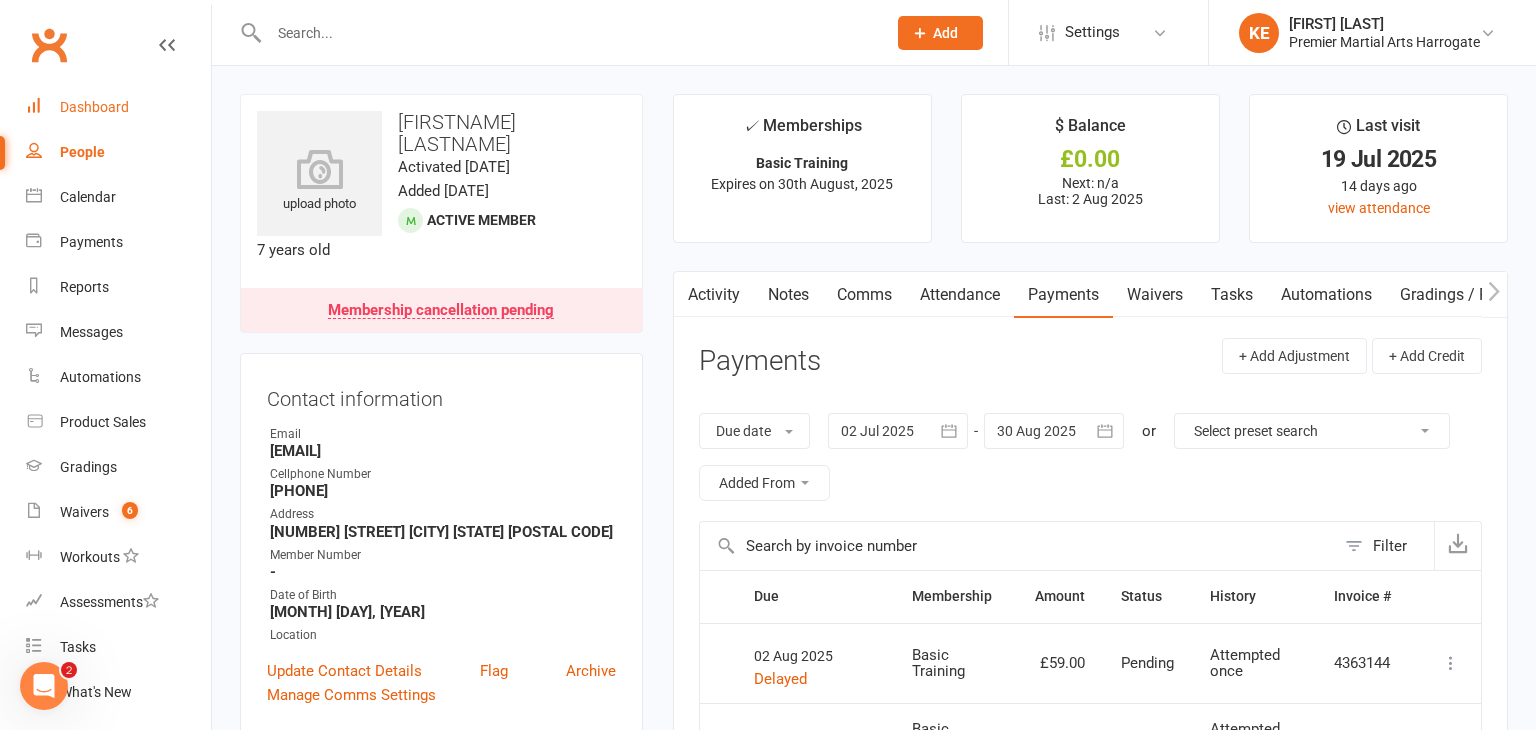 click on "Dashboard" at bounding box center [94, 107] 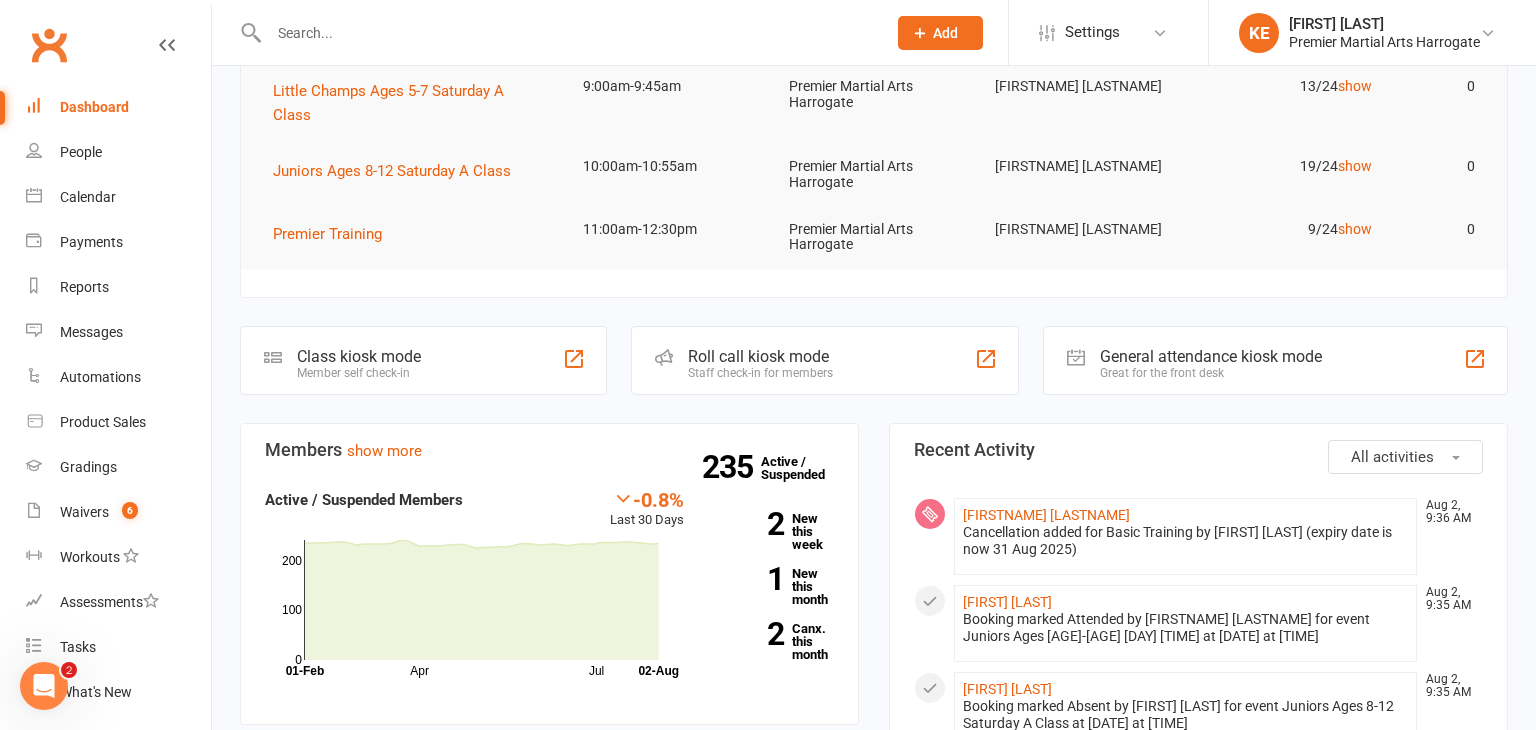 scroll, scrollTop: 0, scrollLeft: 0, axis: both 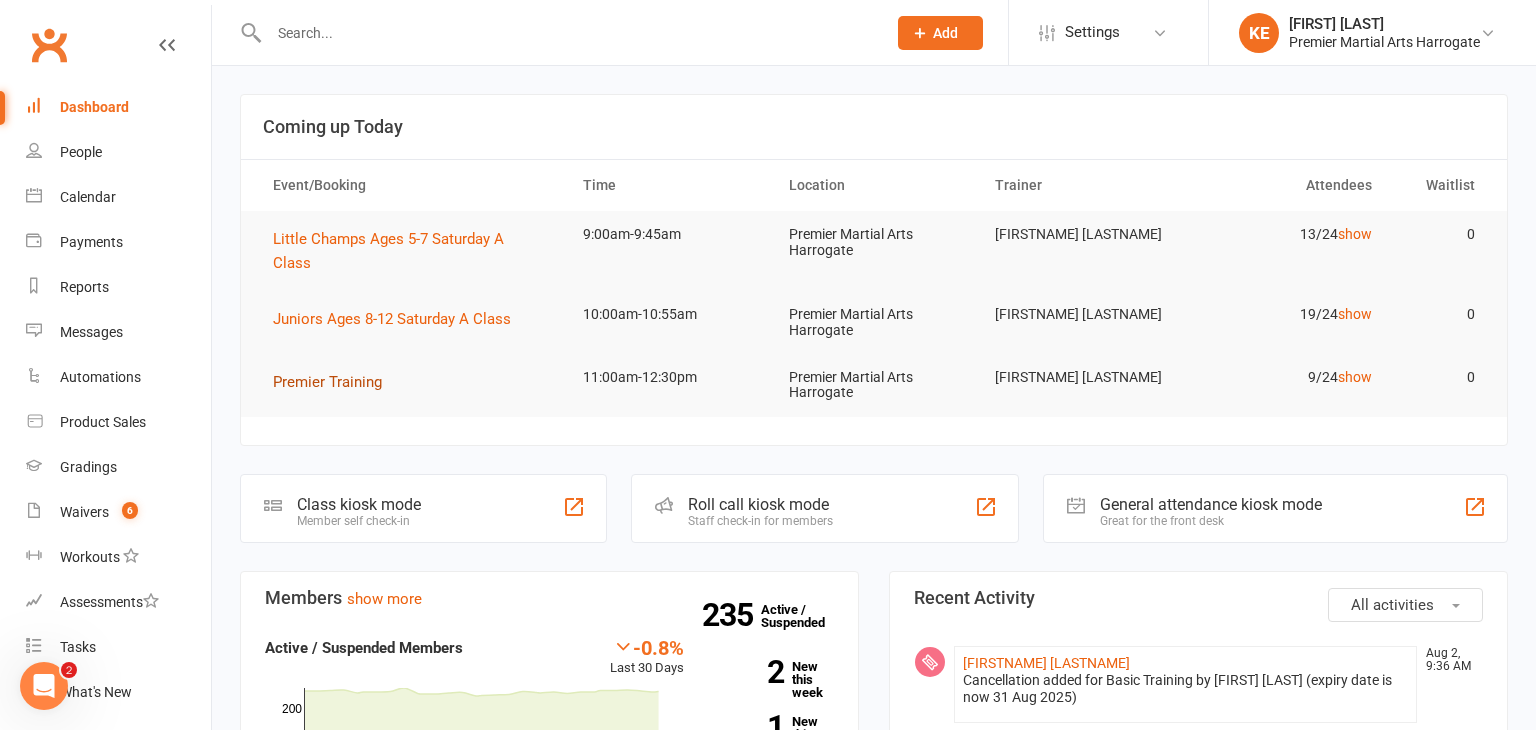 click on "Premier Training" at bounding box center [327, 382] 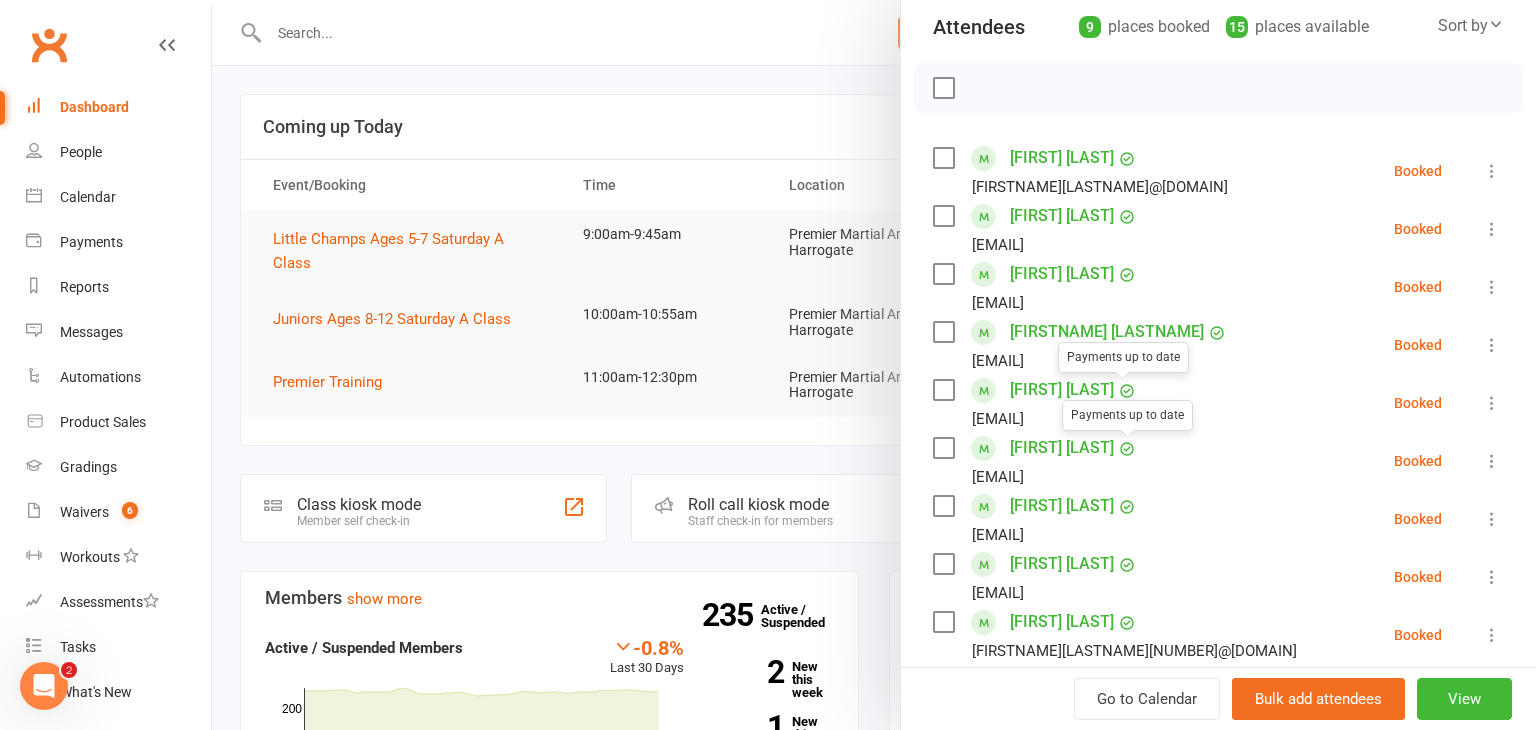 scroll, scrollTop: 228, scrollLeft: 0, axis: vertical 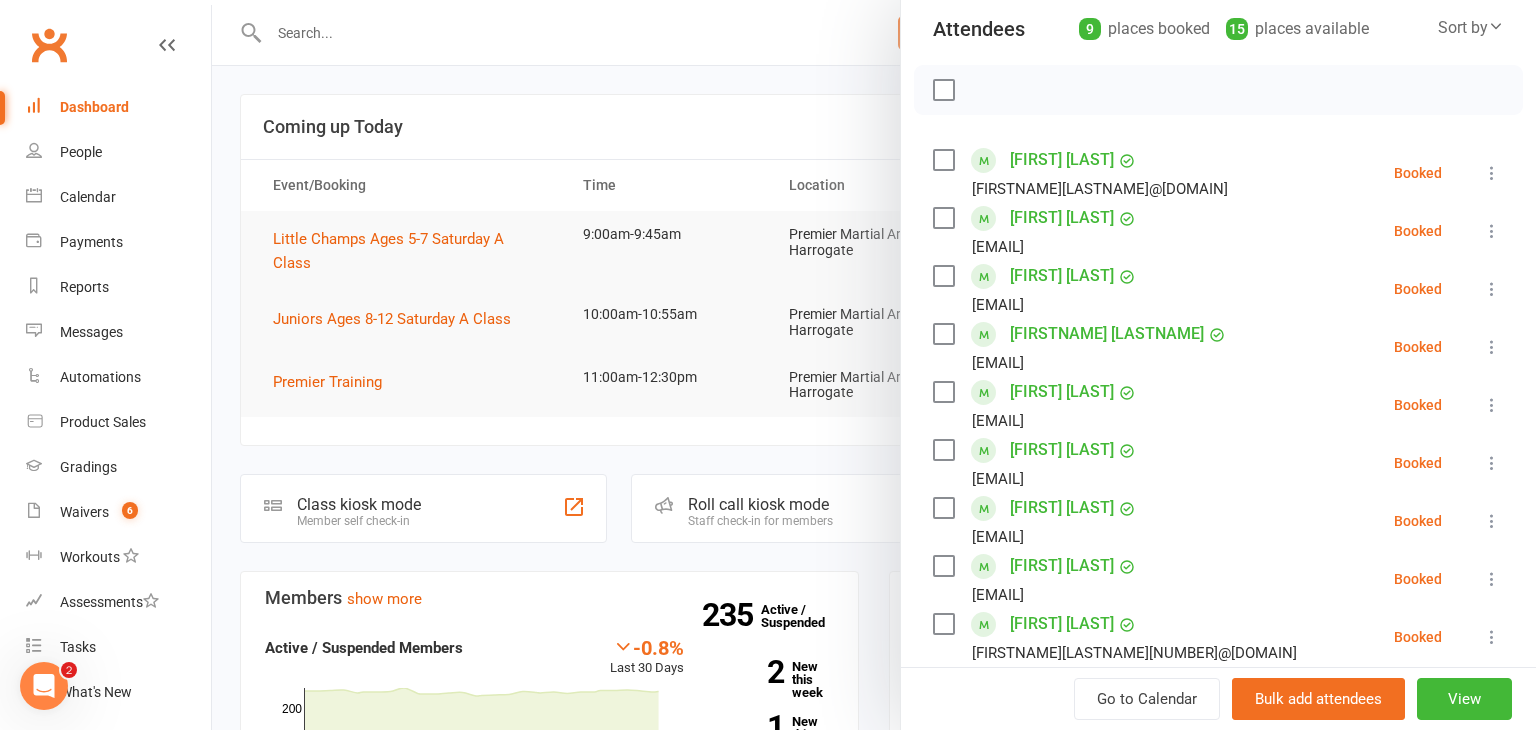 click at bounding box center [874, 365] 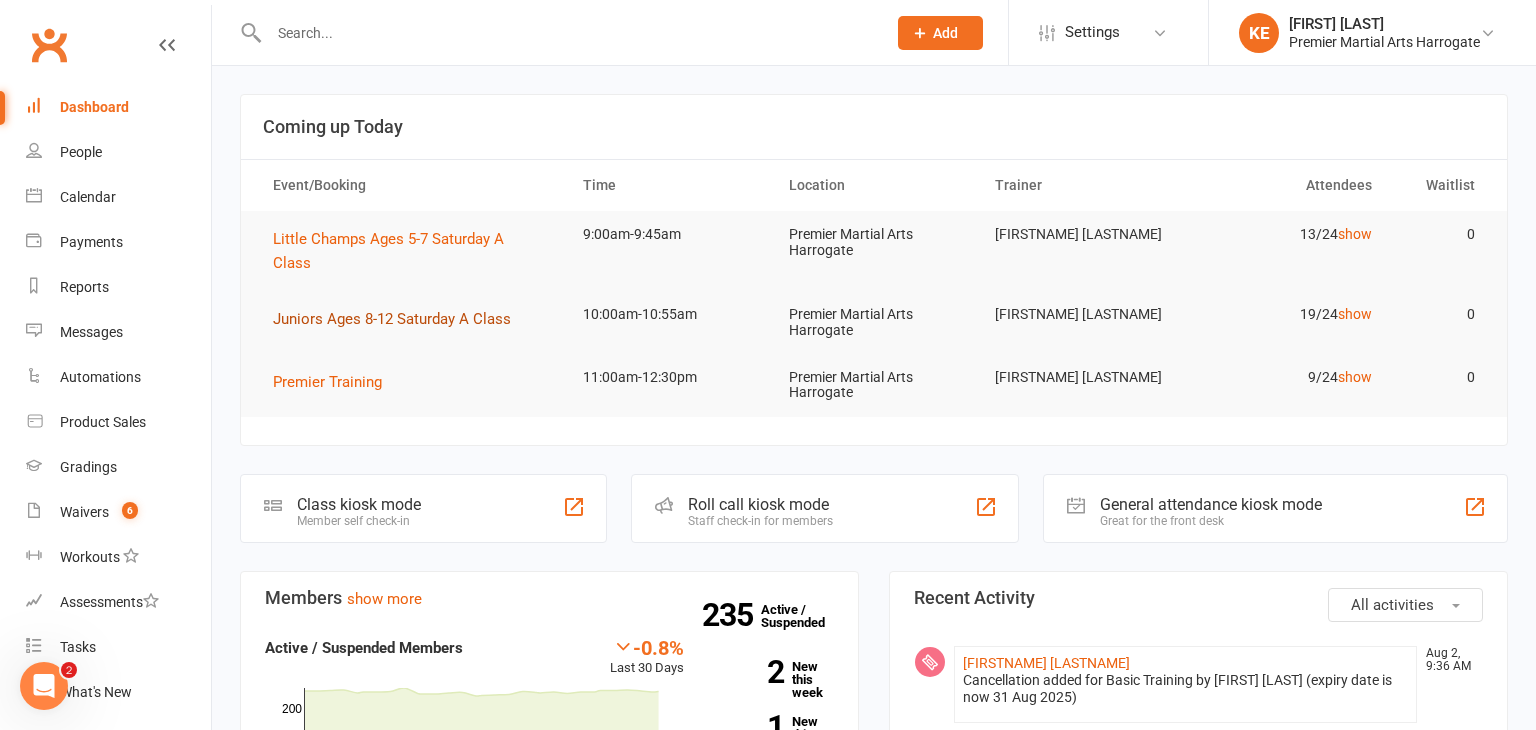 click on "Juniors Ages 8-12 Saturday A Class" at bounding box center (392, 319) 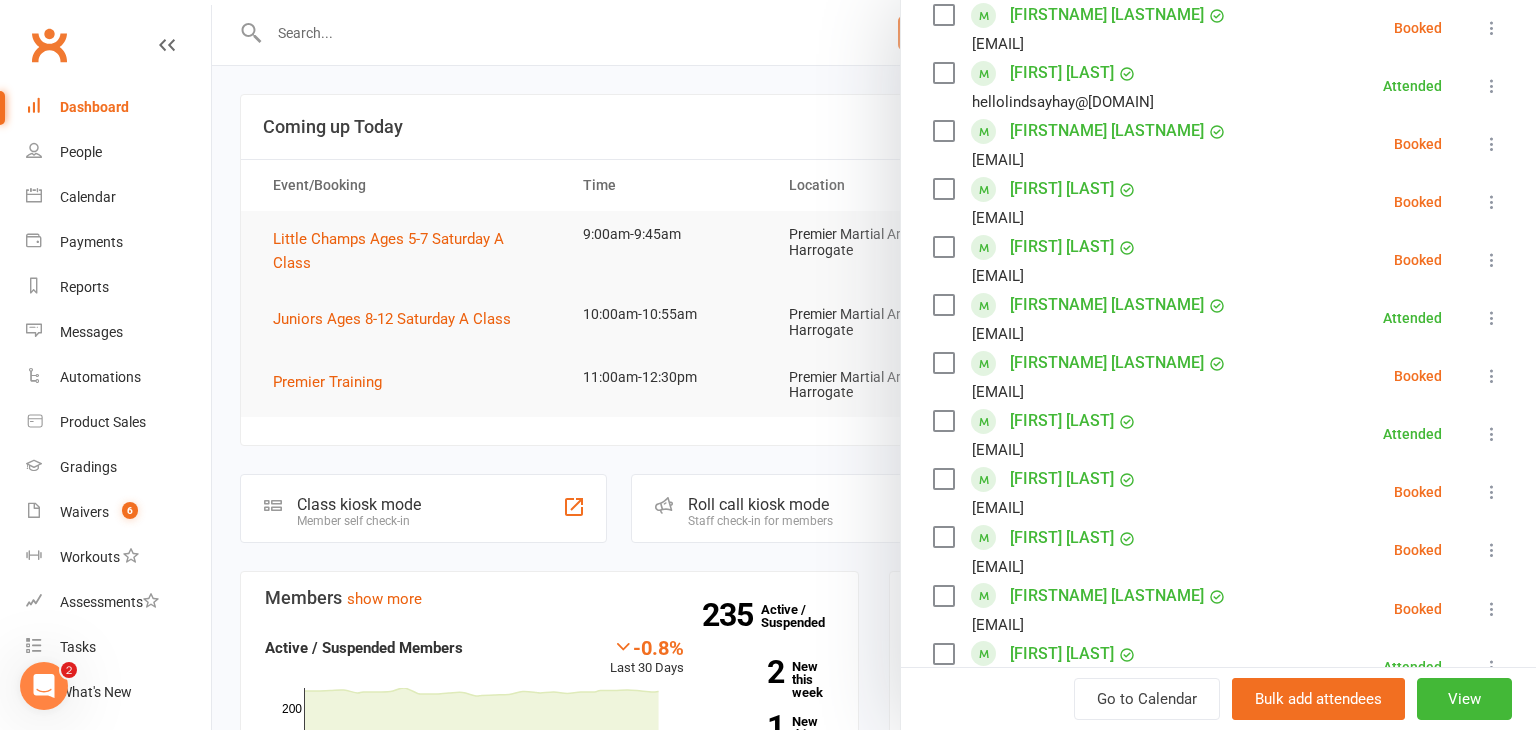 scroll, scrollTop: 726, scrollLeft: 0, axis: vertical 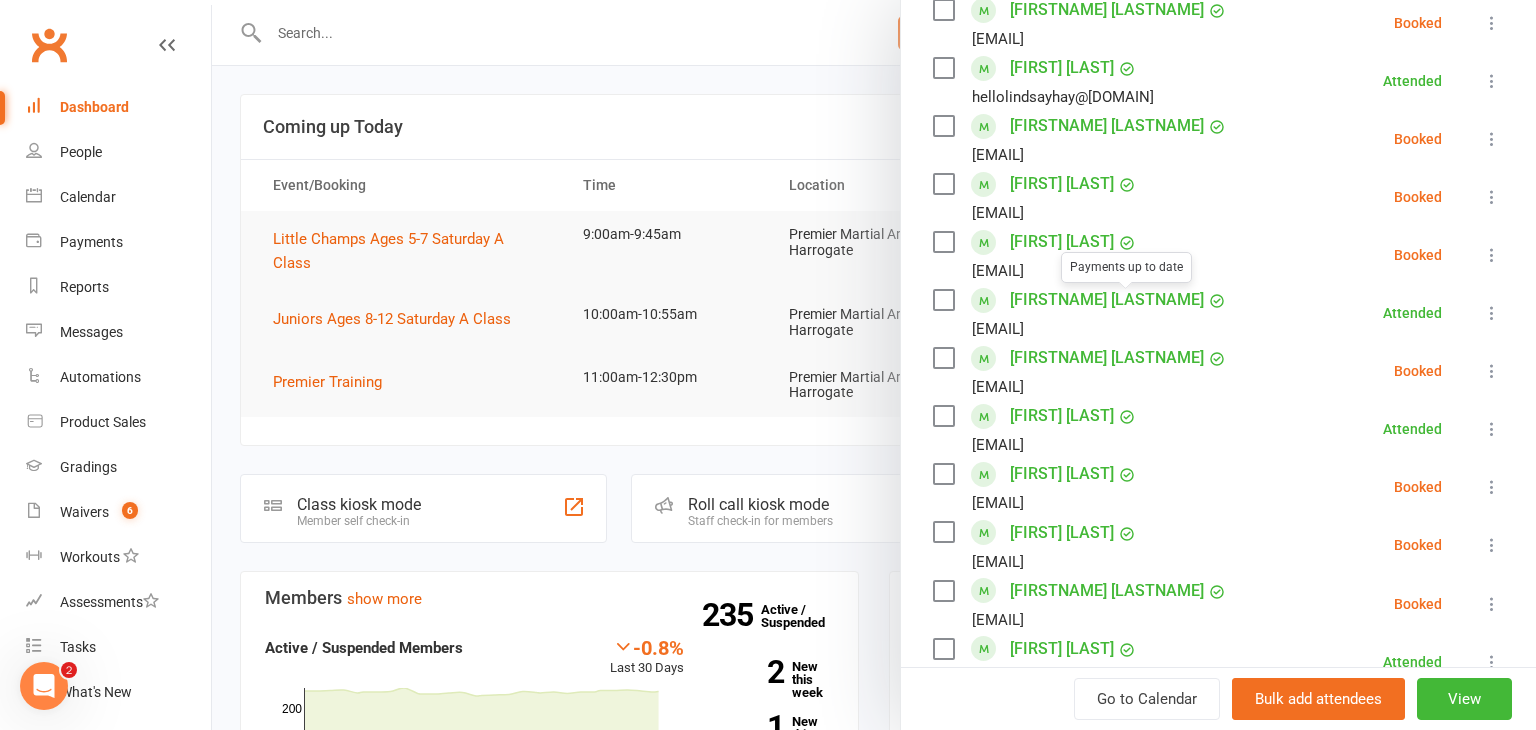 click on "[FIRSTNAME] [LASTNAME]" at bounding box center (1107, 300) 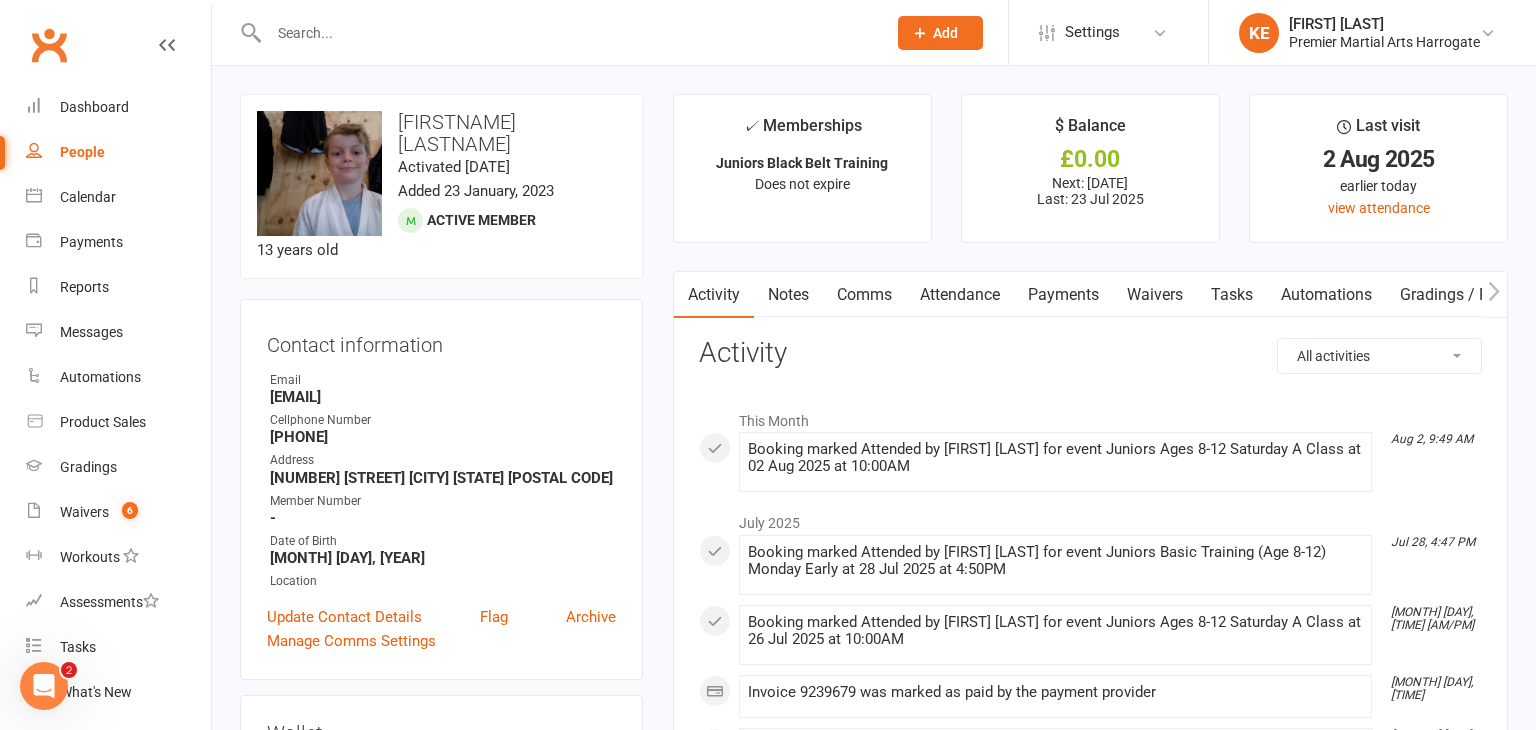 click on "Payments" at bounding box center (1063, 295) 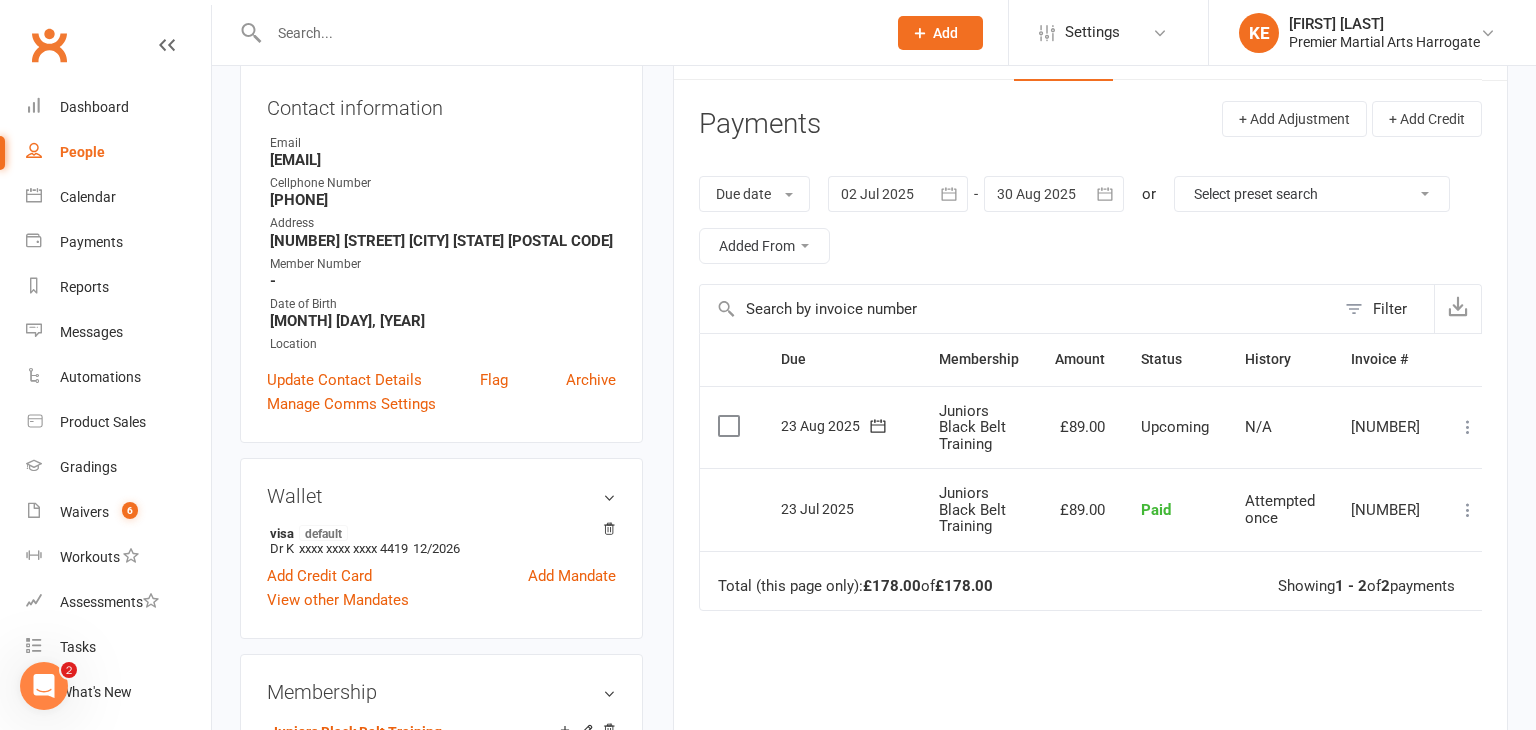 scroll, scrollTop: 243, scrollLeft: 0, axis: vertical 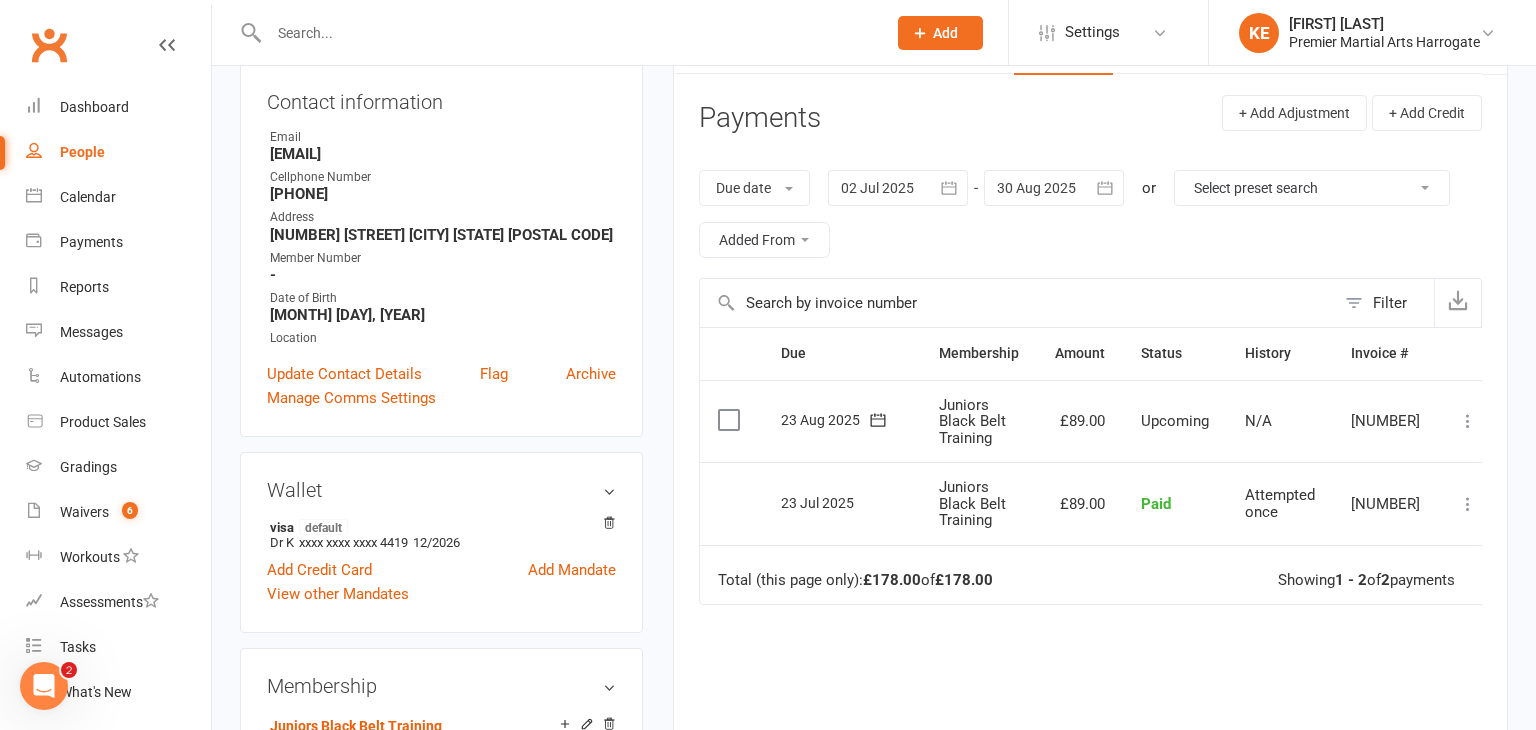 click at bounding box center (1468, 421) 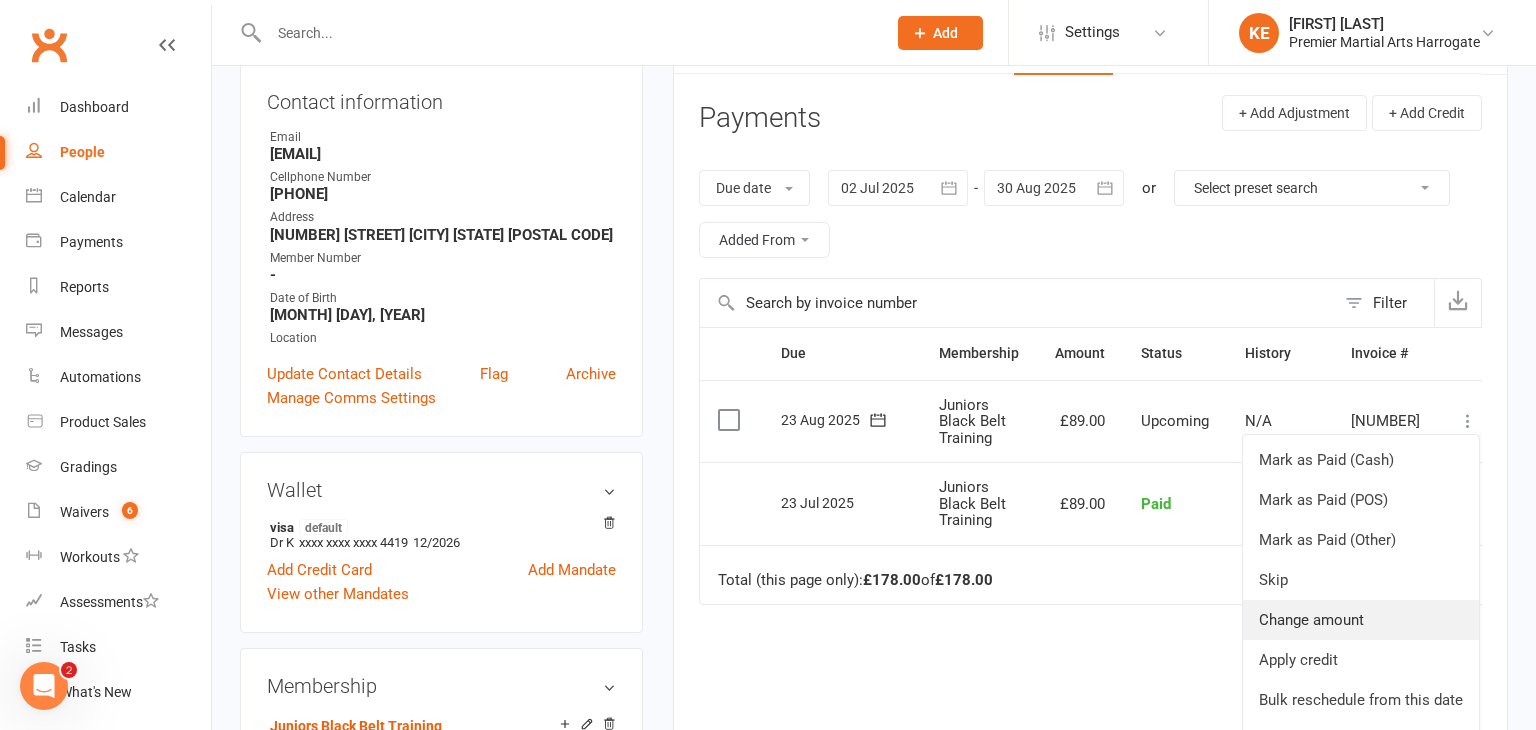 click on "Change amount" at bounding box center [1361, 620] 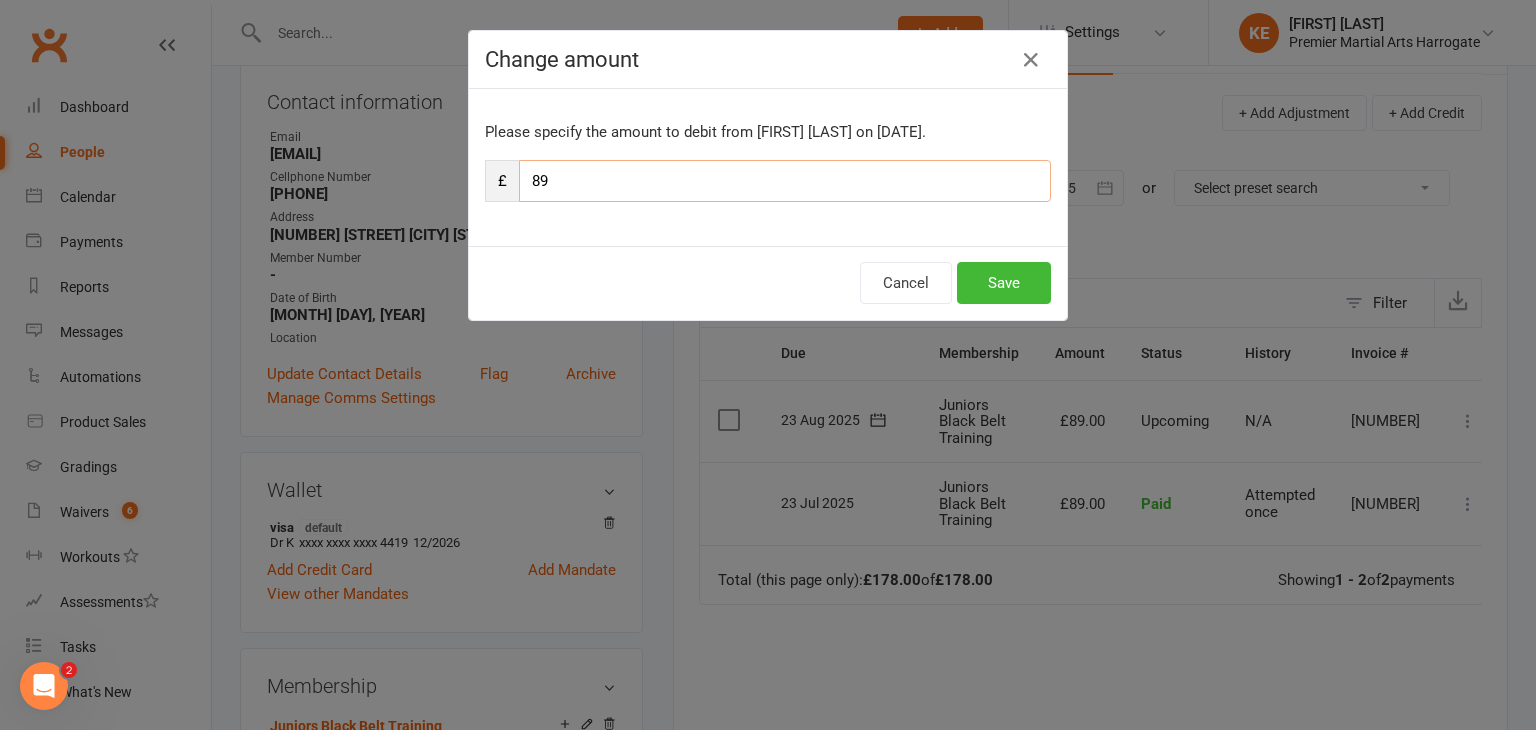 click on "89" at bounding box center (785, 181) 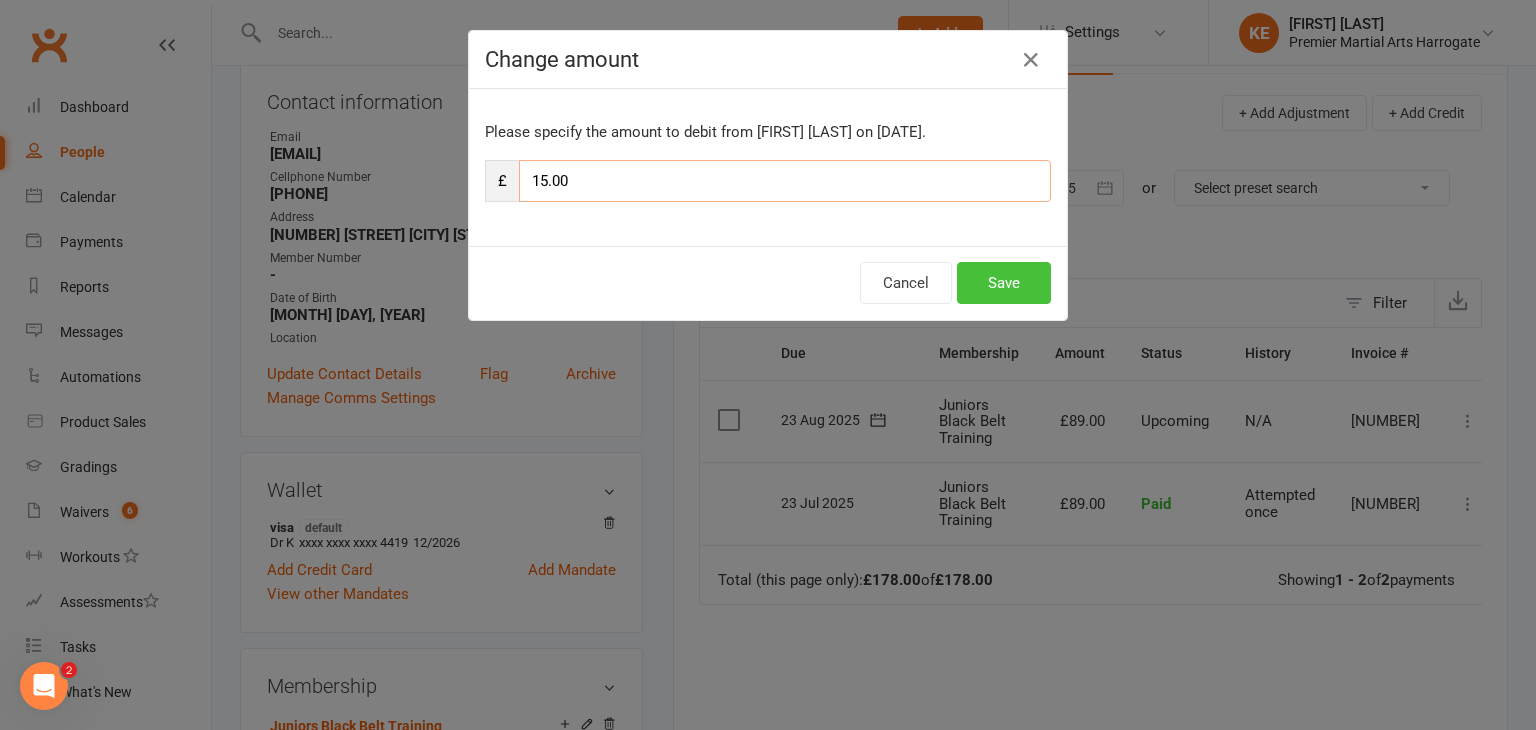 type on "15.00" 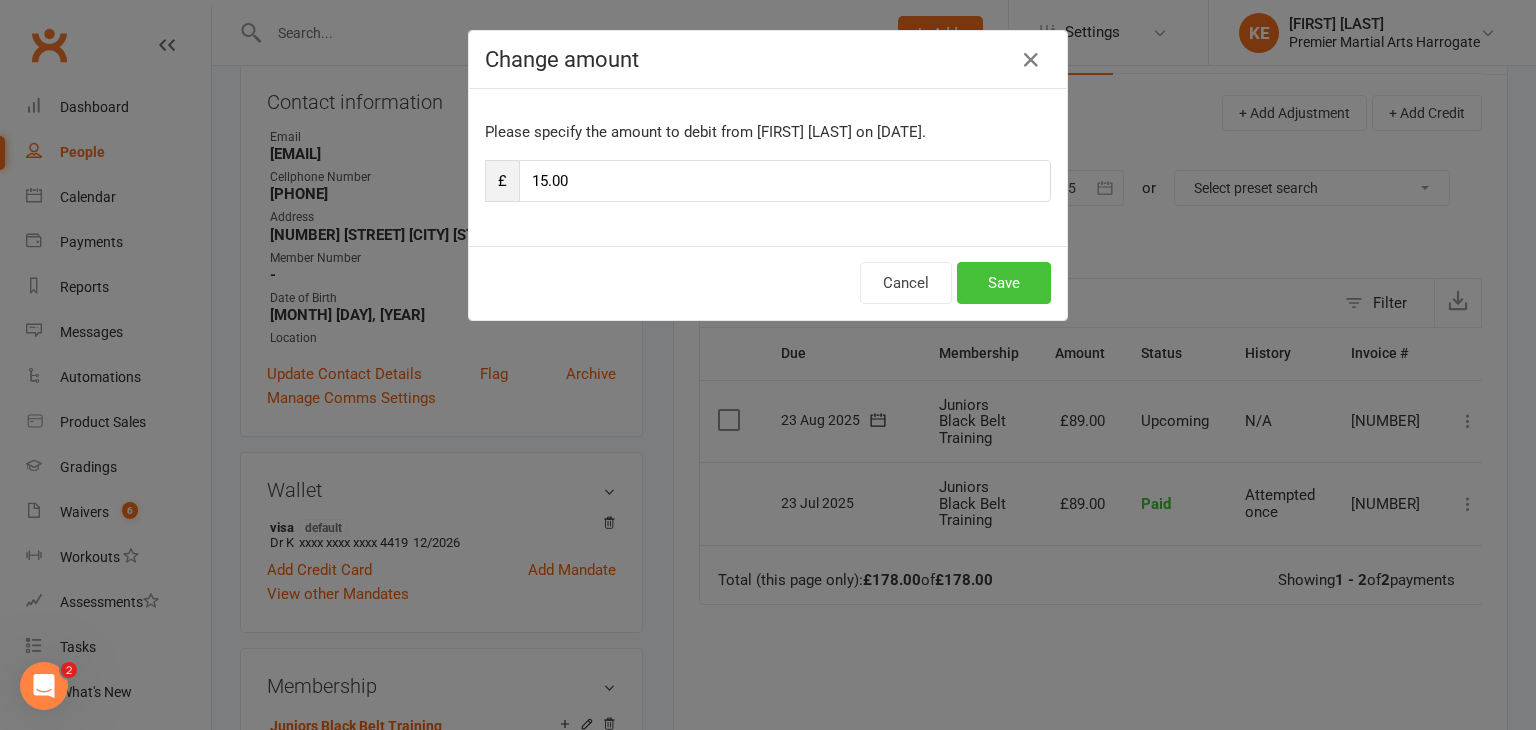 click on "Save" at bounding box center (1004, 283) 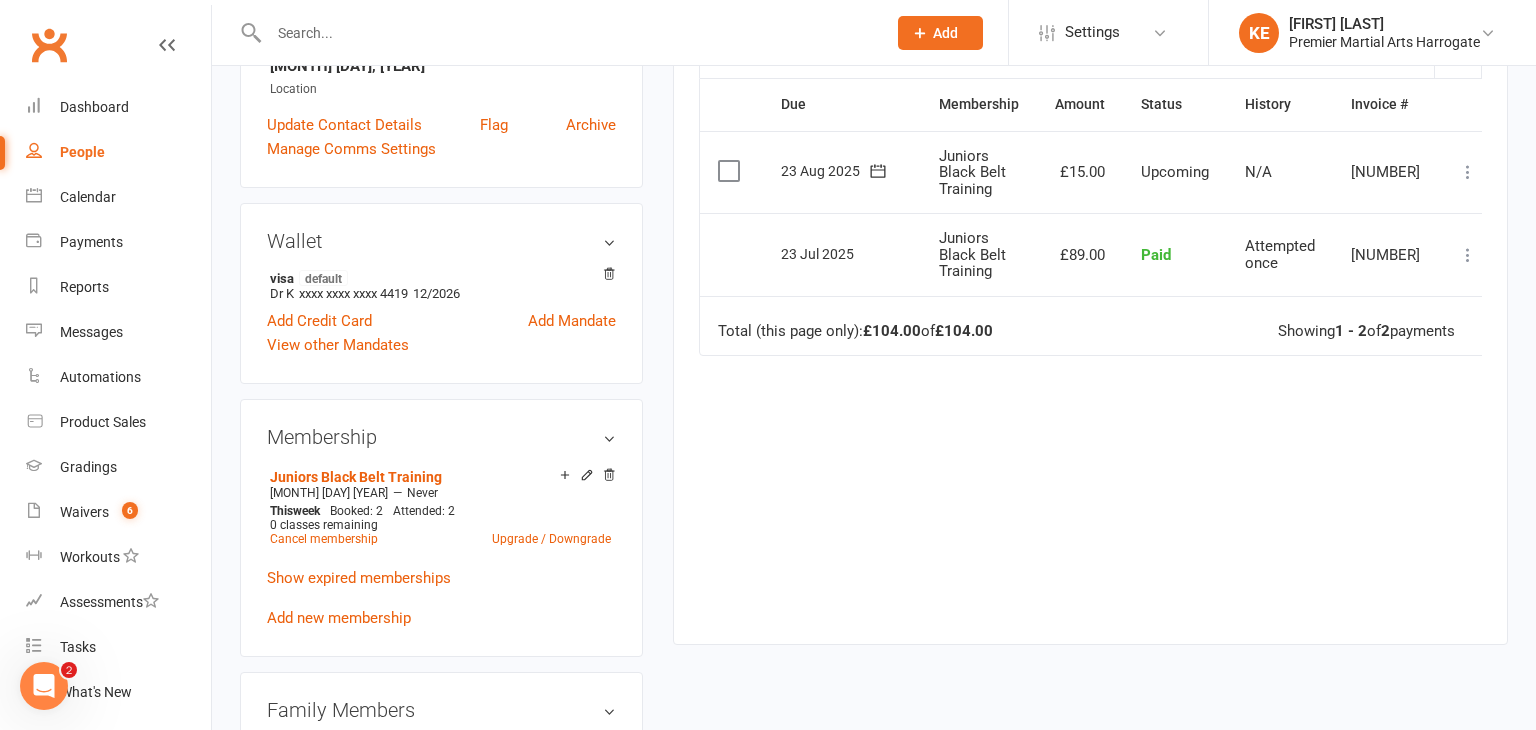 scroll, scrollTop: 0, scrollLeft: 0, axis: both 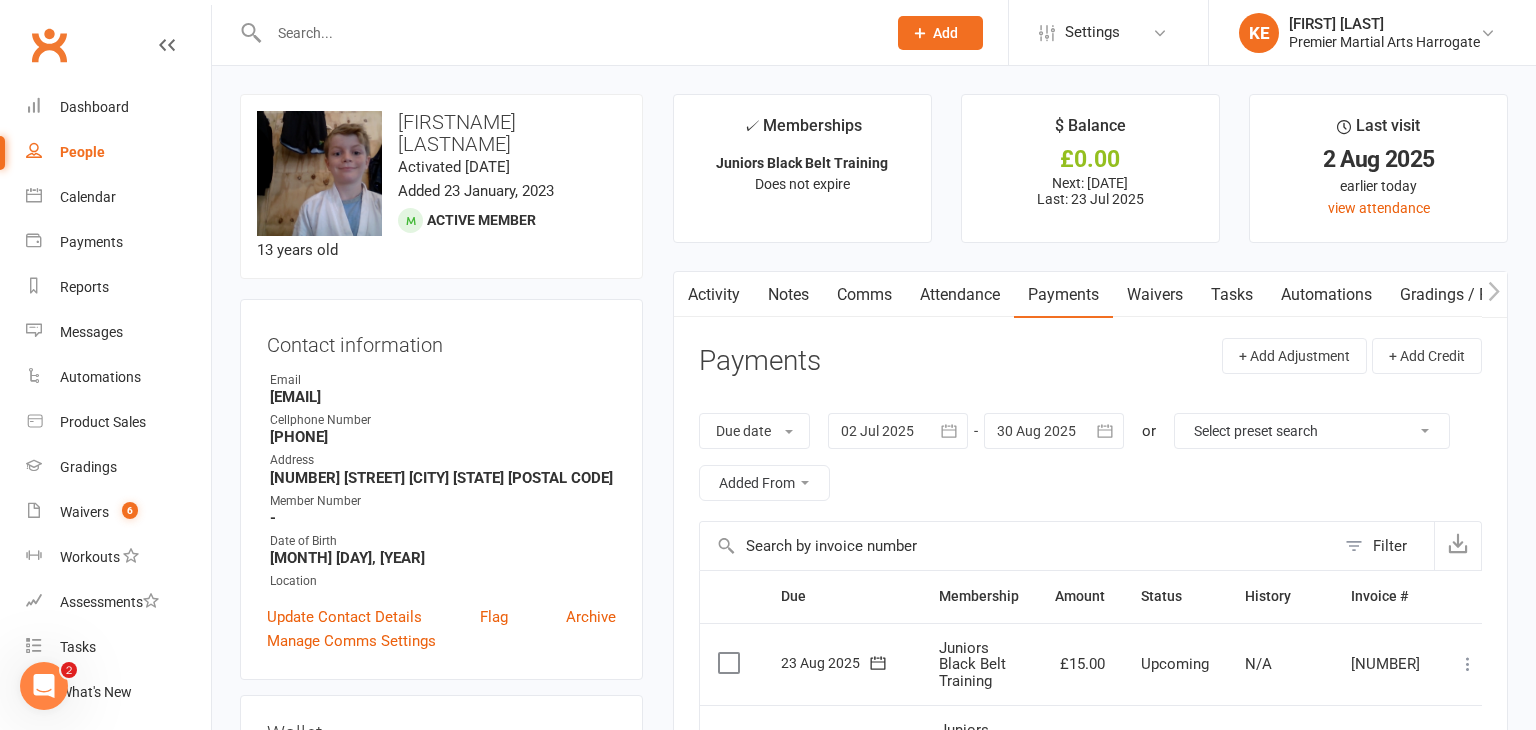 click on "Activity" at bounding box center [714, 295] 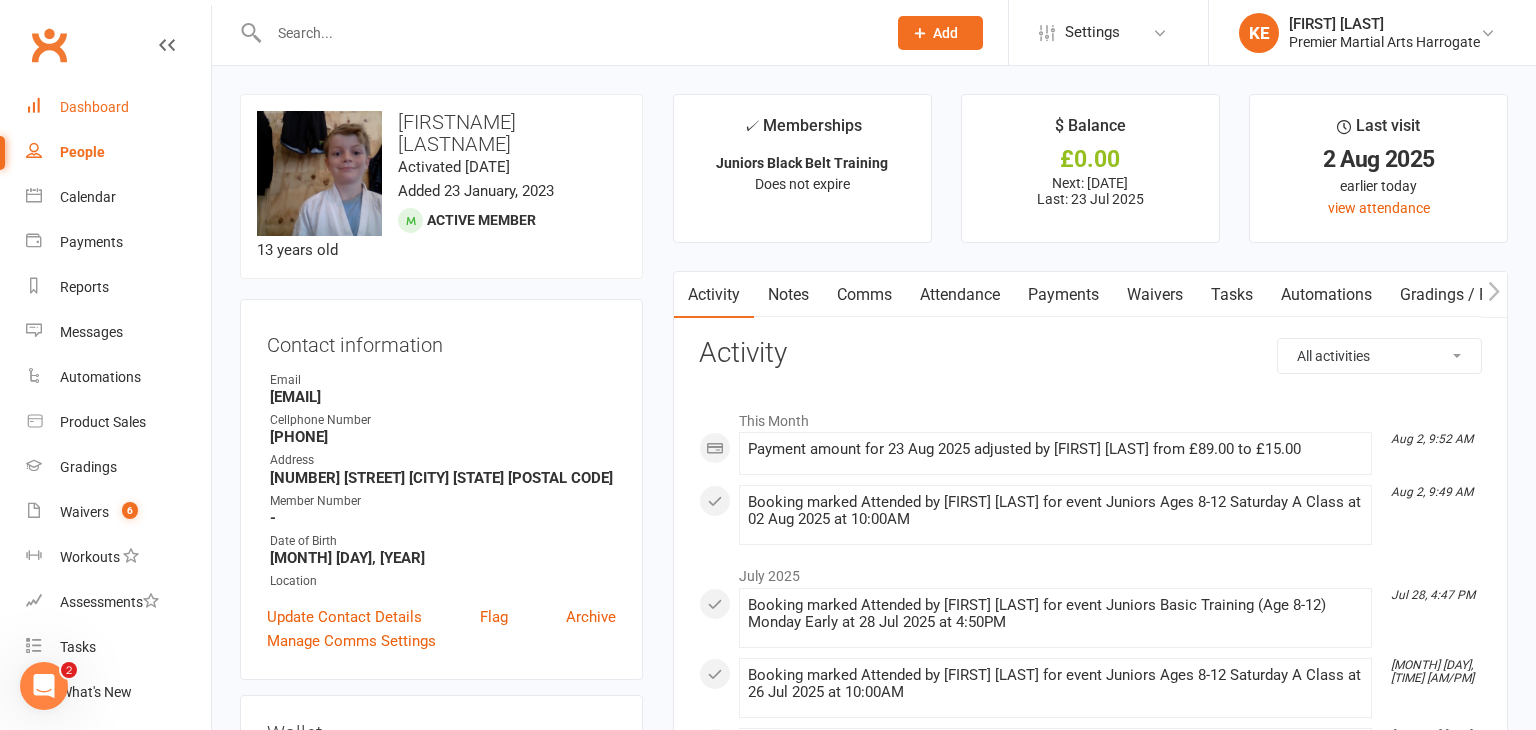 click on "Dashboard" at bounding box center [94, 107] 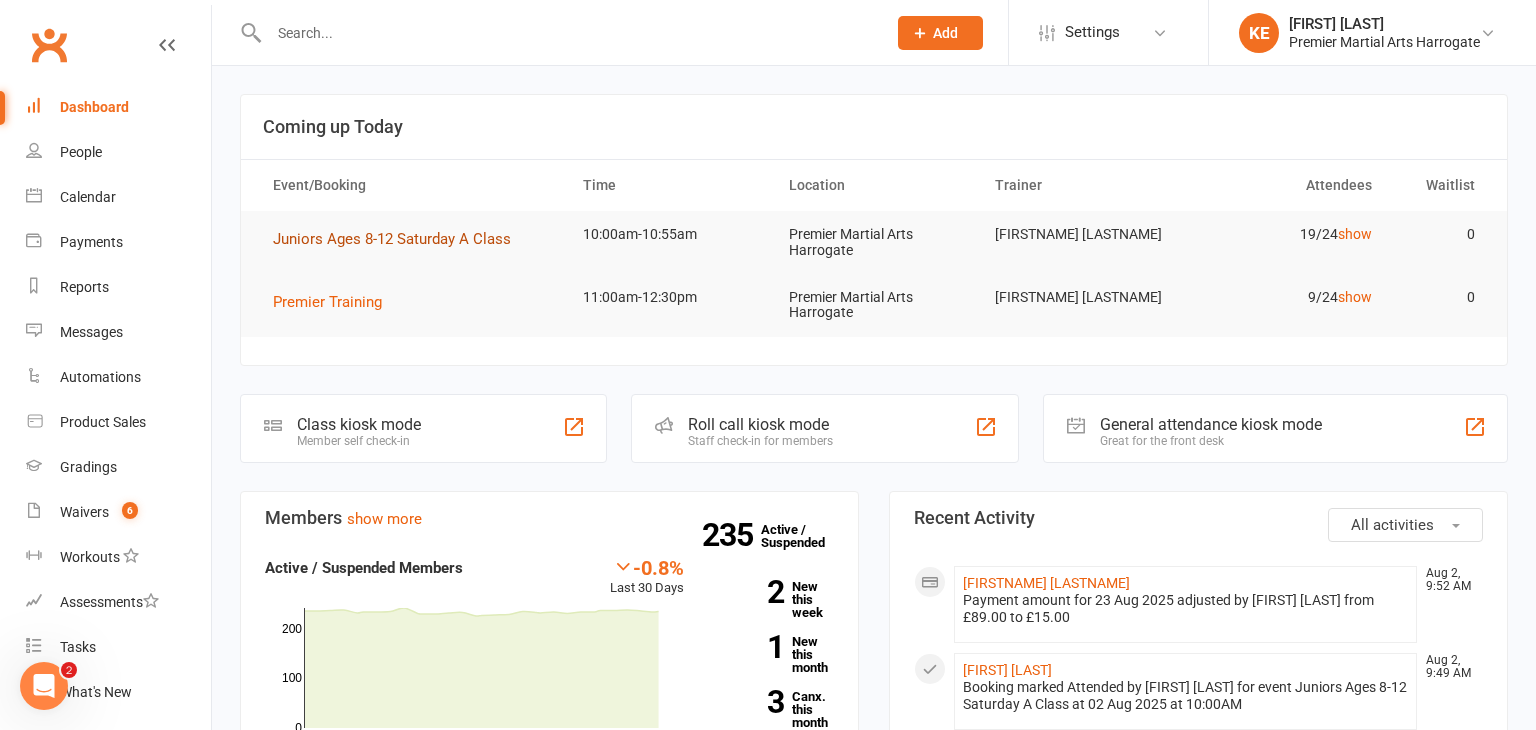 click on "Juniors Ages 8-12 Saturday A Class" at bounding box center (392, 239) 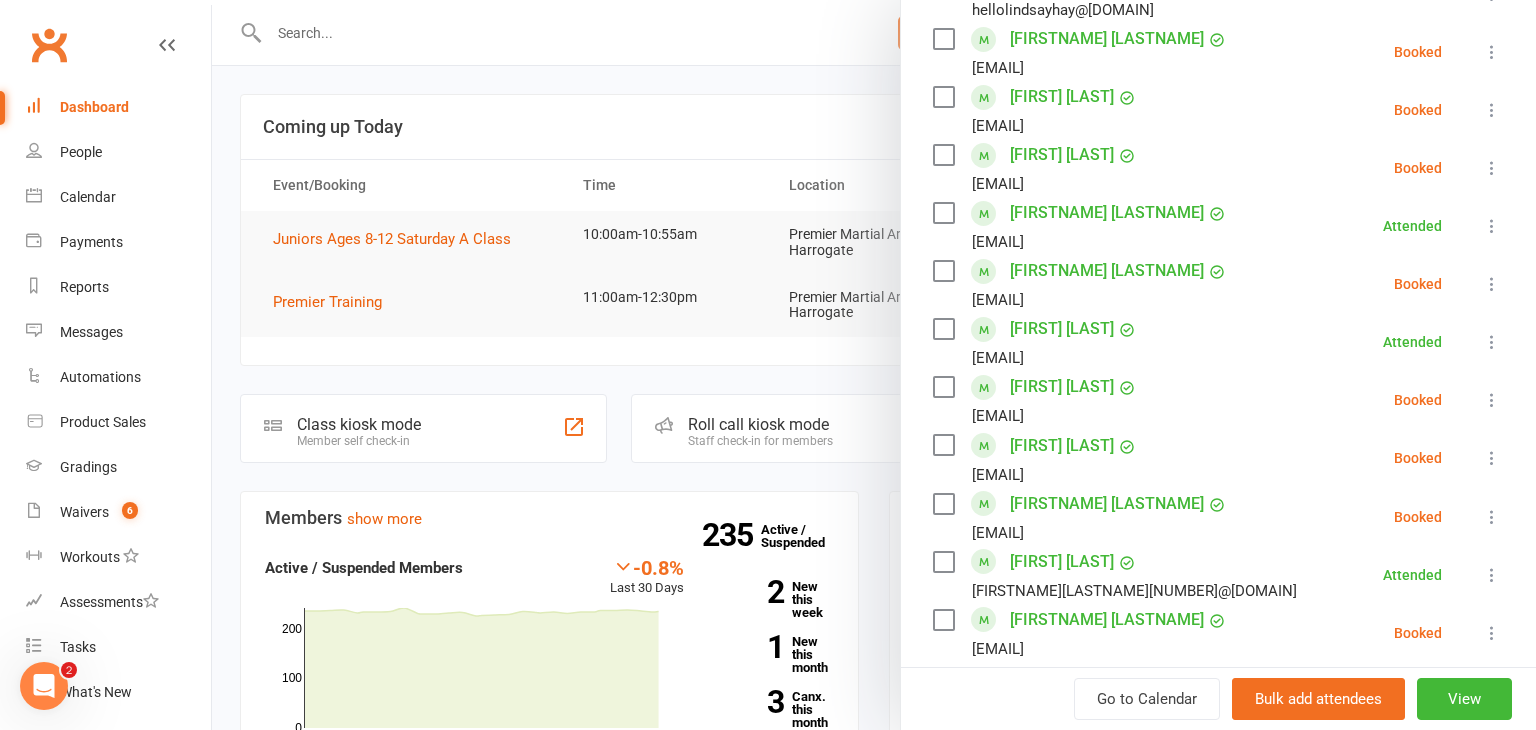 scroll, scrollTop: 821, scrollLeft: 0, axis: vertical 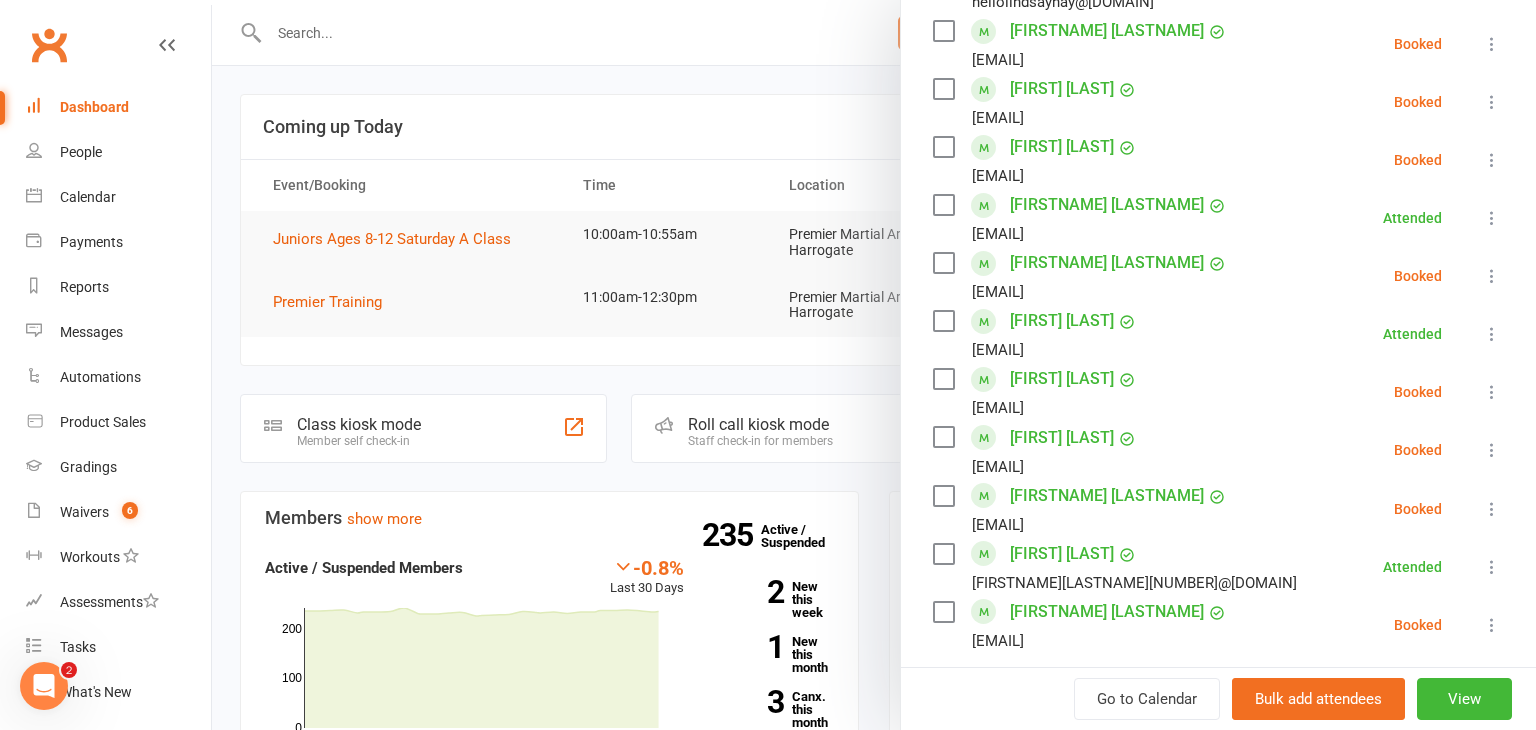click at bounding box center [1492, 450] 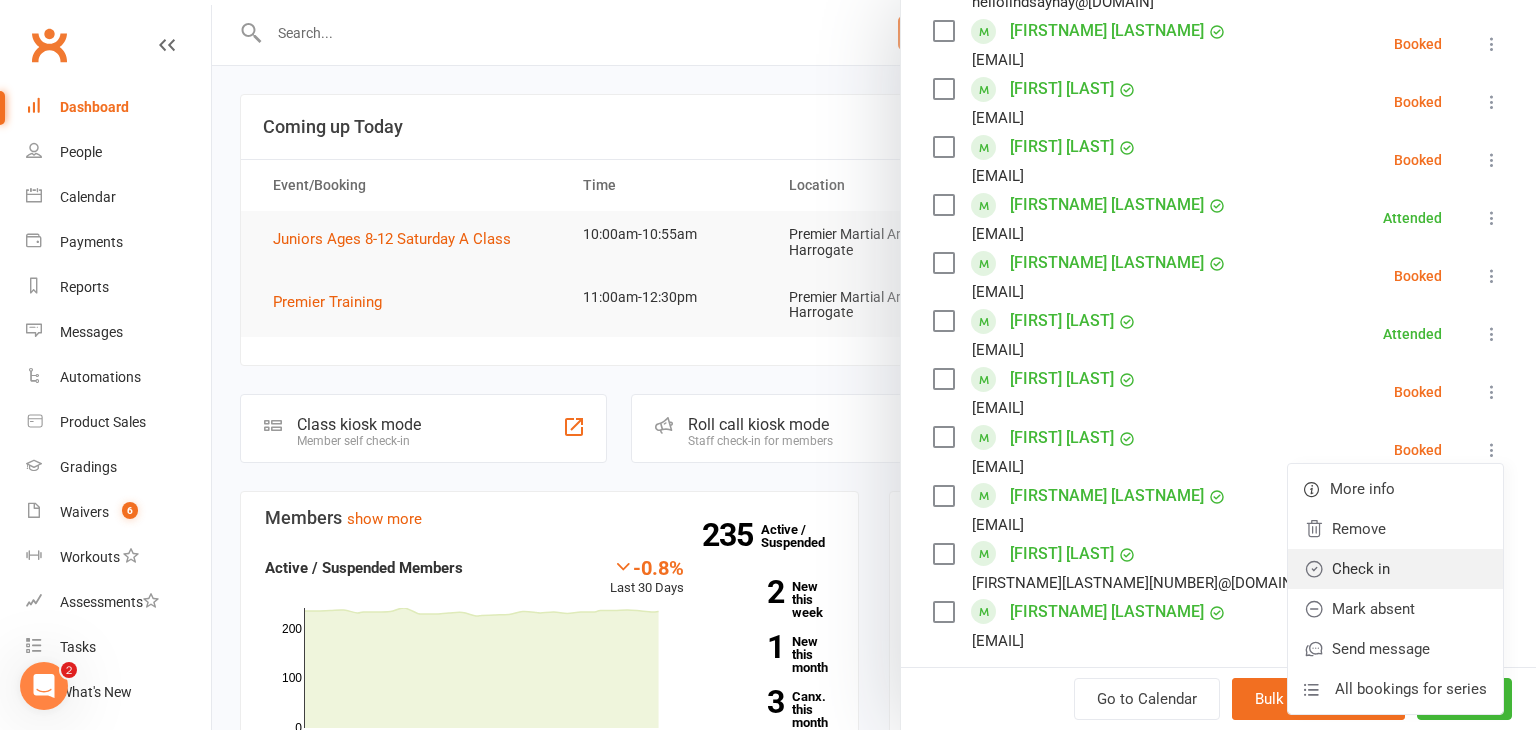 click on "Check in" at bounding box center [1395, 569] 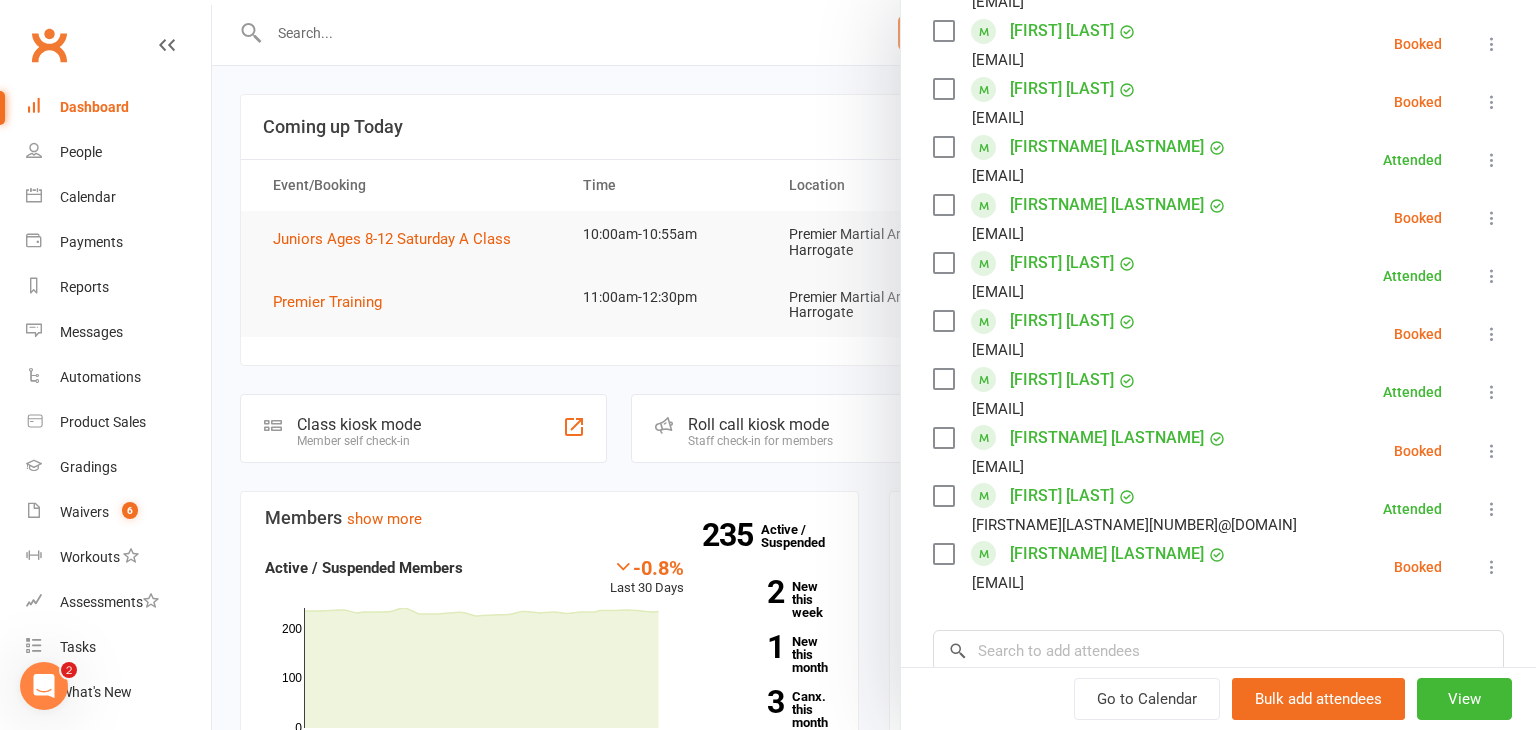 scroll, scrollTop: 895, scrollLeft: 0, axis: vertical 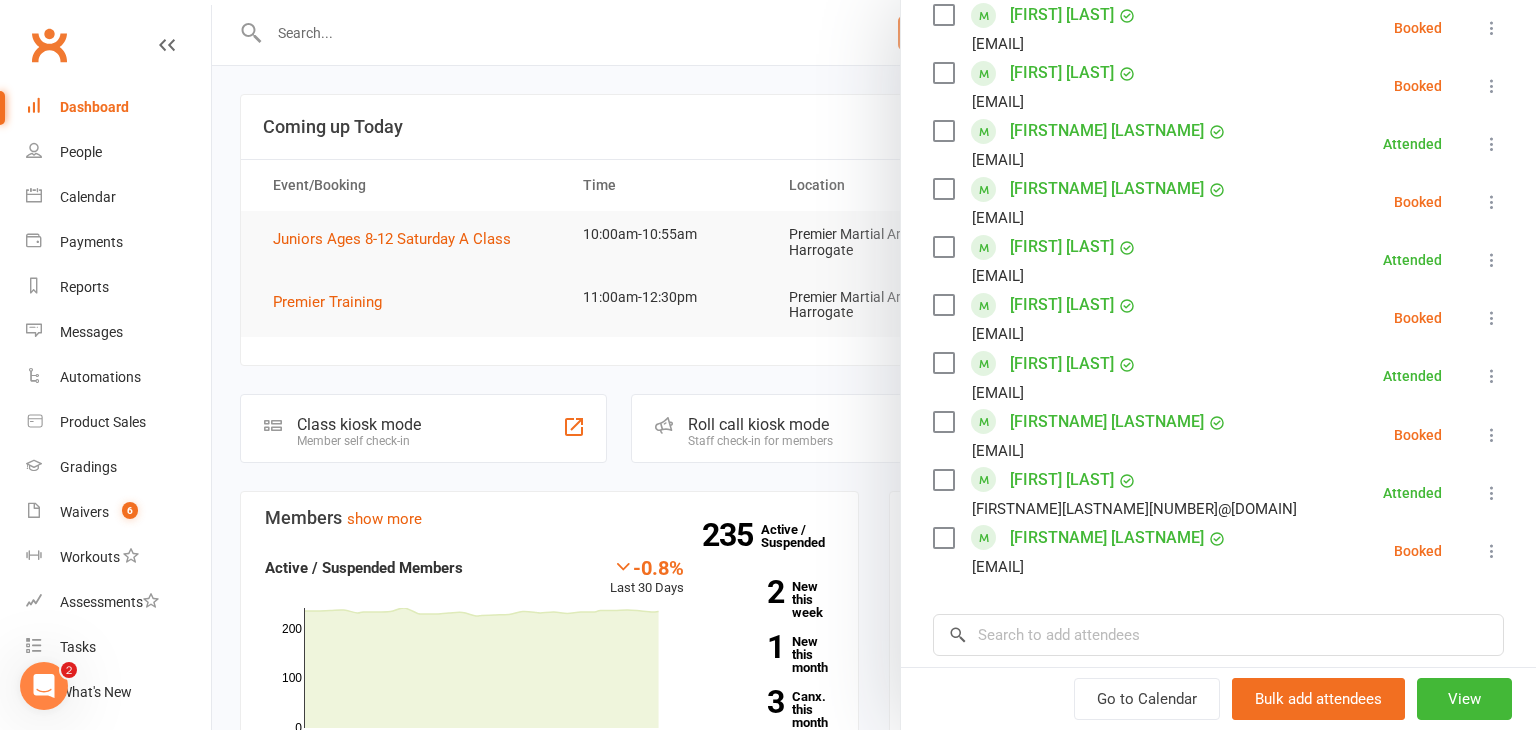 click at bounding box center (1492, 435) 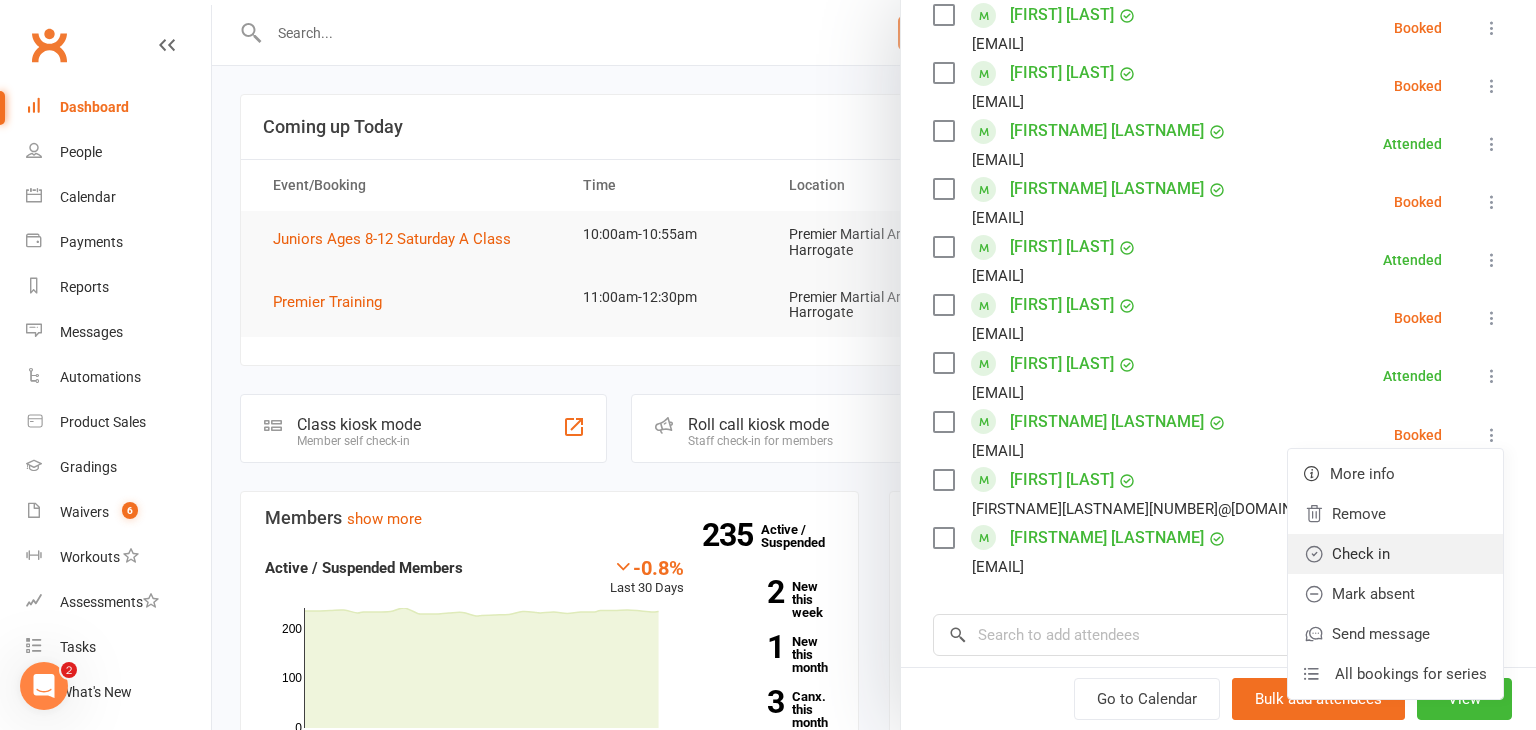 click on "Check in" at bounding box center (1395, 554) 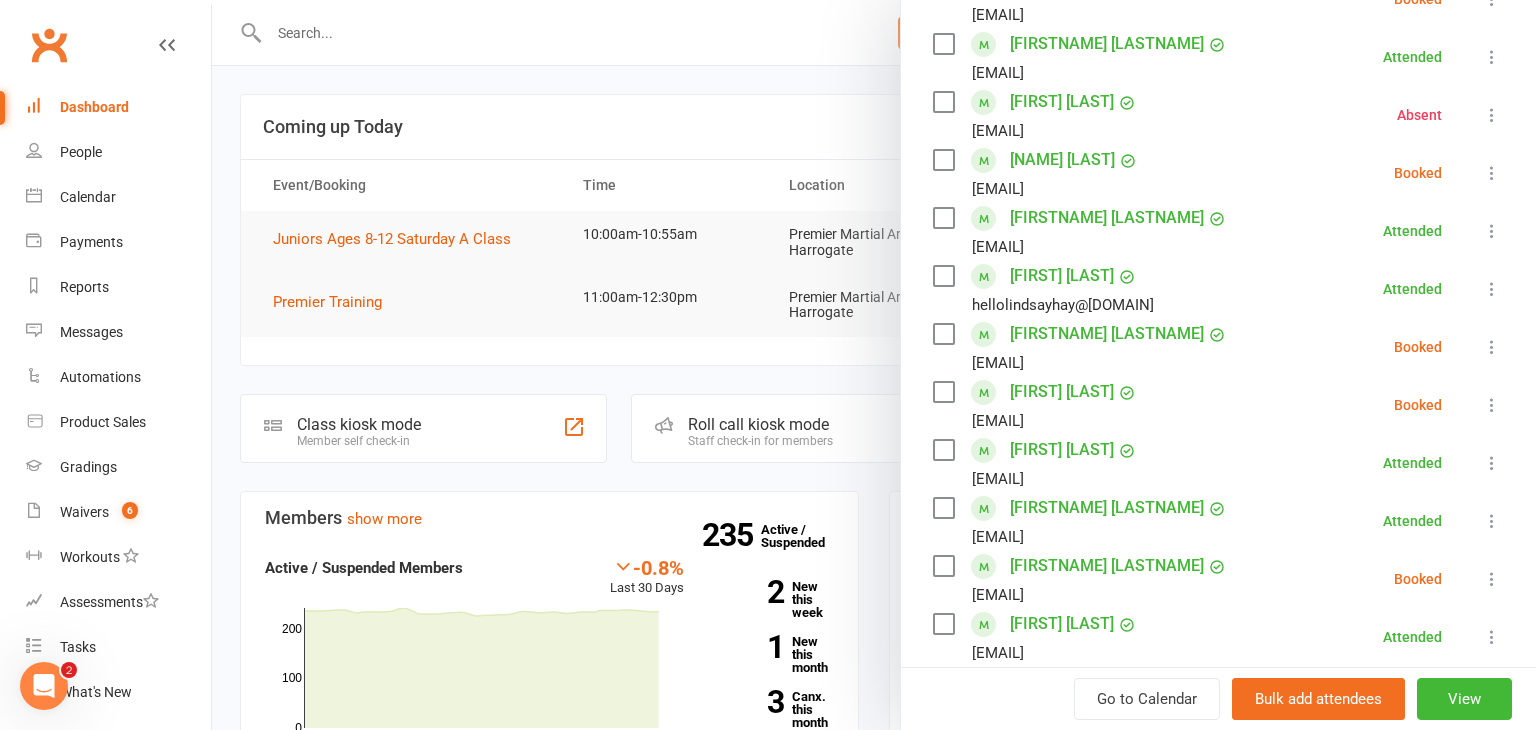 scroll, scrollTop: 521, scrollLeft: 0, axis: vertical 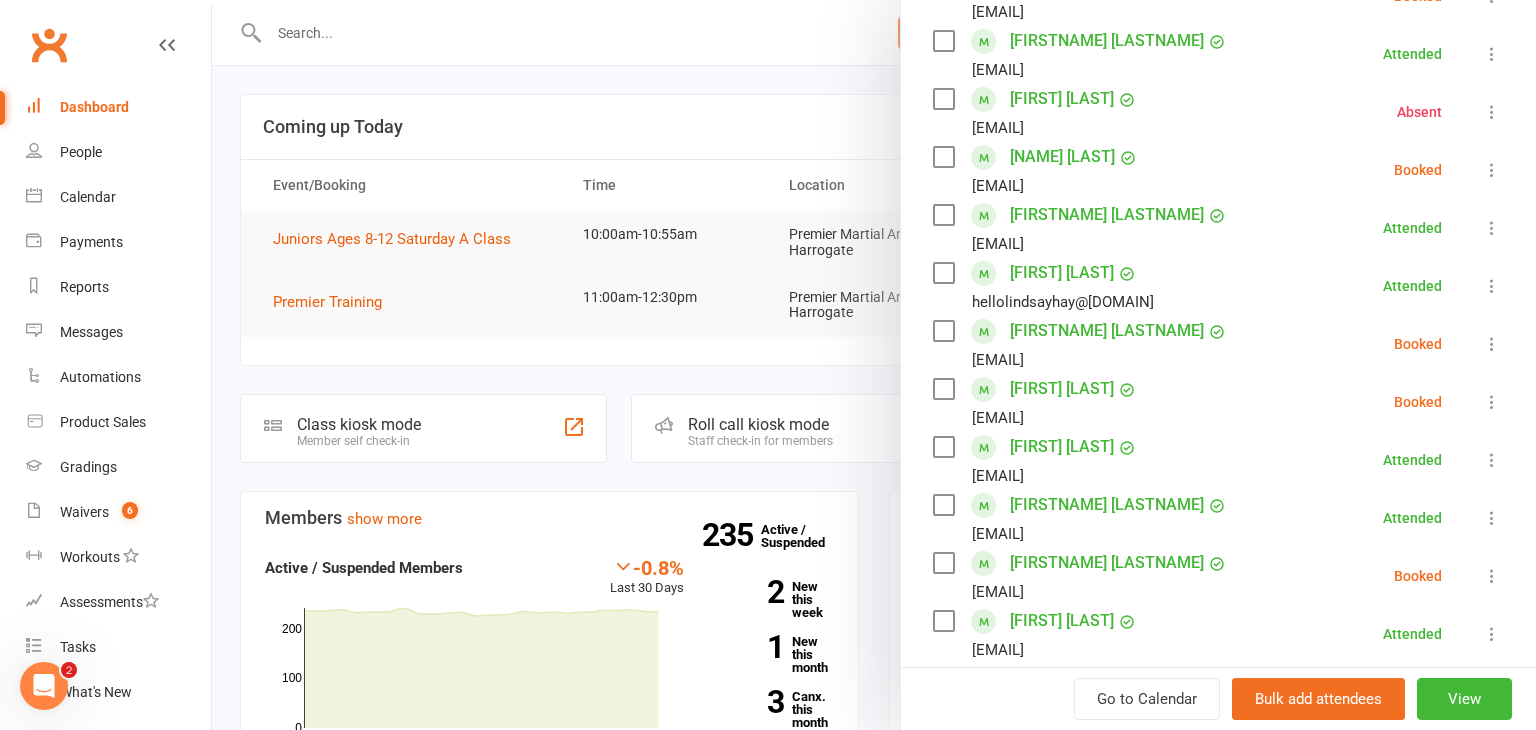 click at bounding box center (1492, 402) 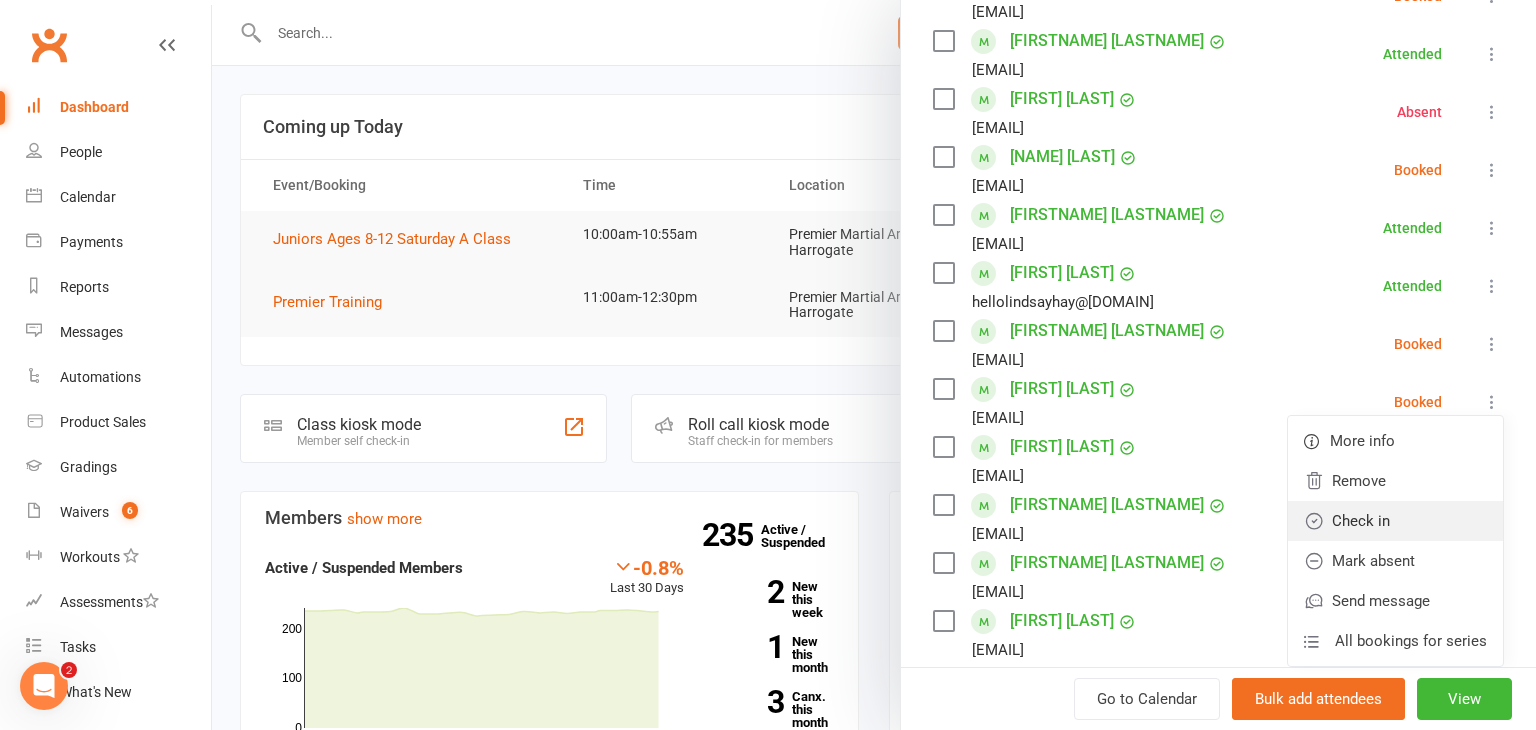 click on "Check in" at bounding box center [1395, 521] 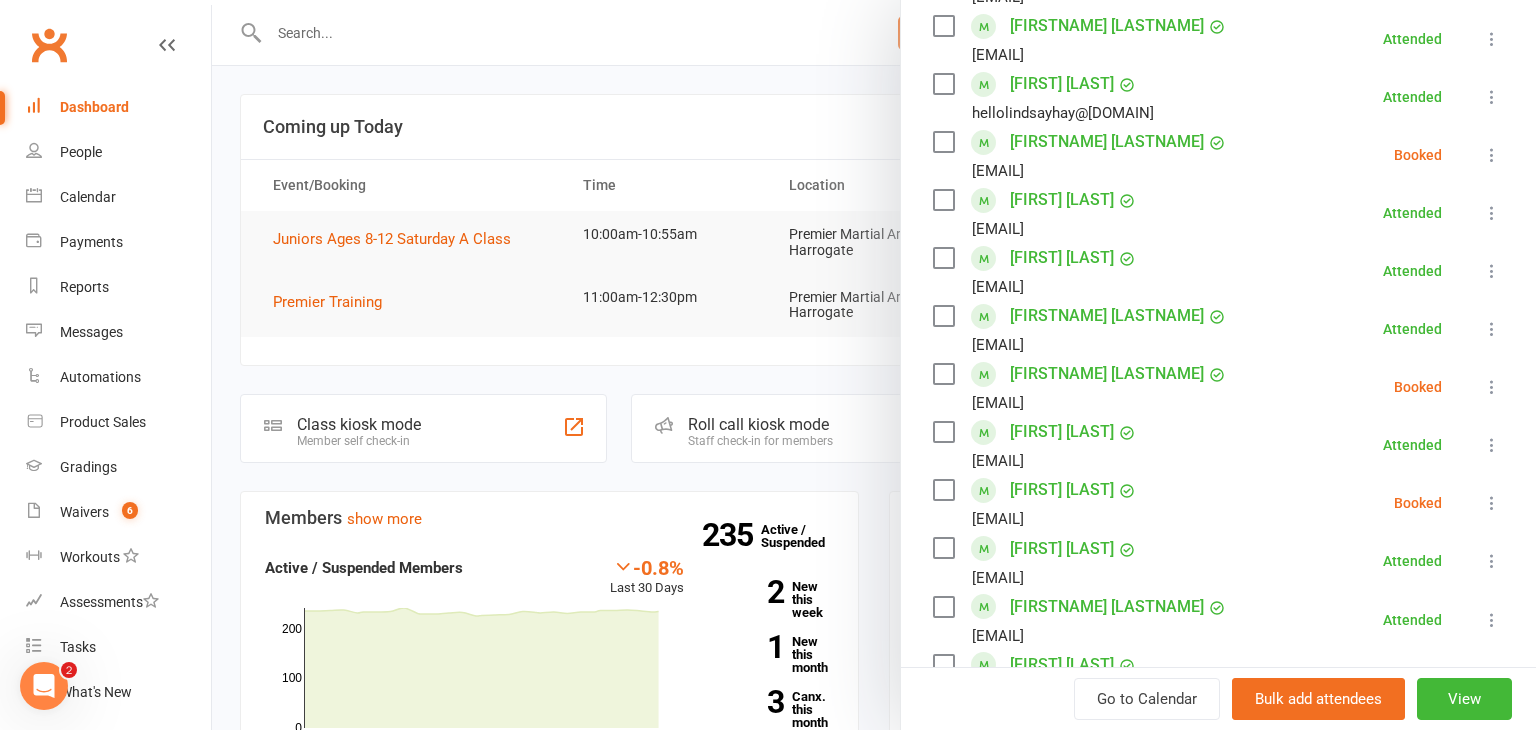 scroll, scrollTop: 714, scrollLeft: 0, axis: vertical 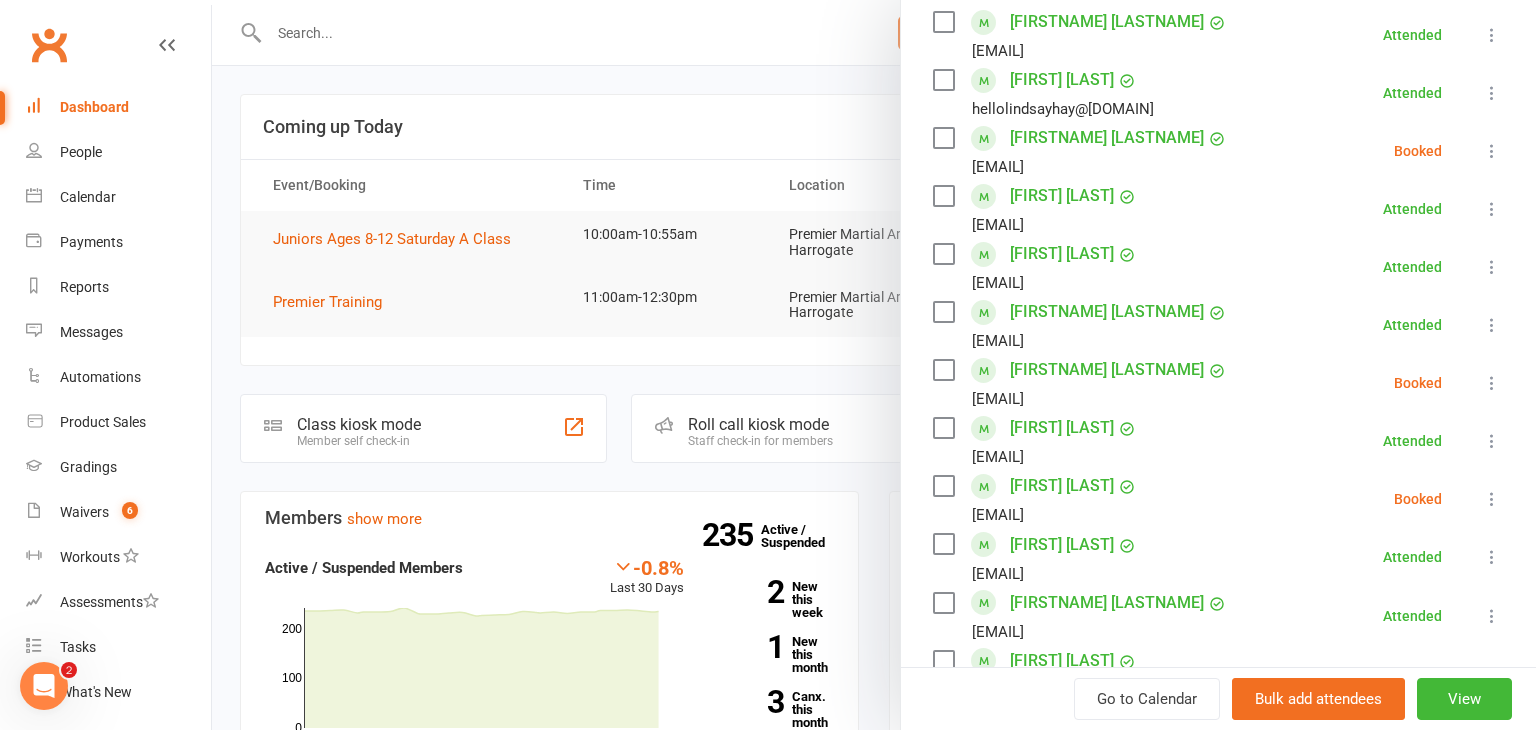 click at bounding box center (1492, 383) 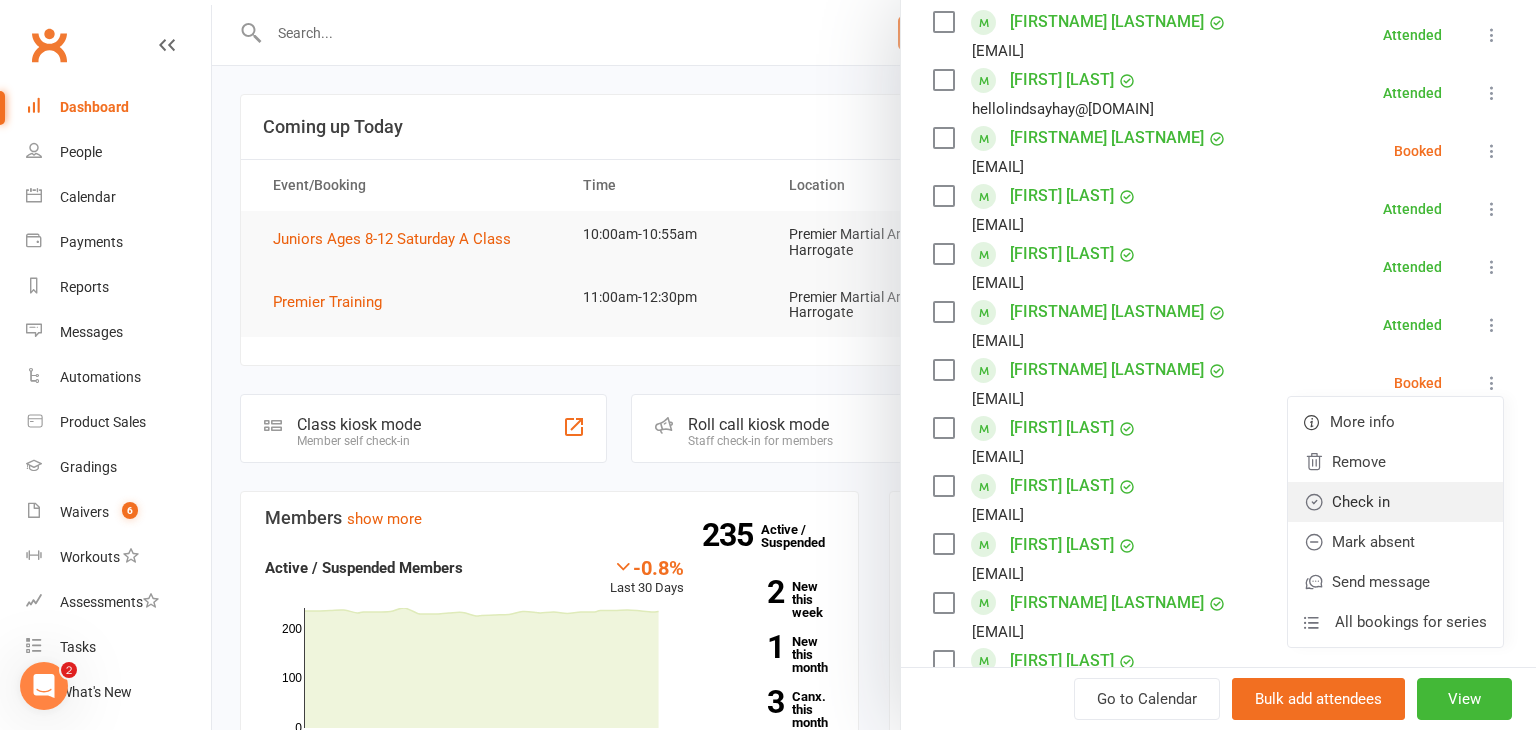 click on "Check in" at bounding box center (1395, 502) 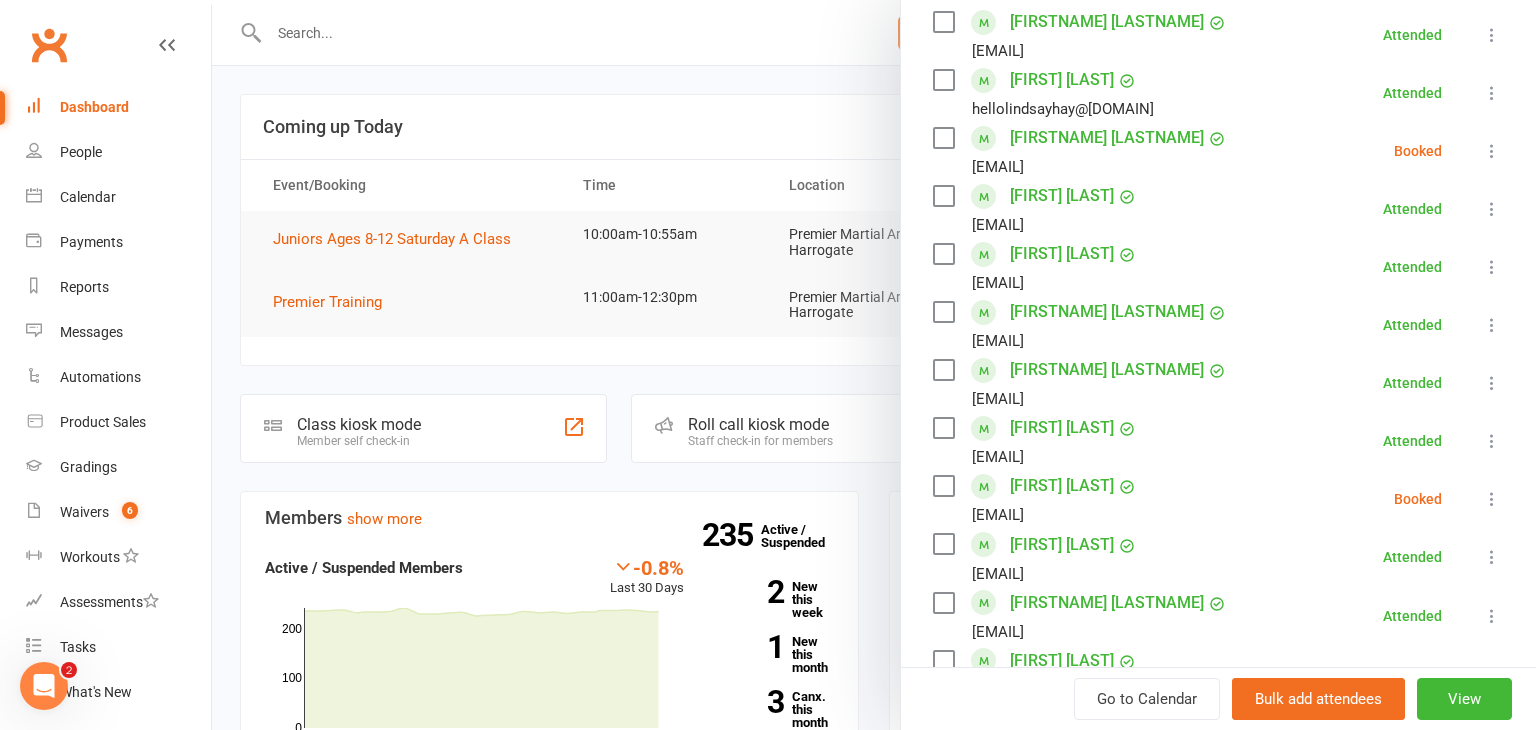 click at bounding box center (1492, 499) 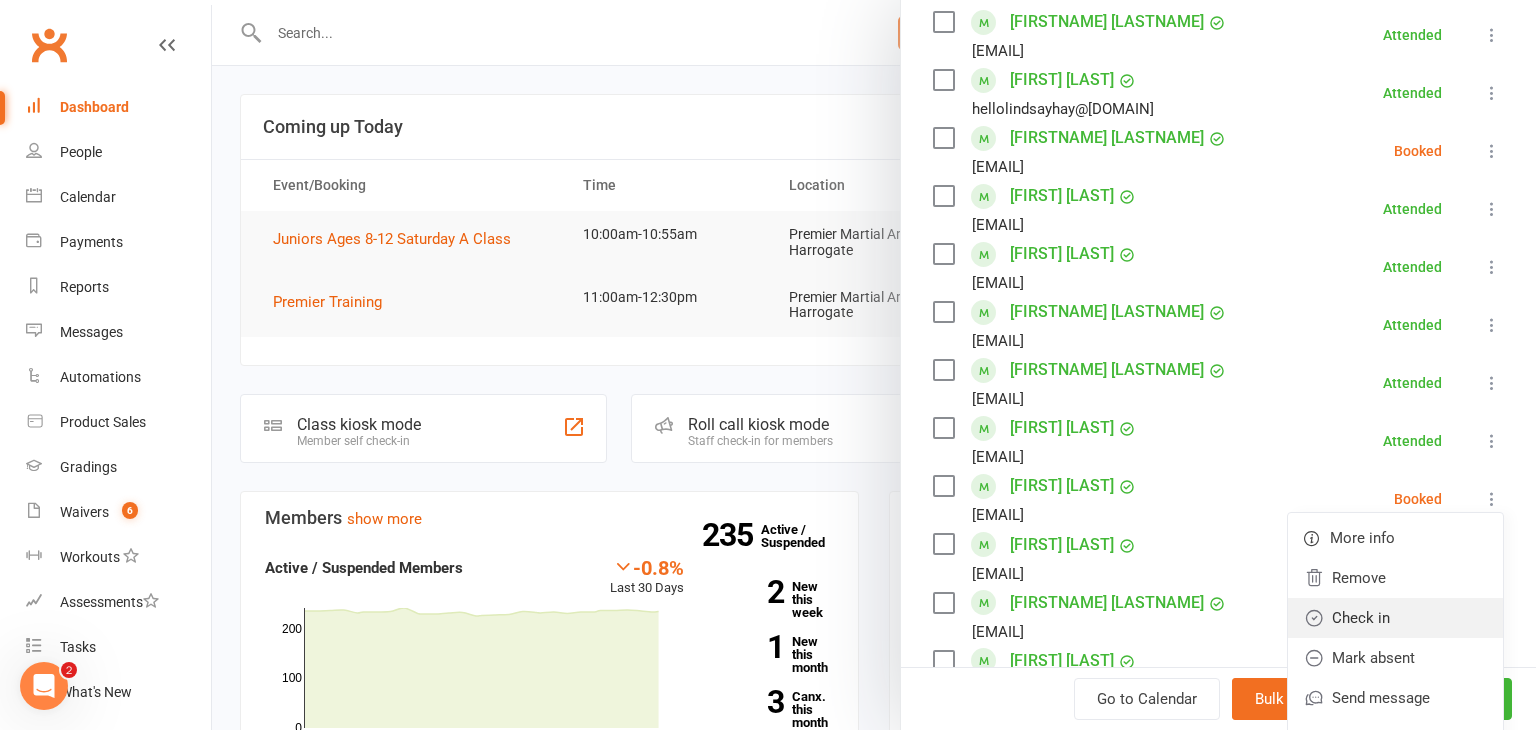 click on "Check in" at bounding box center [1395, 618] 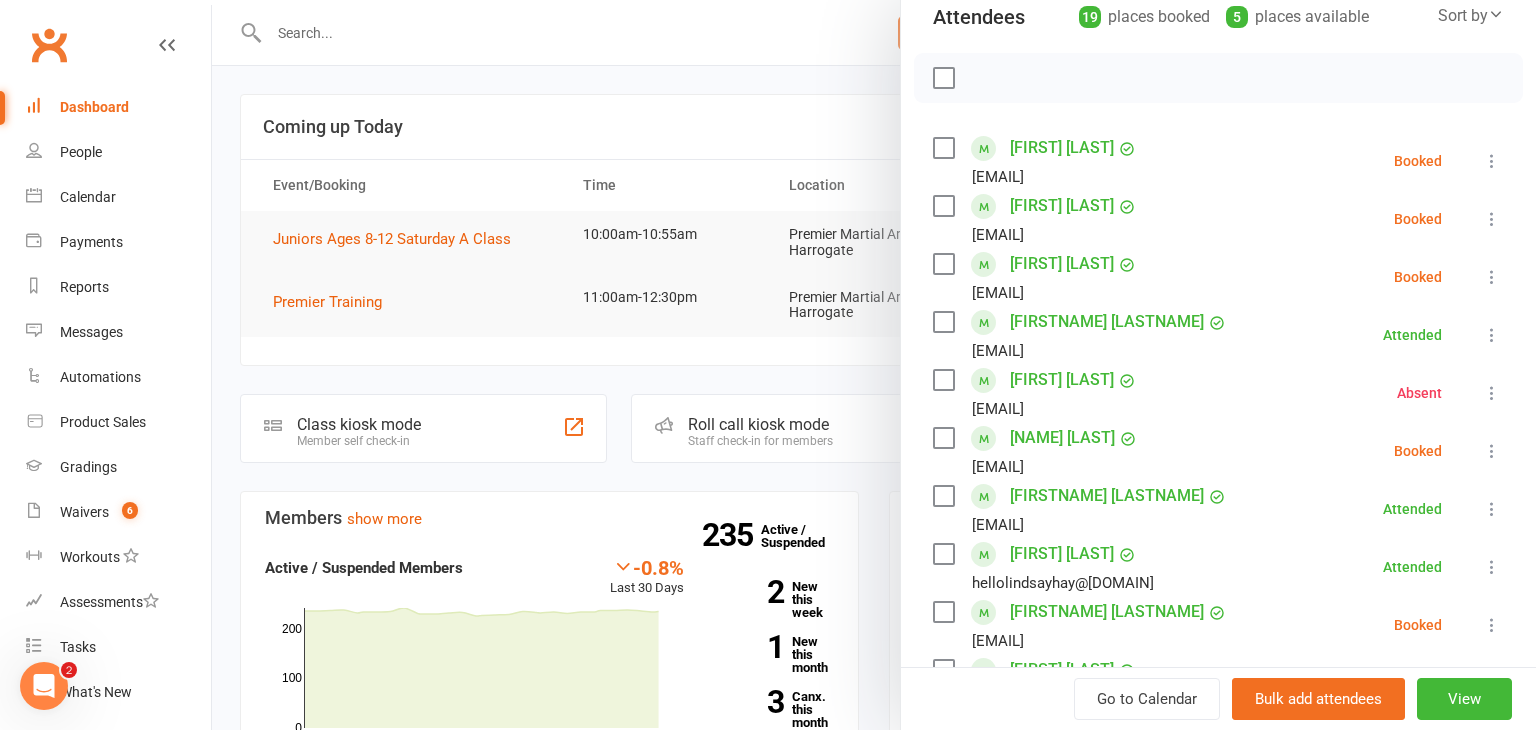 scroll, scrollTop: 236, scrollLeft: 0, axis: vertical 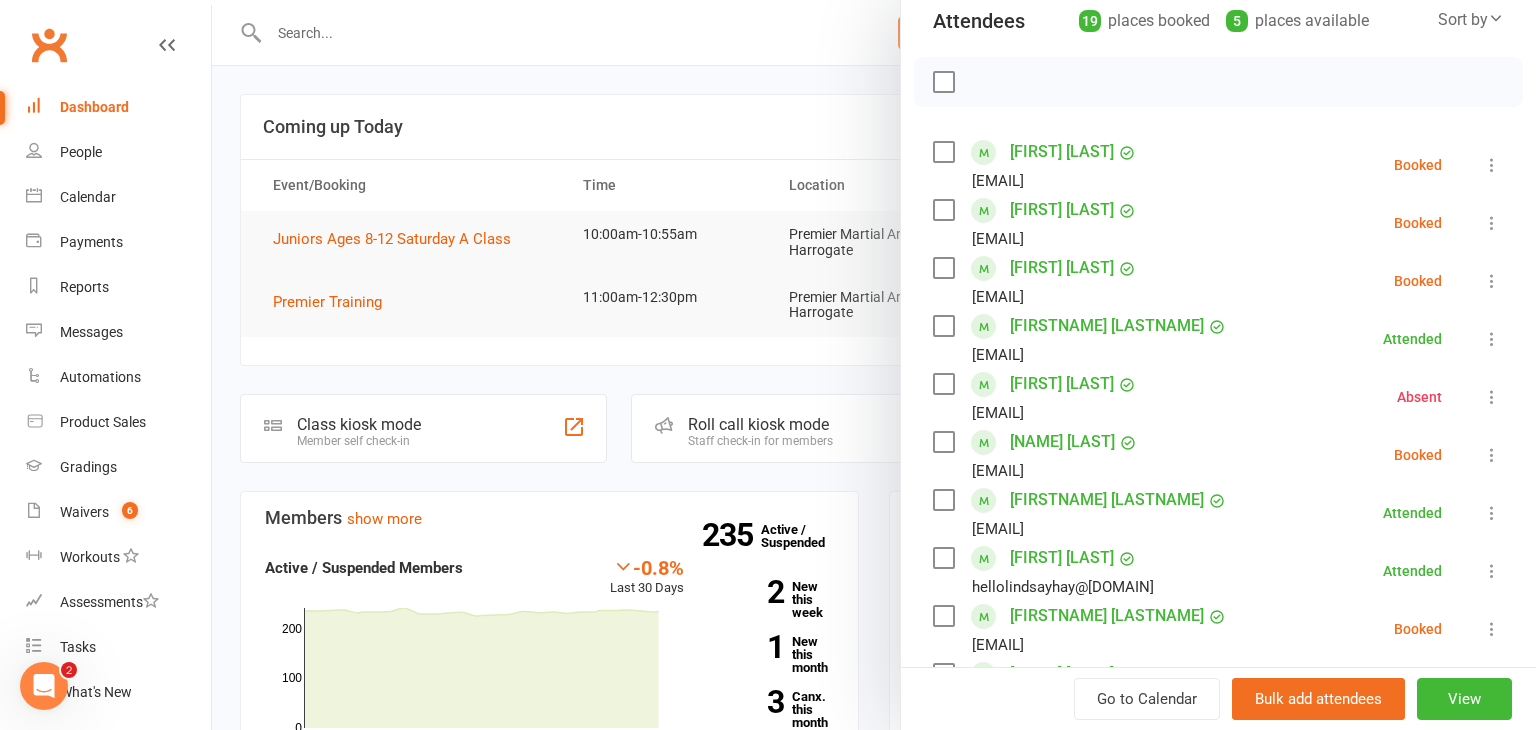 click at bounding box center [1492, 165] 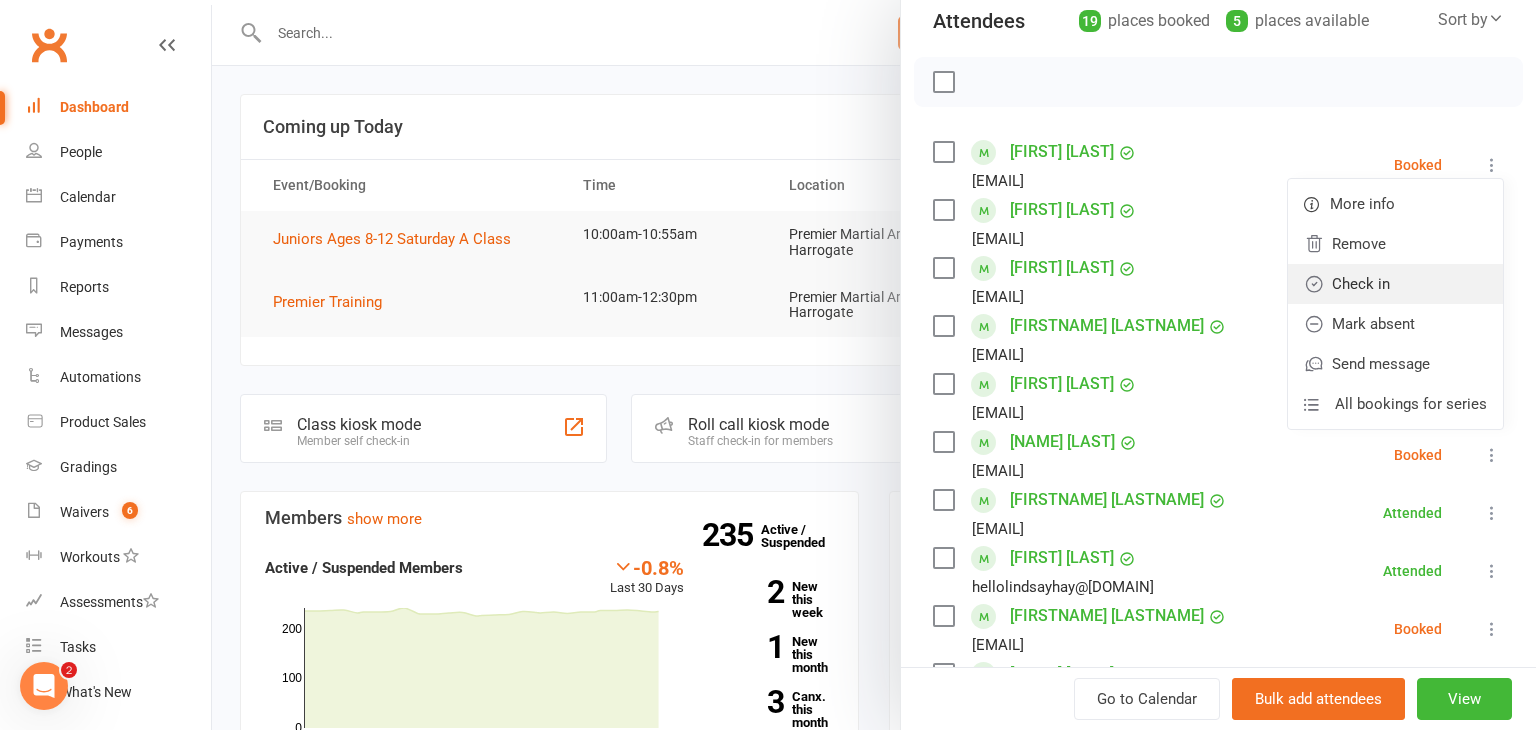 click on "Check in" at bounding box center [1395, 284] 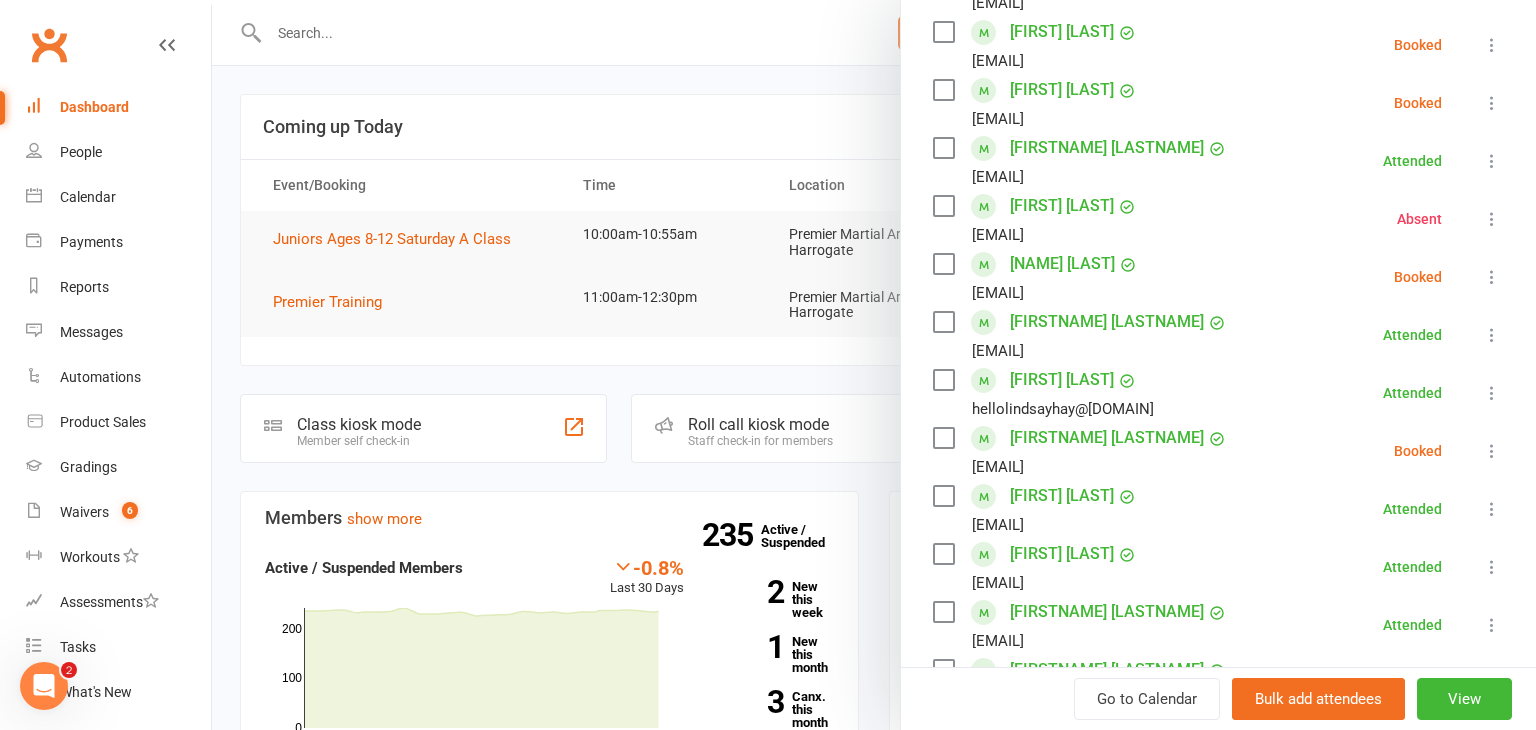 scroll, scrollTop: 409, scrollLeft: 0, axis: vertical 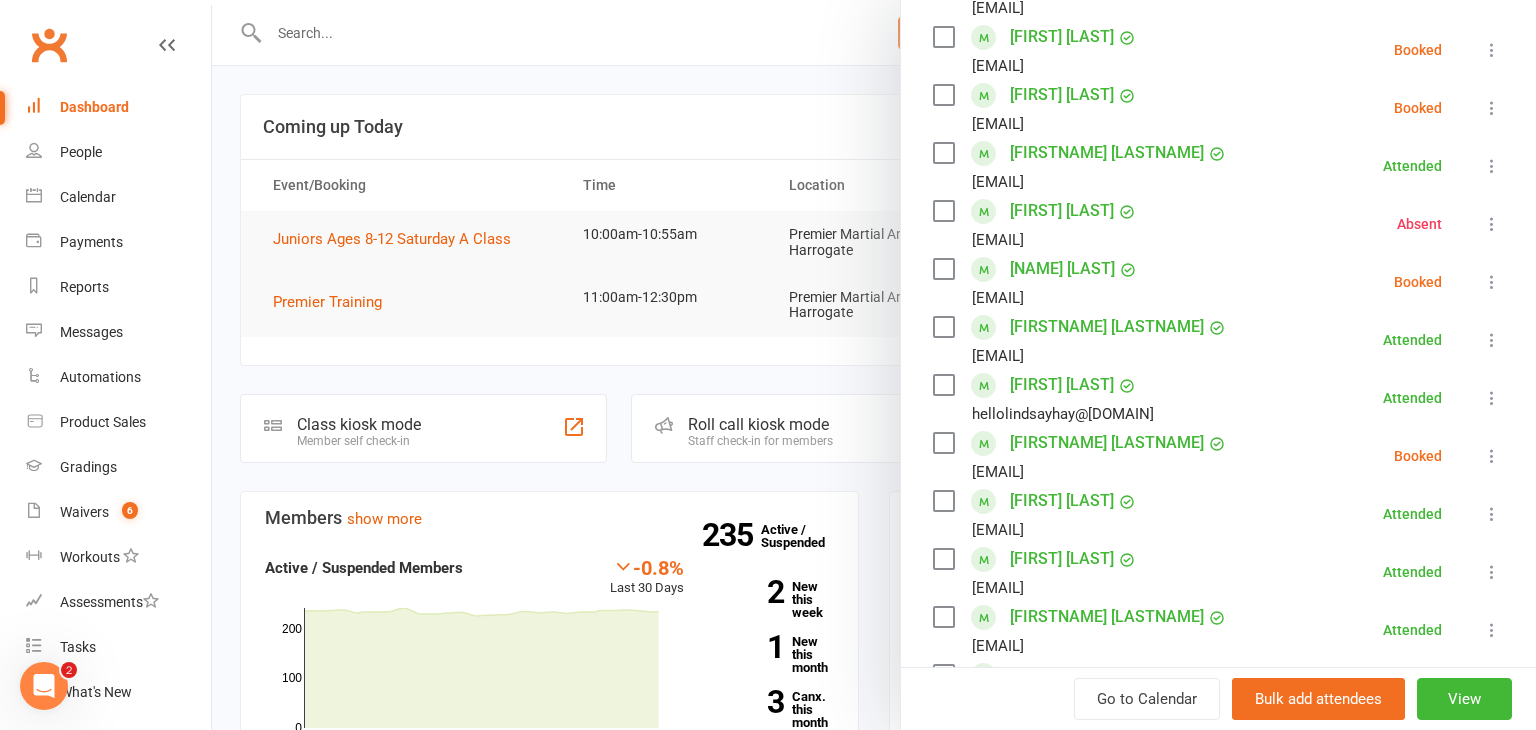 click at bounding box center (1492, 282) 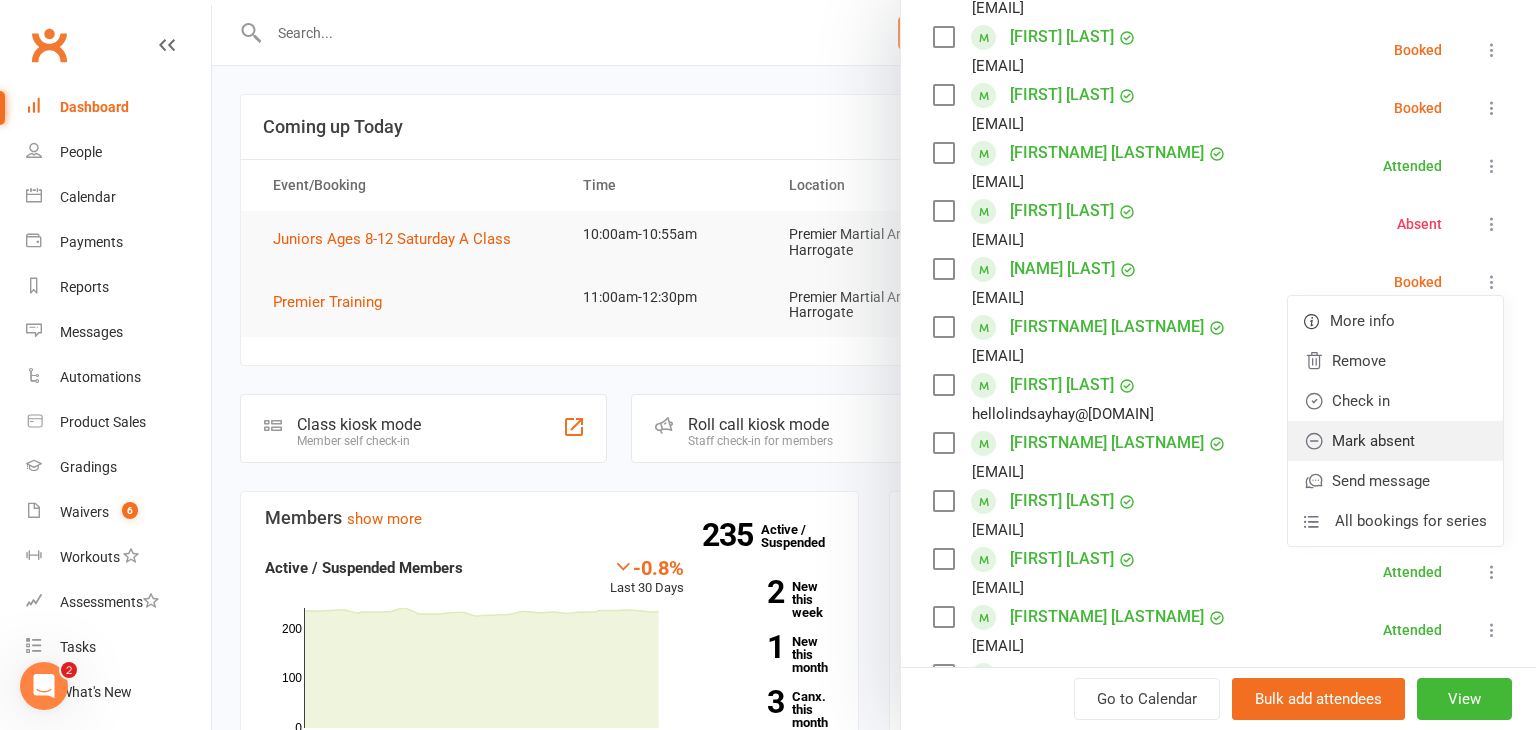 click on "Mark absent" at bounding box center [1395, 441] 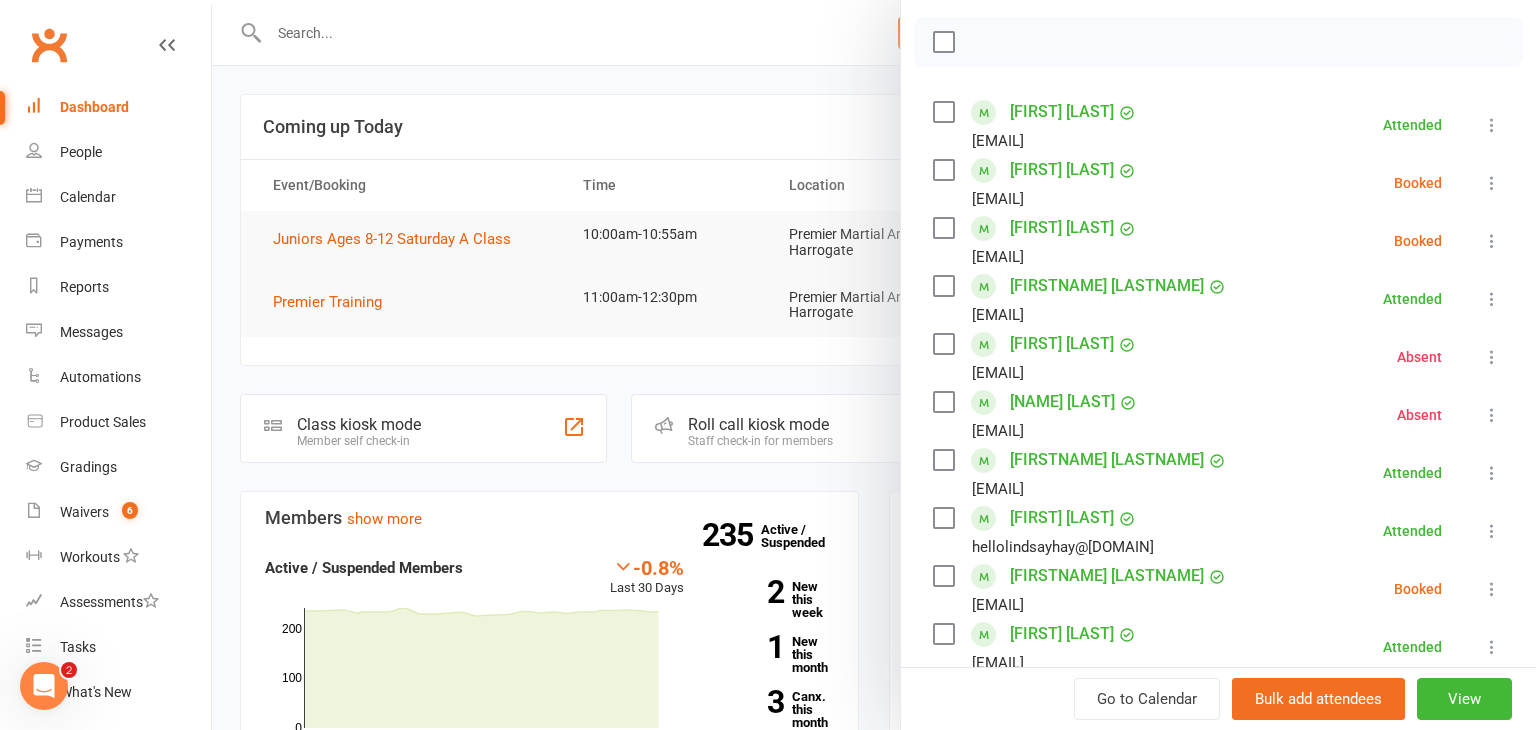 scroll, scrollTop: 276, scrollLeft: 0, axis: vertical 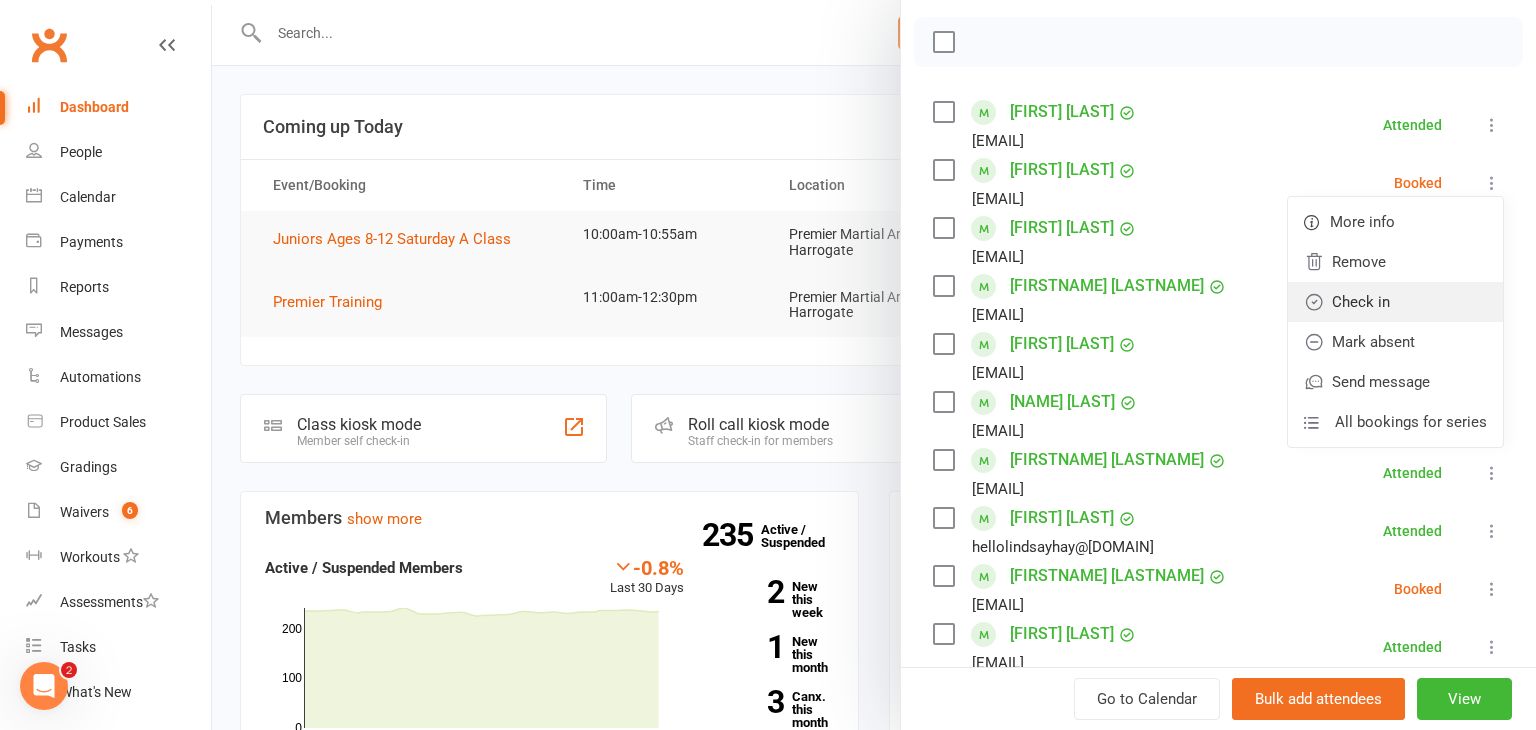 click on "Check in" at bounding box center [1395, 302] 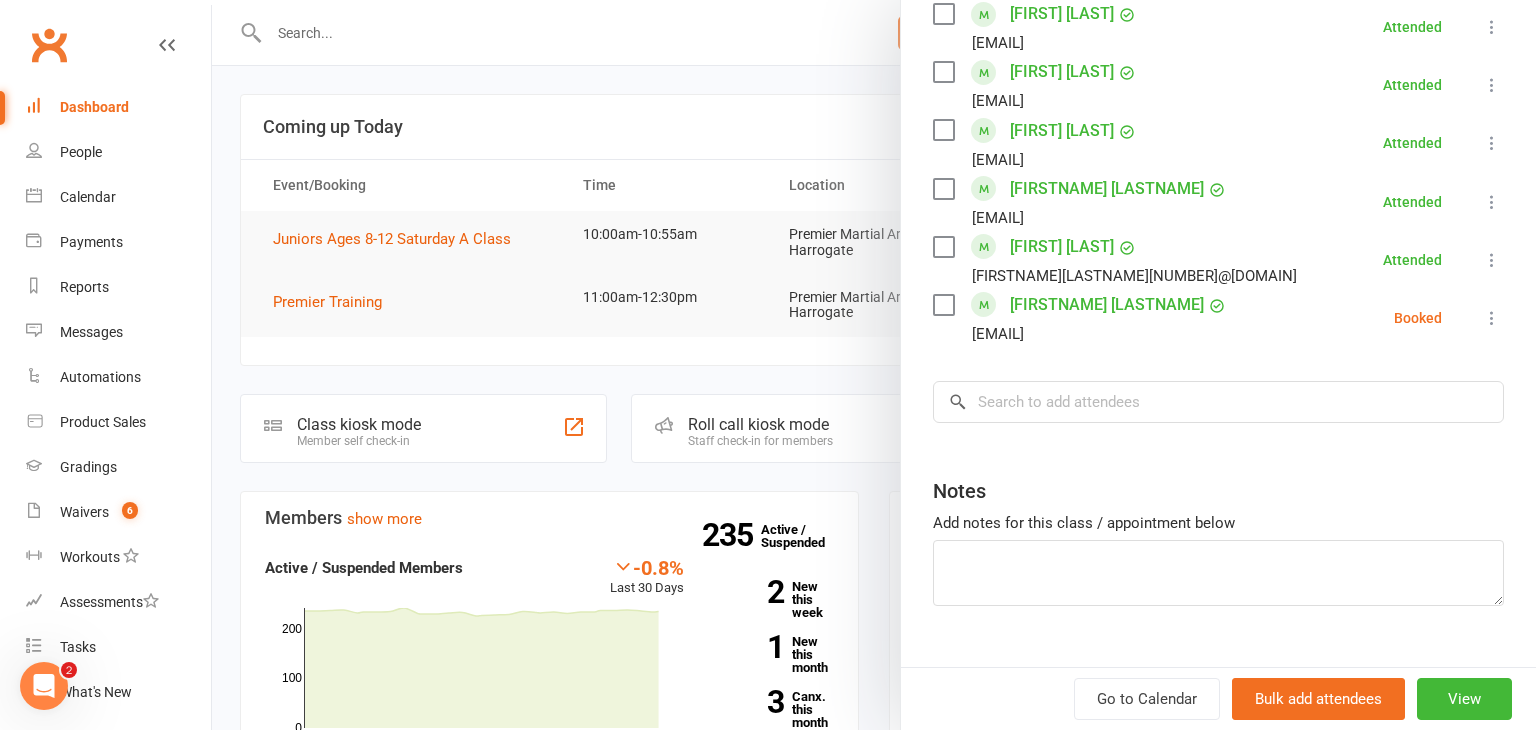 scroll, scrollTop: 1165, scrollLeft: 0, axis: vertical 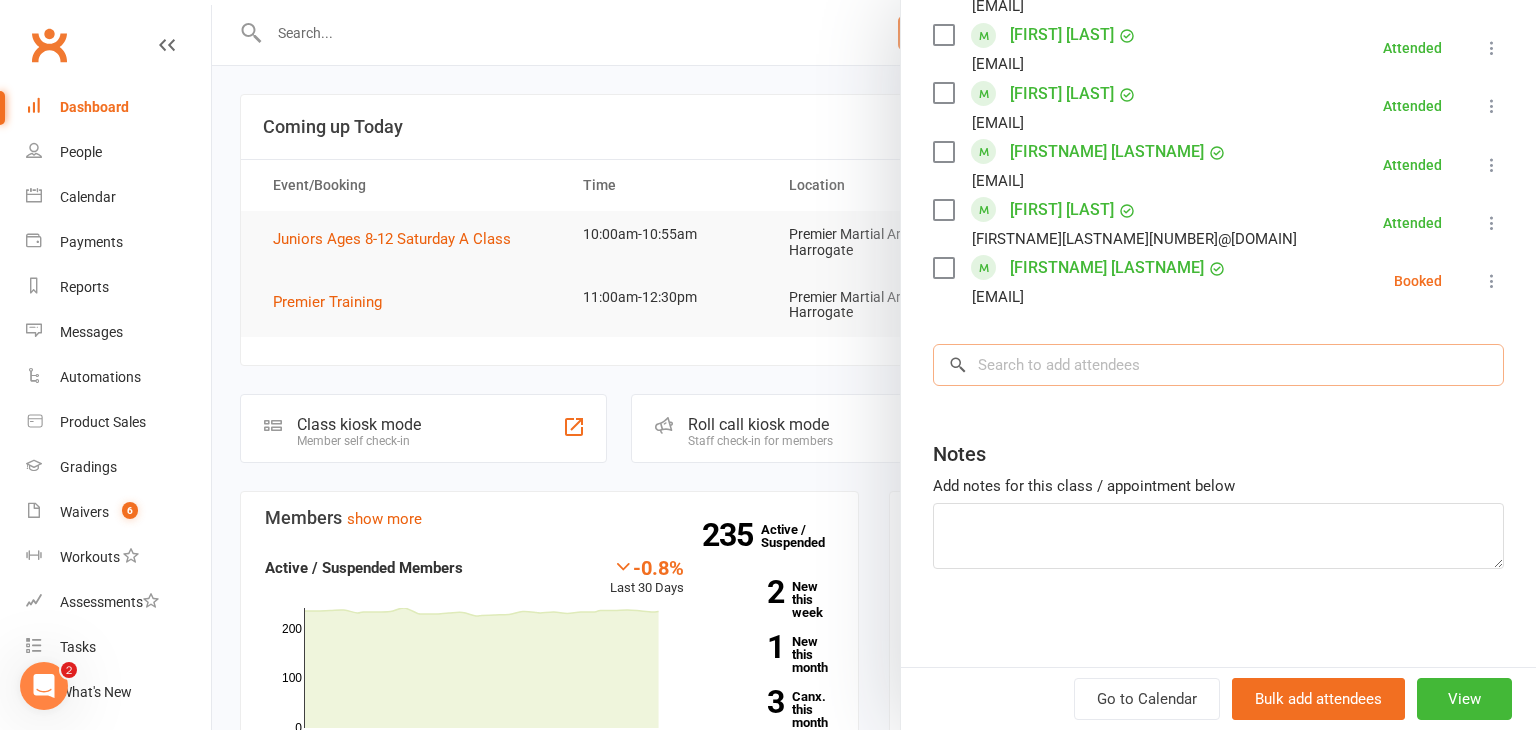click at bounding box center [1218, 365] 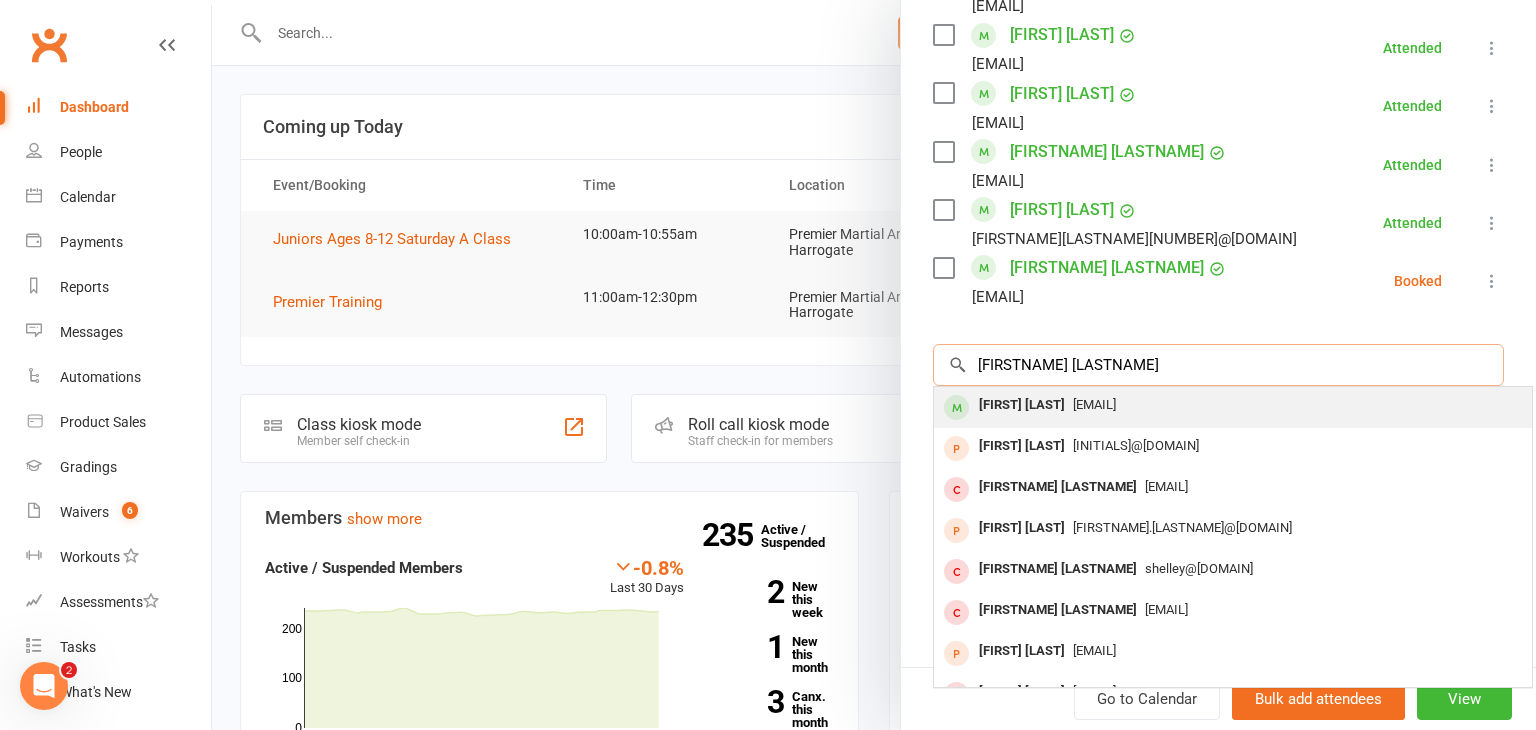 type on "[FIRSTNAME] [LASTNAME]" 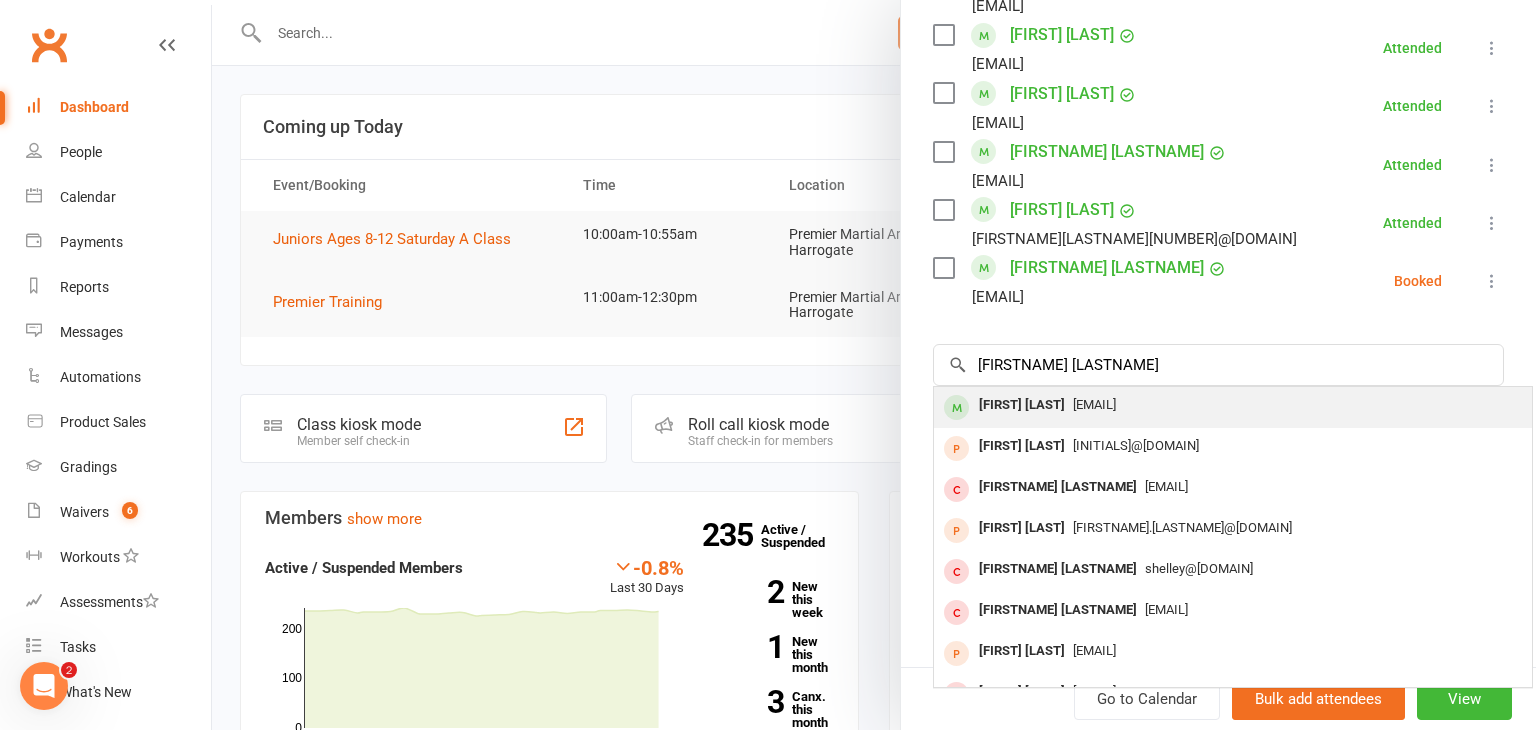 click on "[EMAIL]" at bounding box center [1094, 404] 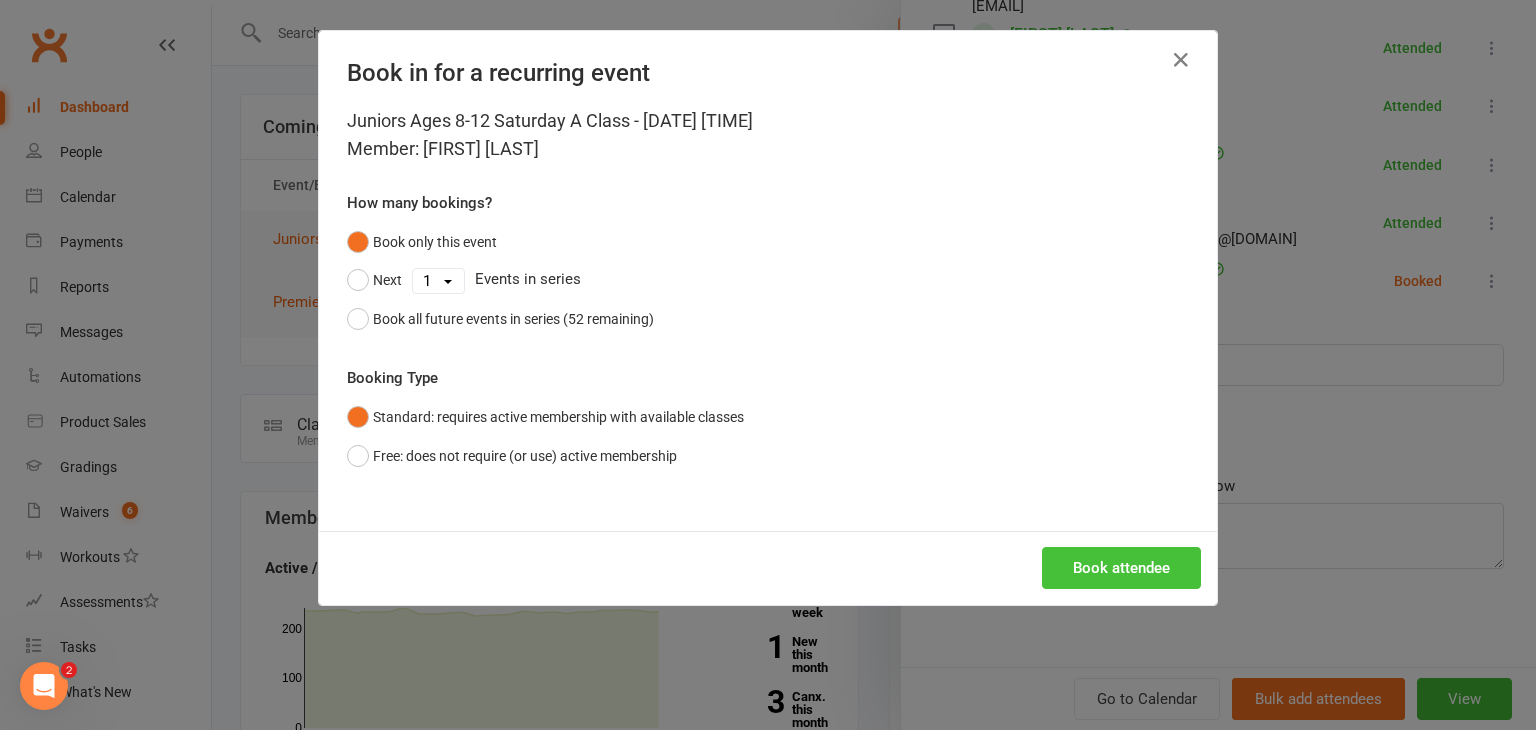 click on "Book attendee" at bounding box center (1121, 568) 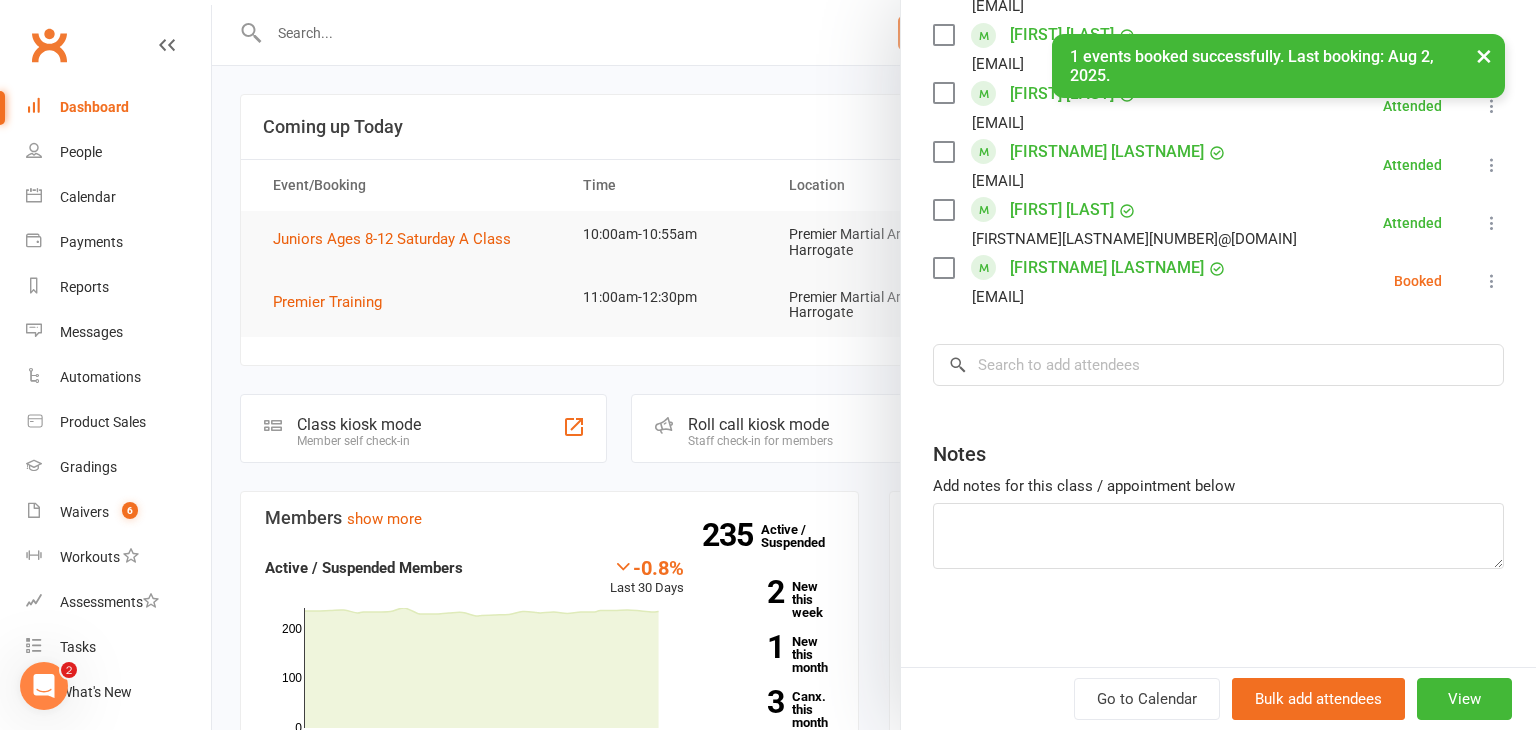 scroll, scrollTop: 1223, scrollLeft: 0, axis: vertical 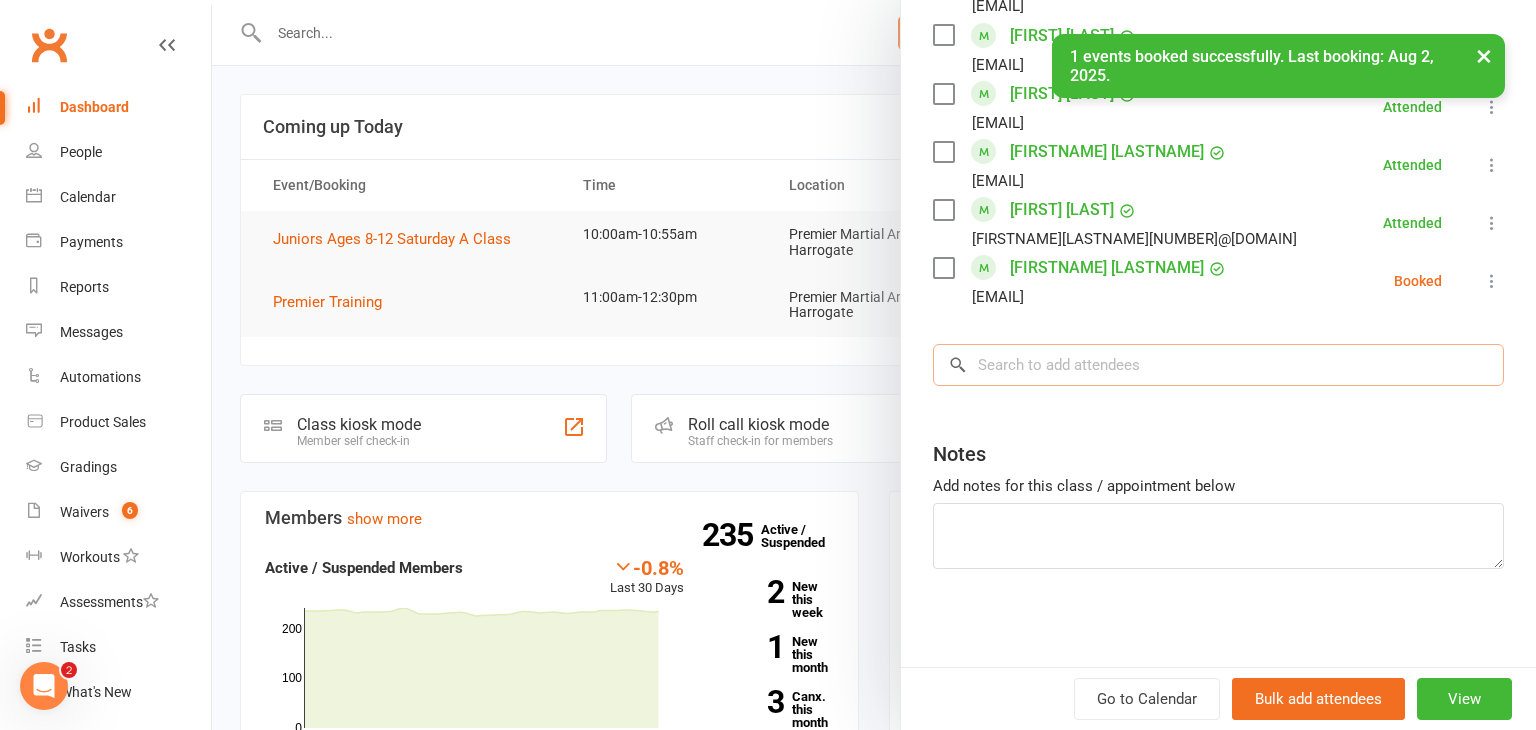 click at bounding box center (1218, 365) 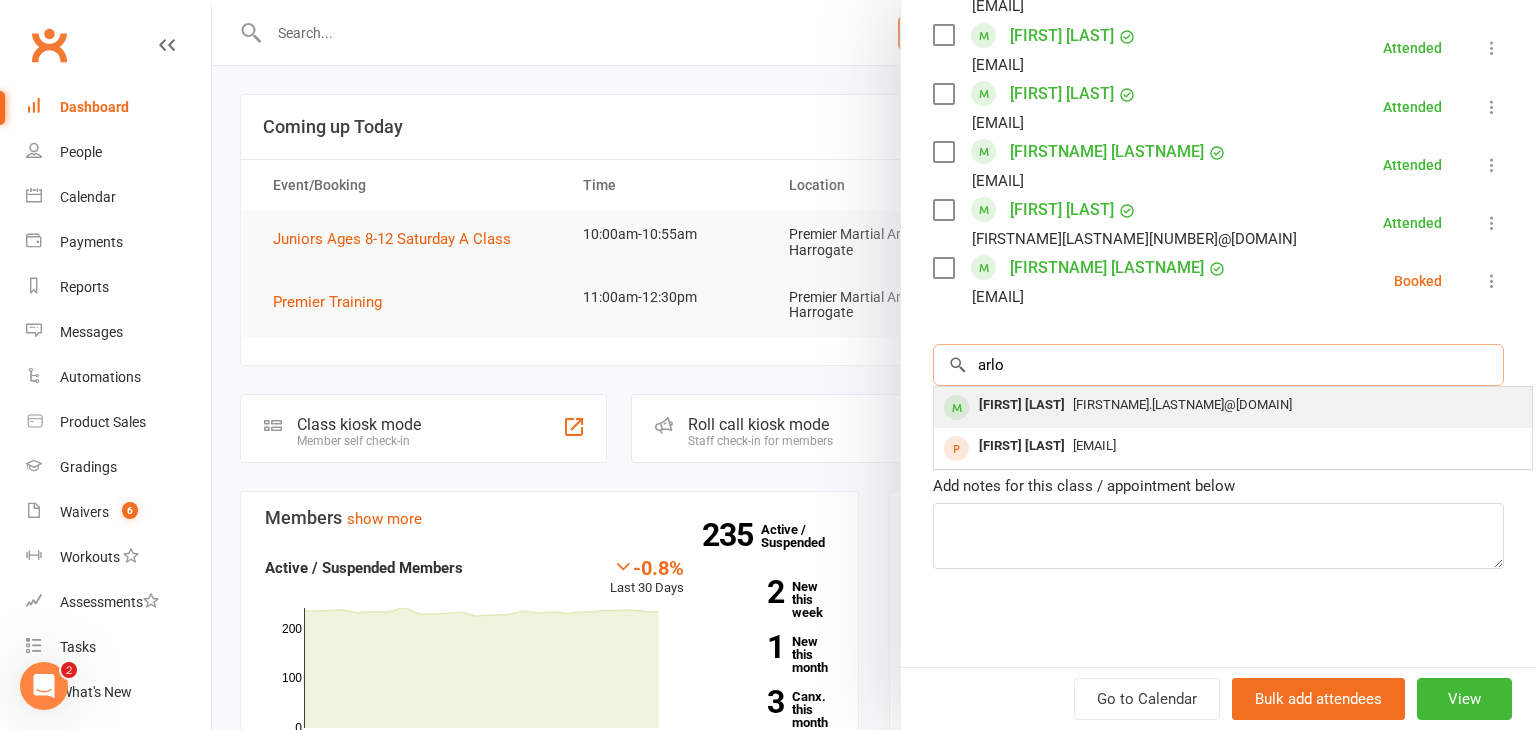 type on "arlo" 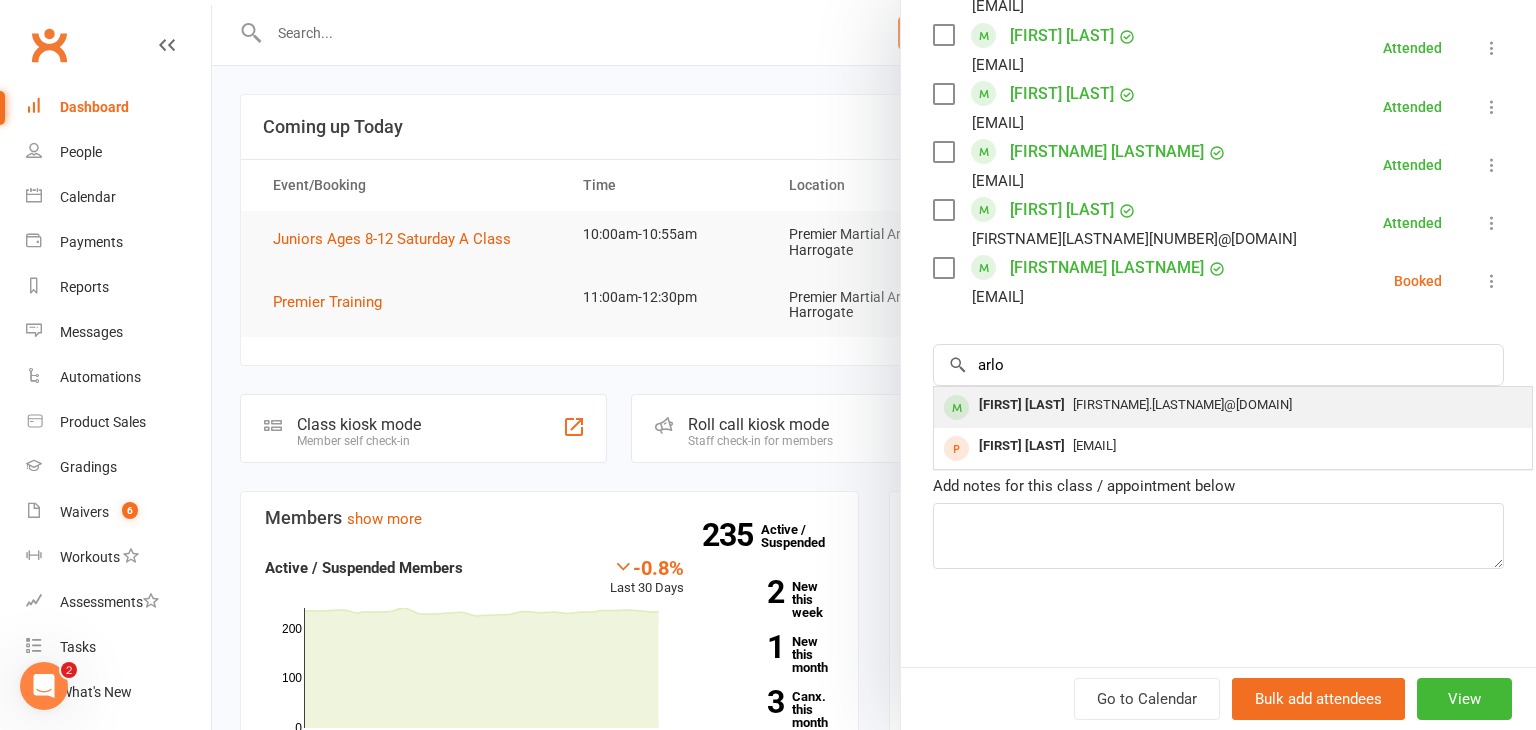 click on "[FIRSTNAME].[LASTNAME]@[DOMAIN]" at bounding box center [1182, 404] 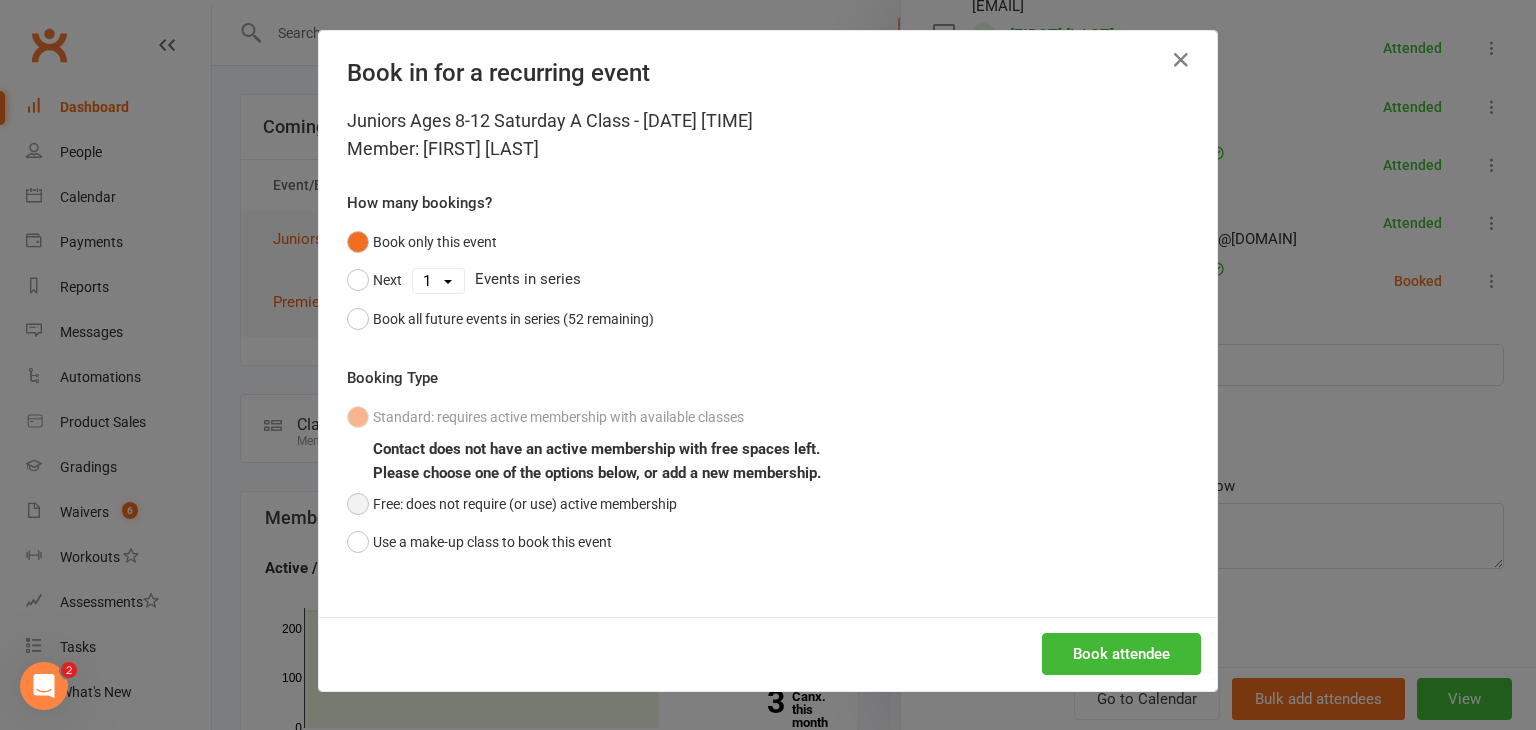 click on "Free: does not require (or use) active membership" at bounding box center [512, 504] 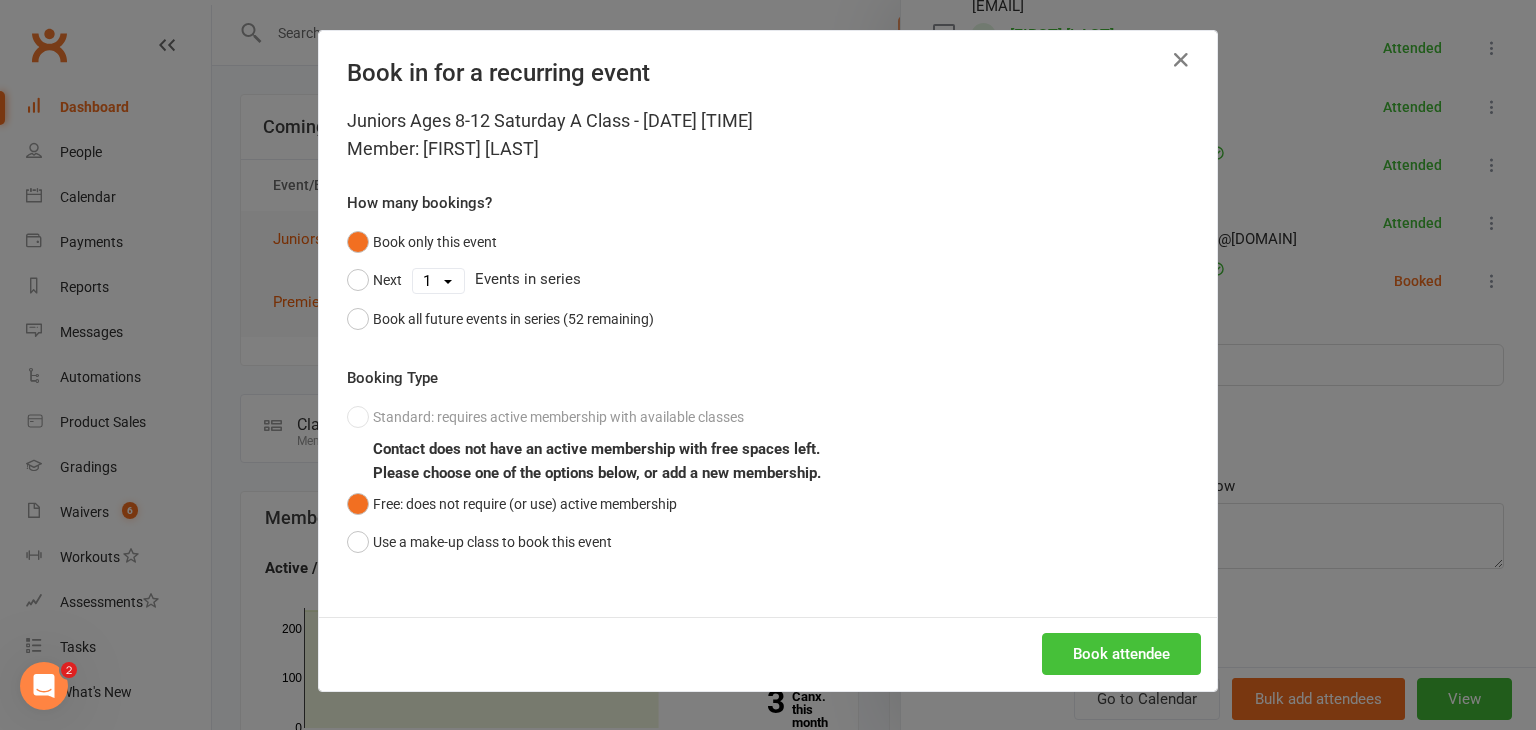 click on "Book attendee" at bounding box center [1121, 654] 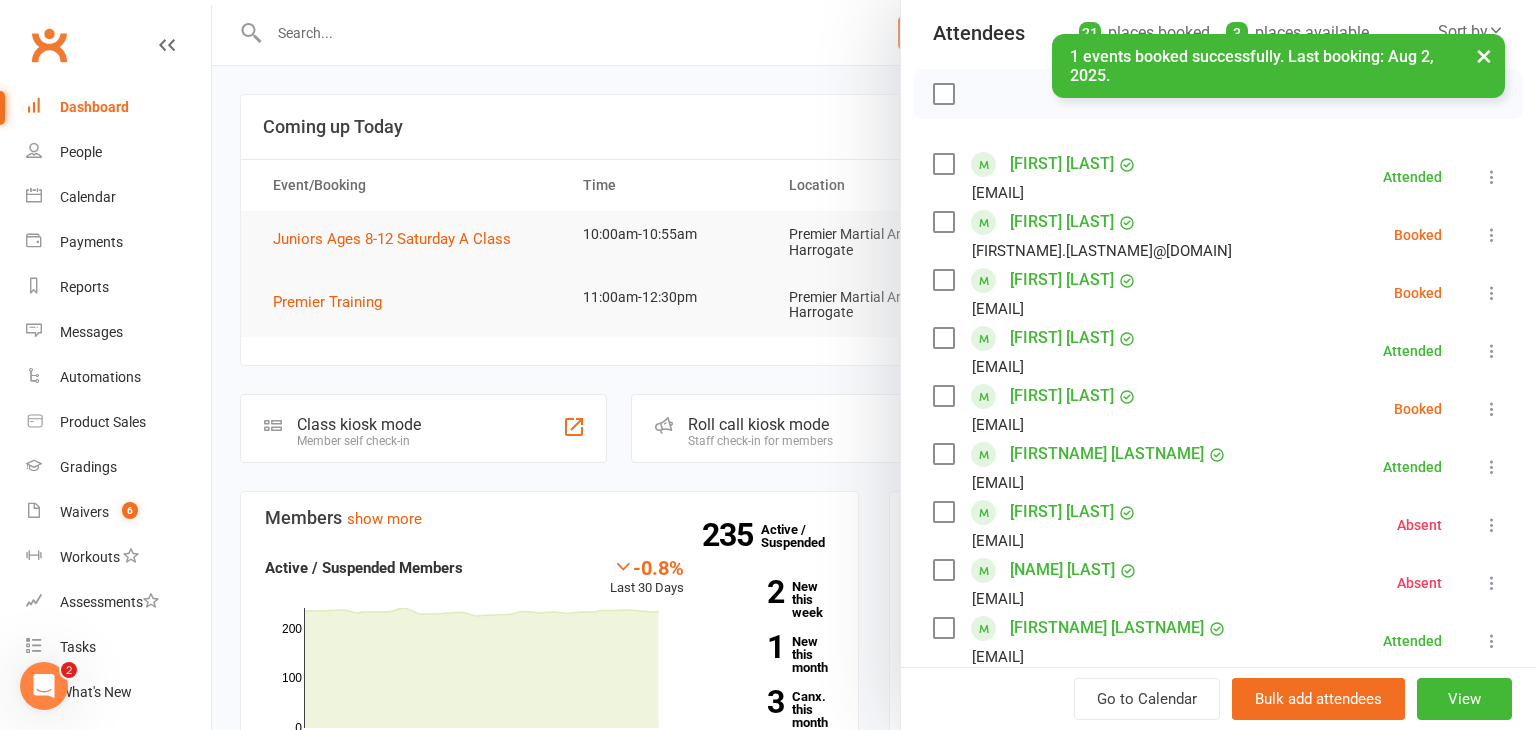 scroll, scrollTop: 200, scrollLeft: 0, axis: vertical 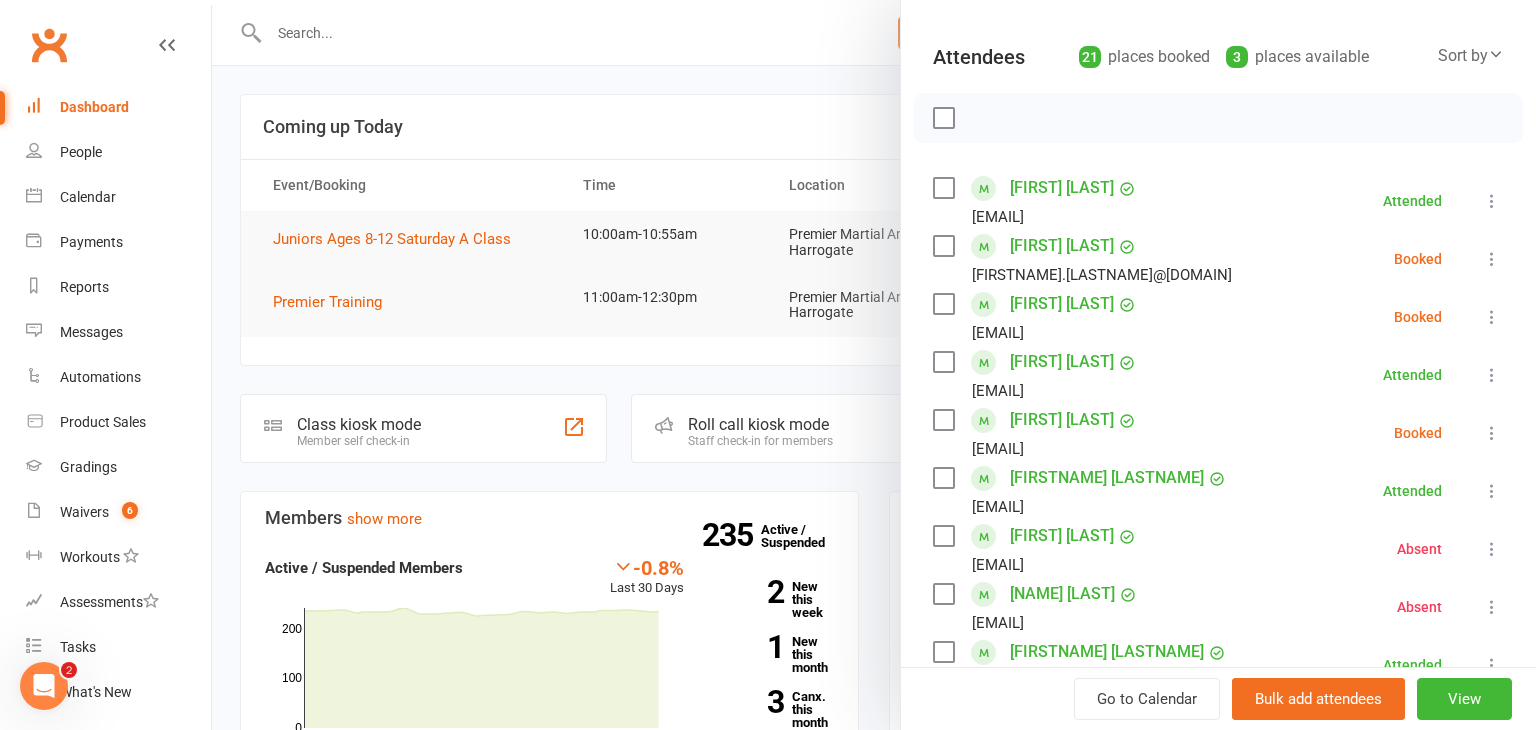 click at bounding box center [1492, 259] 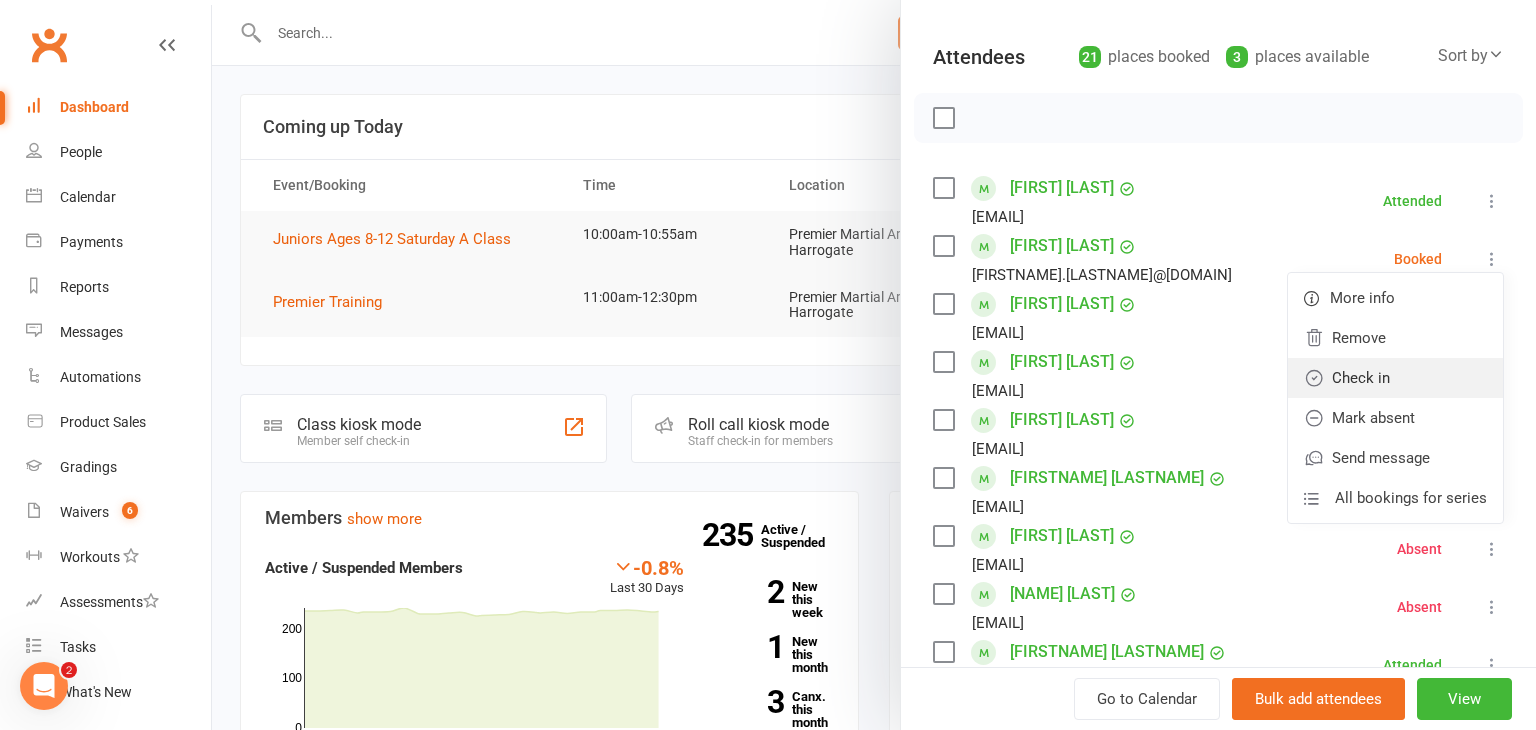 click on "Check in" at bounding box center [1395, 378] 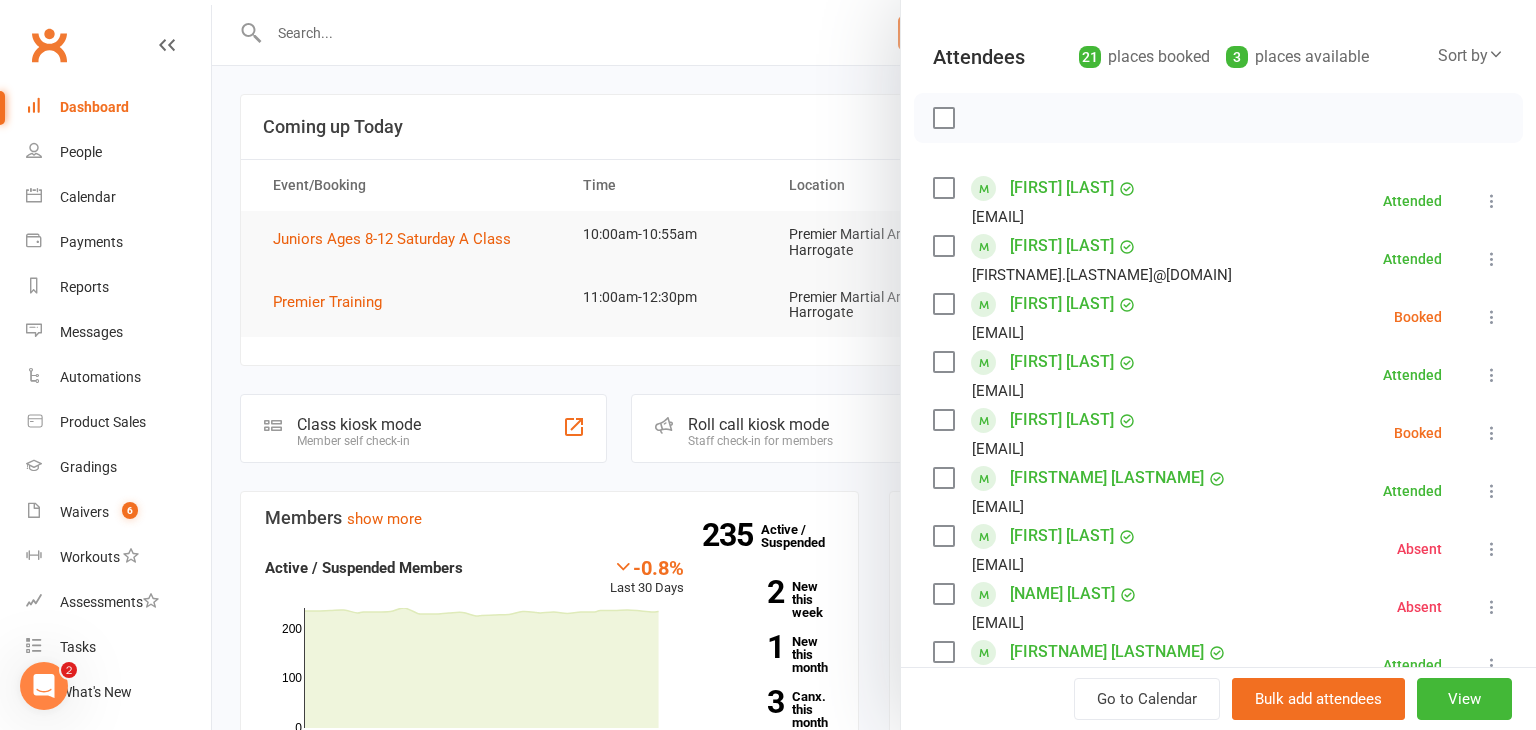 click at bounding box center [1492, 317] 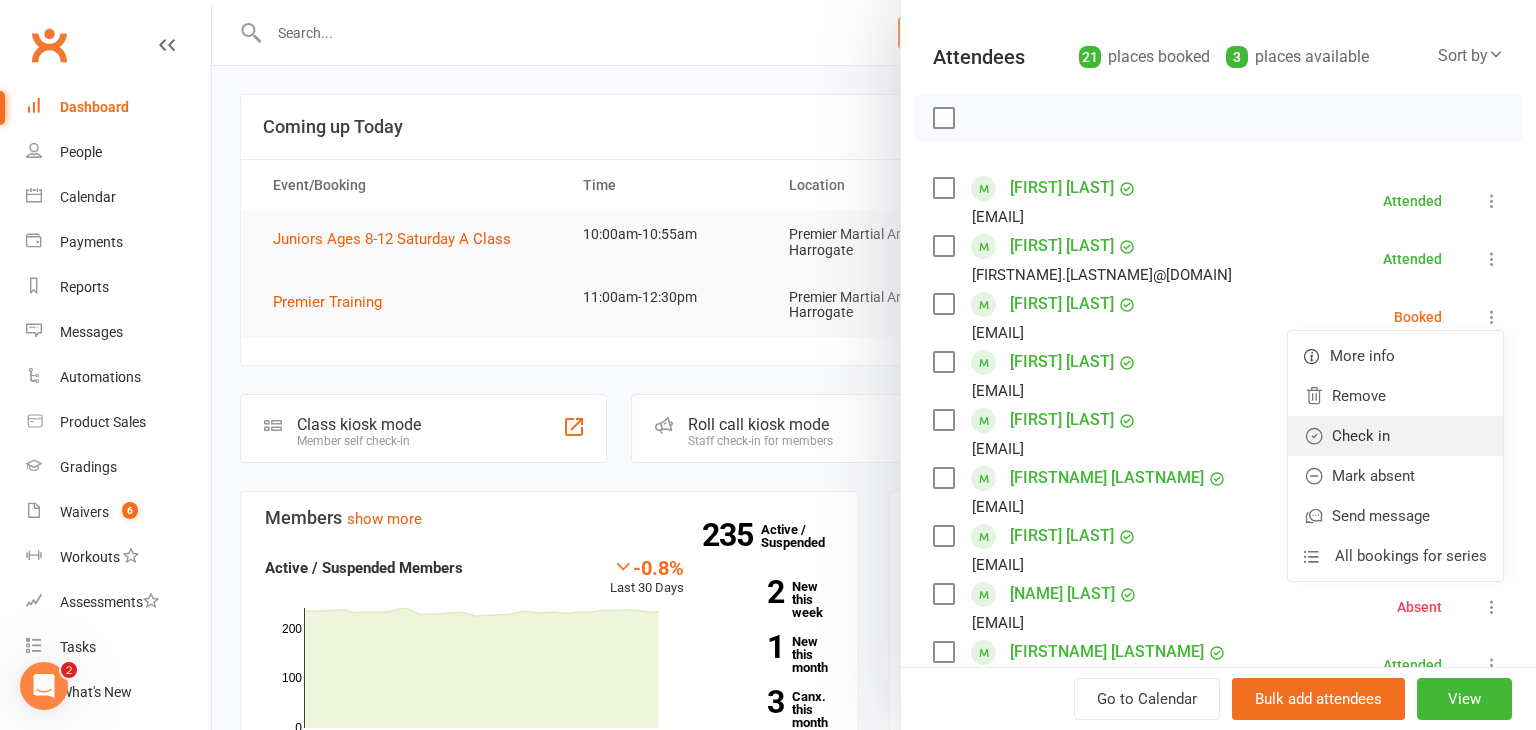 click on "Check in" at bounding box center [1395, 436] 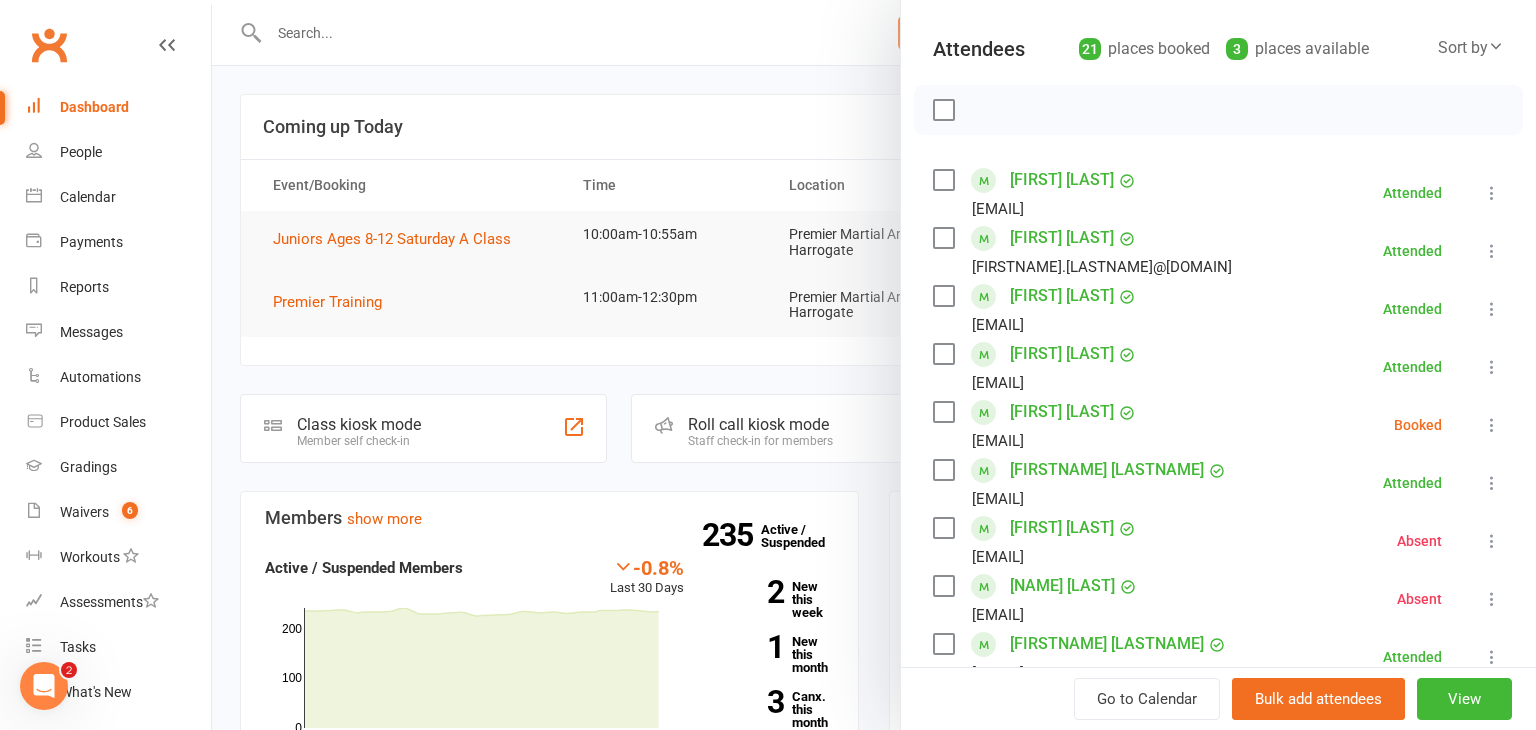 scroll, scrollTop: 212, scrollLeft: 0, axis: vertical 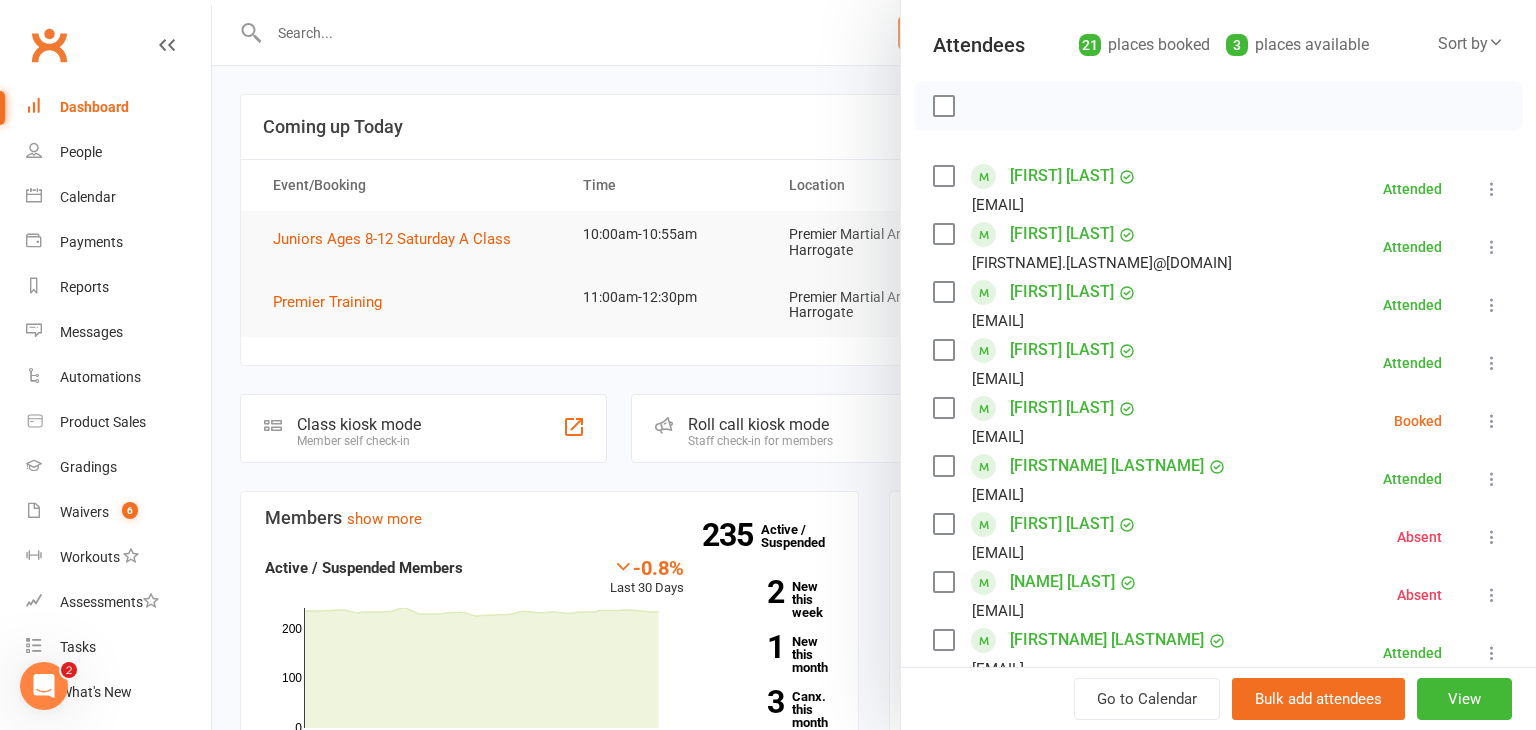 click at bounding box center [1492, 421] 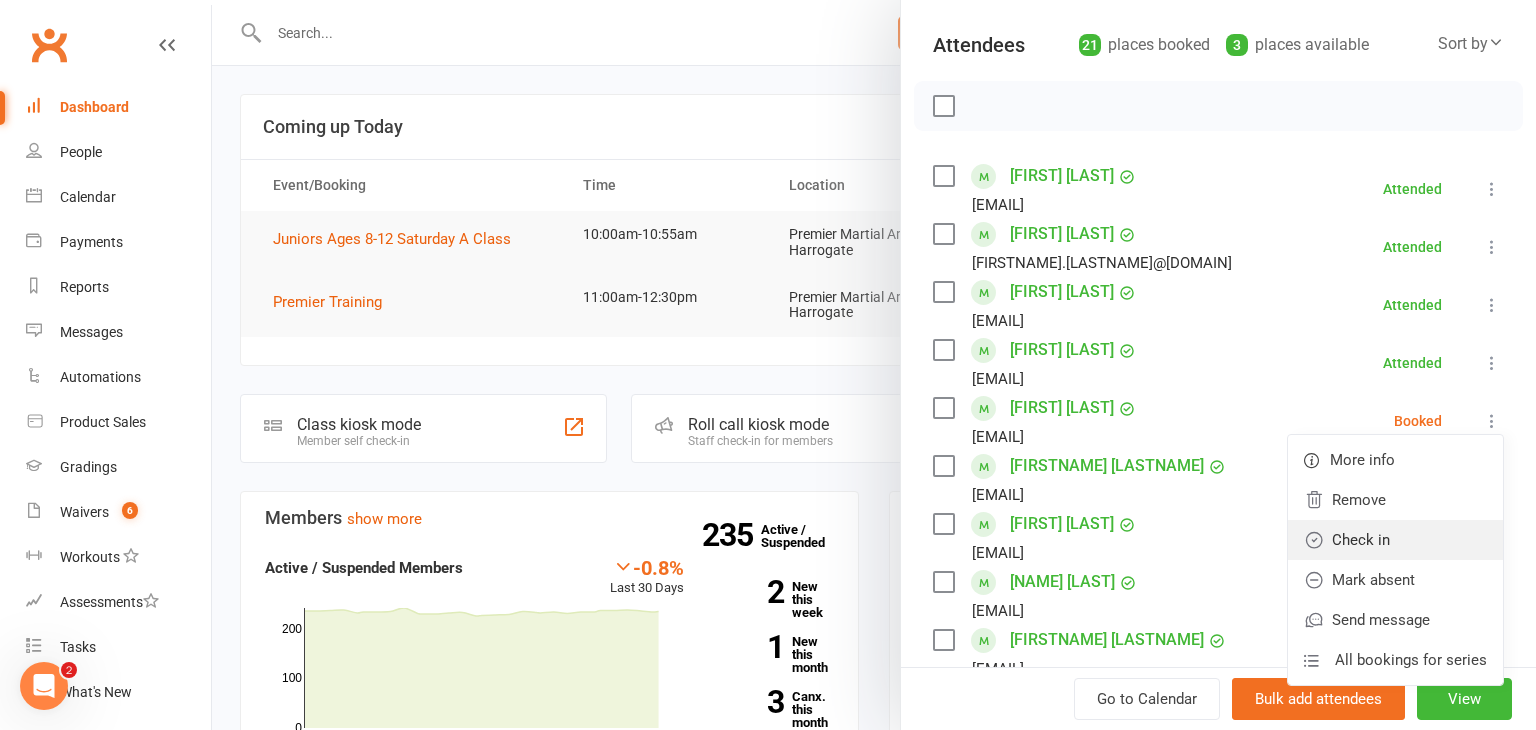 click on "Check in" at bounding box center (1395, 540) 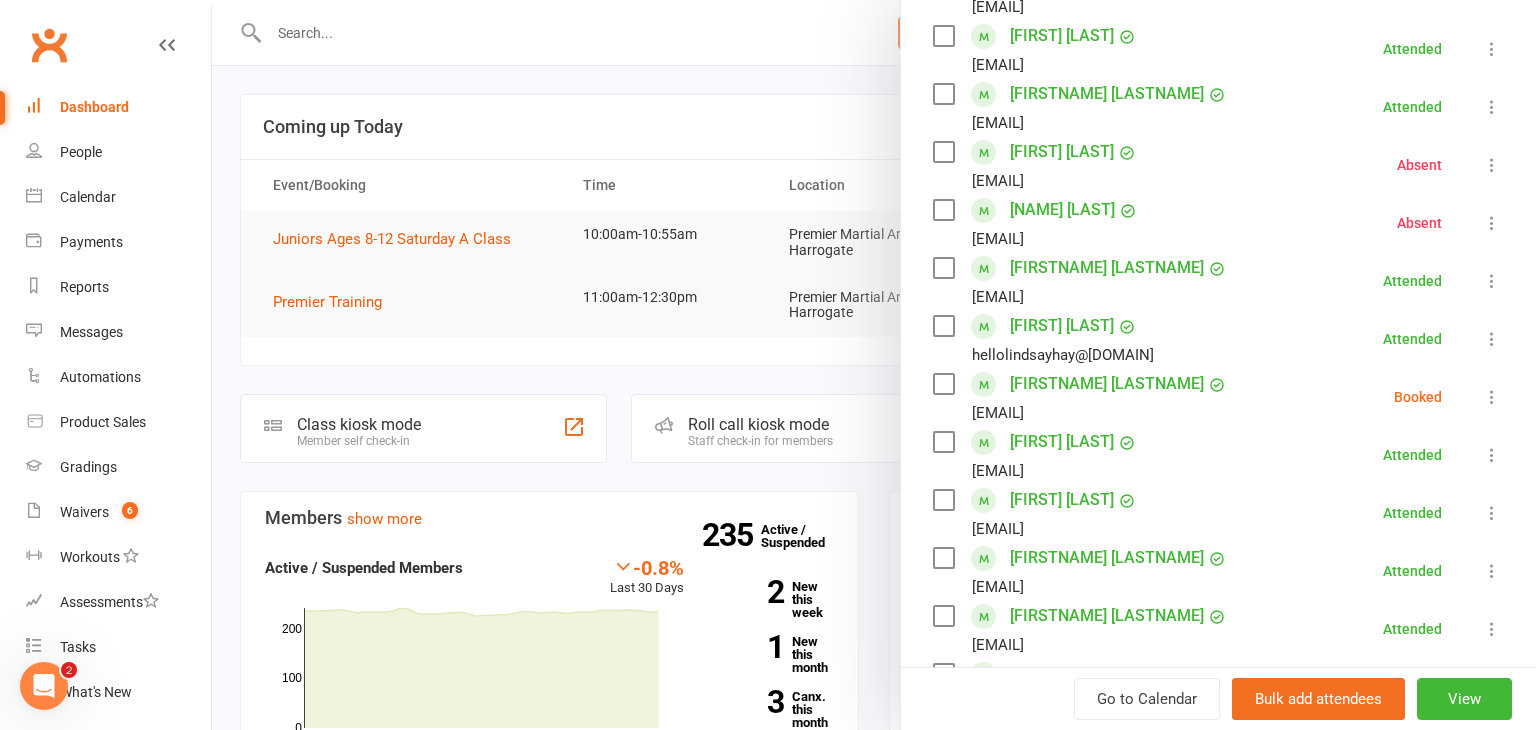 scroll, scrollTop: 590, scrollLeft: 0, axis: vertical 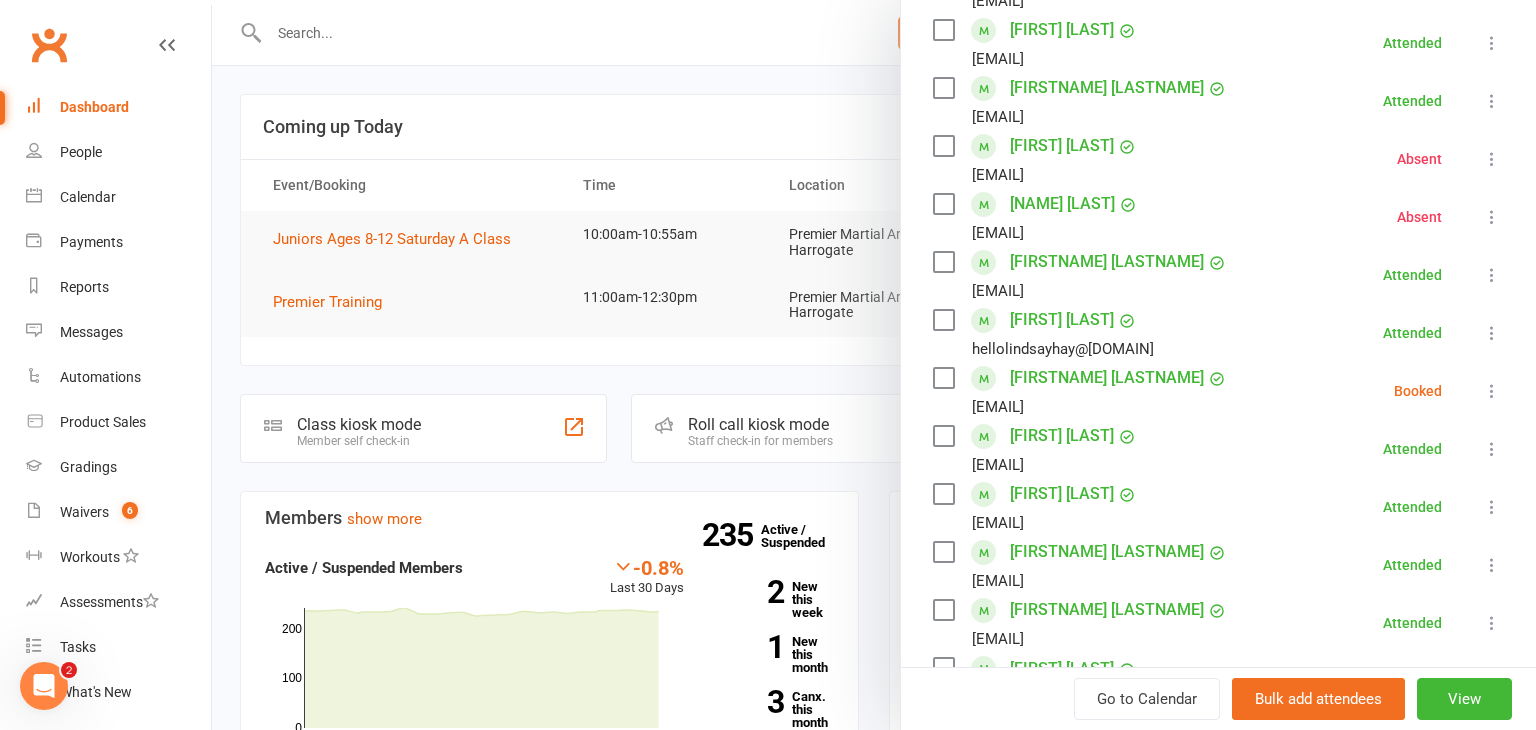 click at bounding box center (1492, 391) 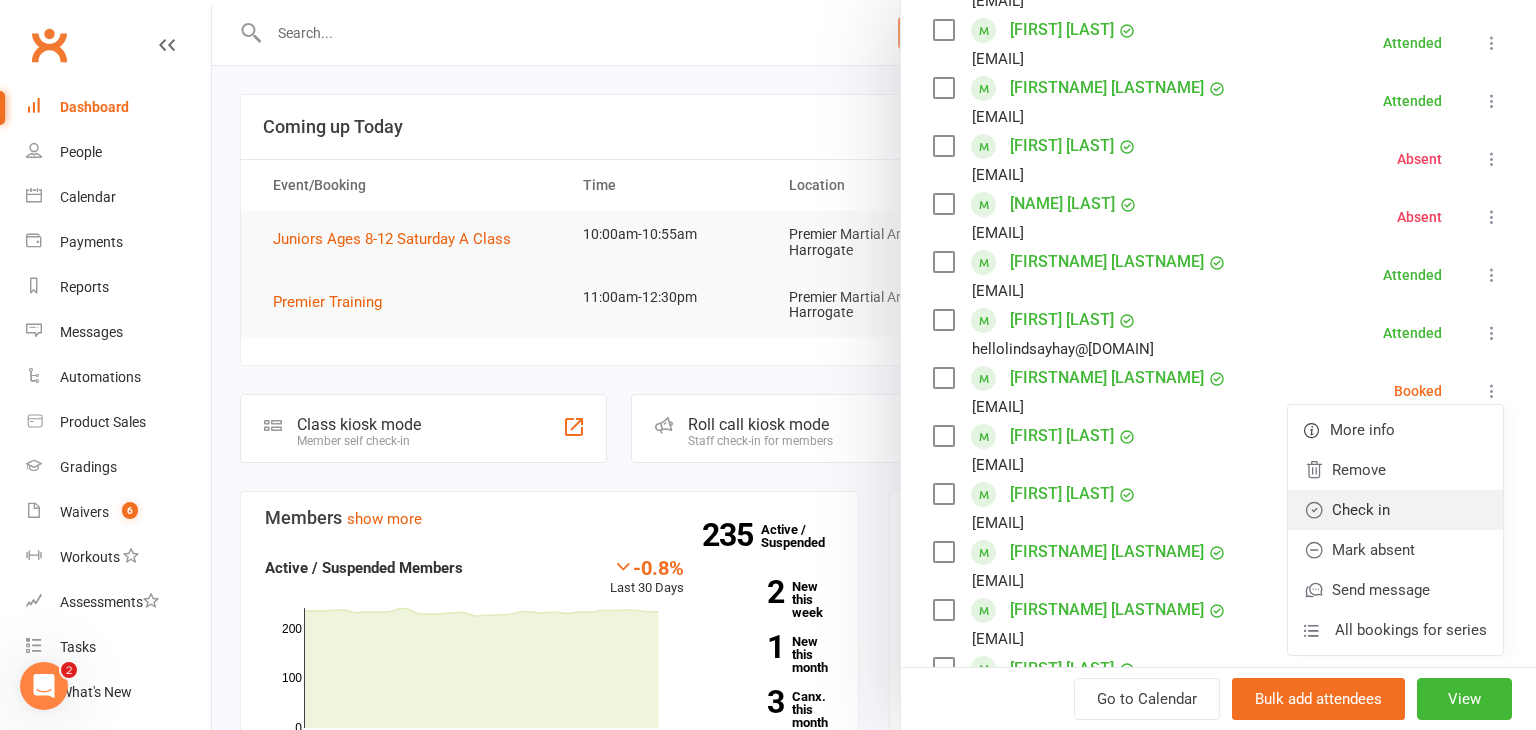 click on "Check in" at bounding box center [1395, 510] 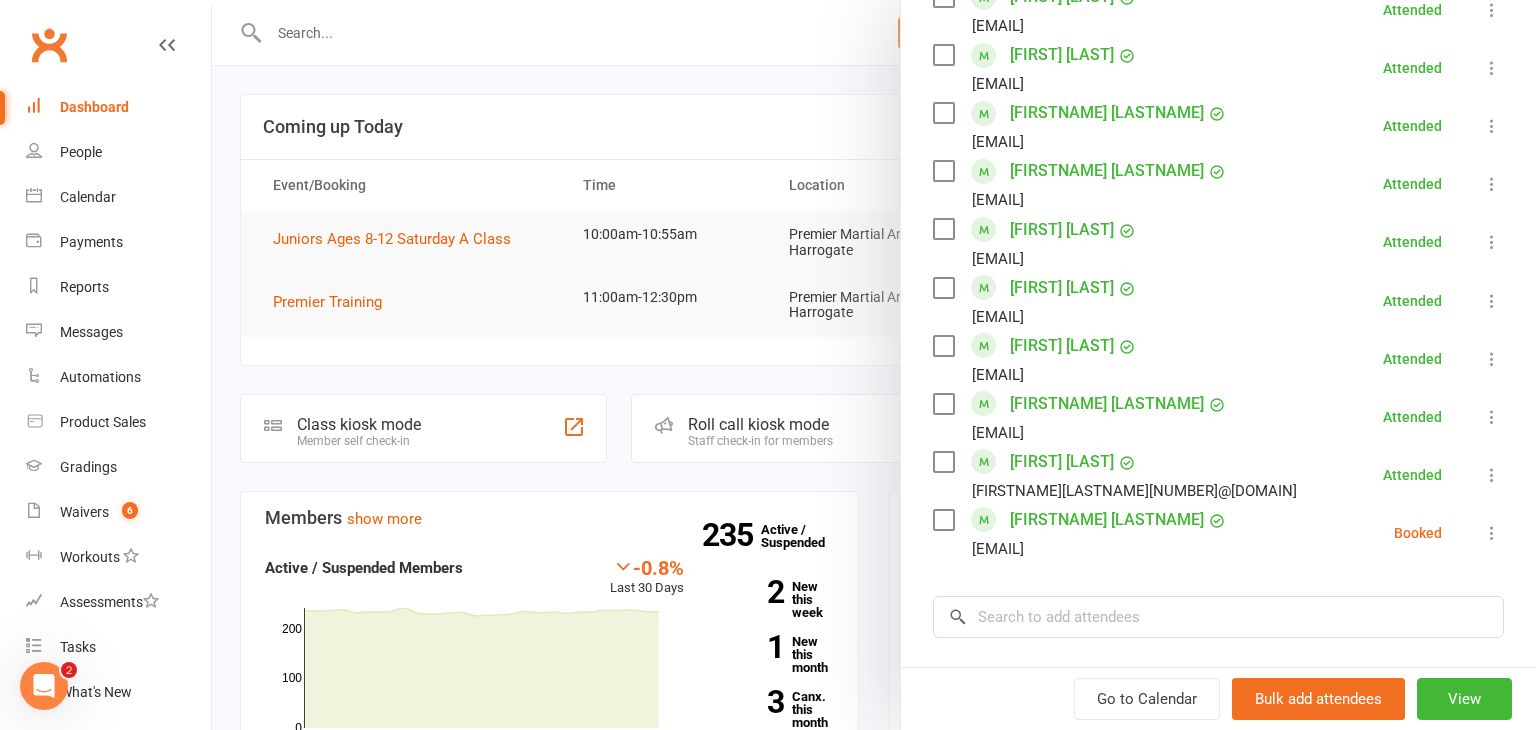 scroll, scrollTop: 1037, scrollLeft: 0, axis: vertical 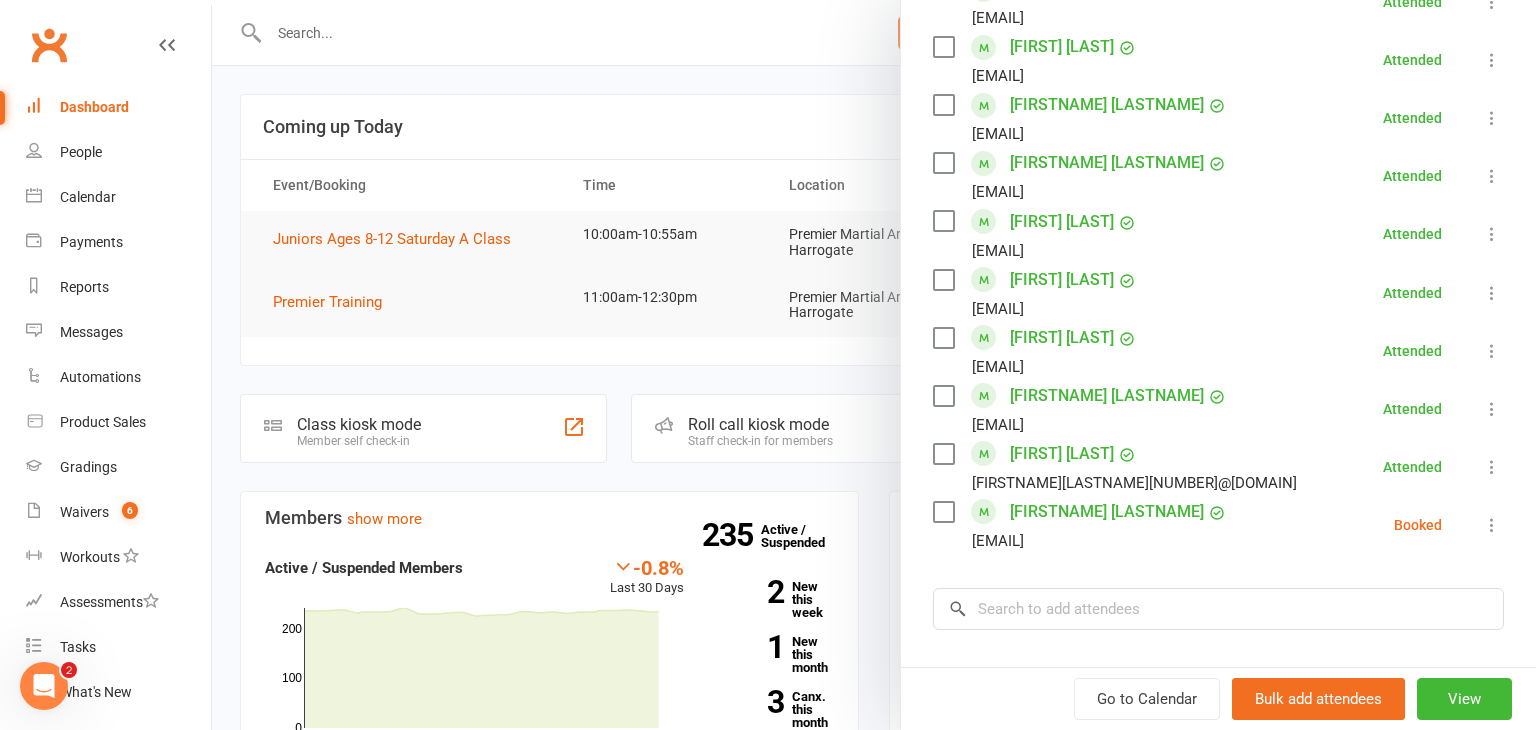 click at bounding box center [1492, 525] 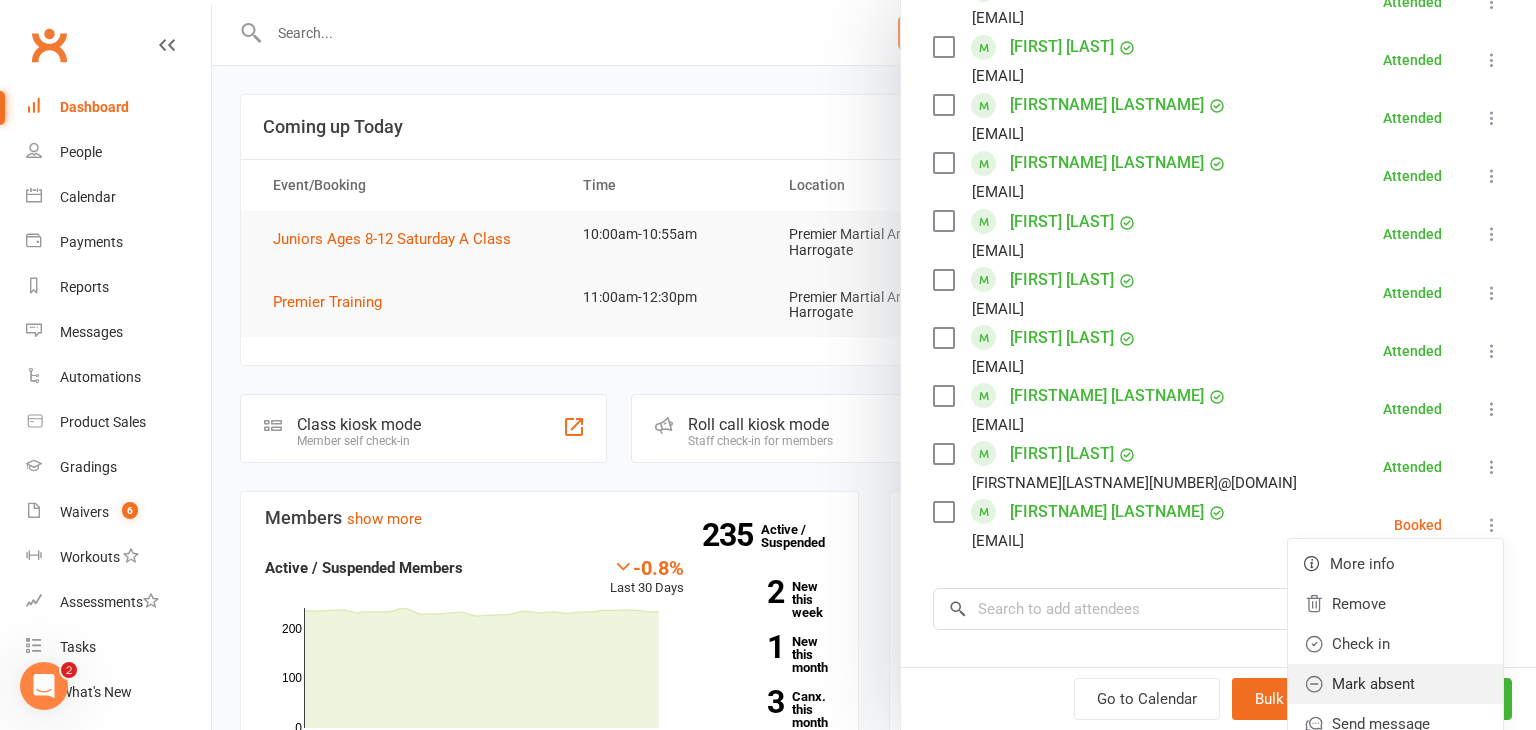 click on "Mark absent" at bounding box center (1395, 684) 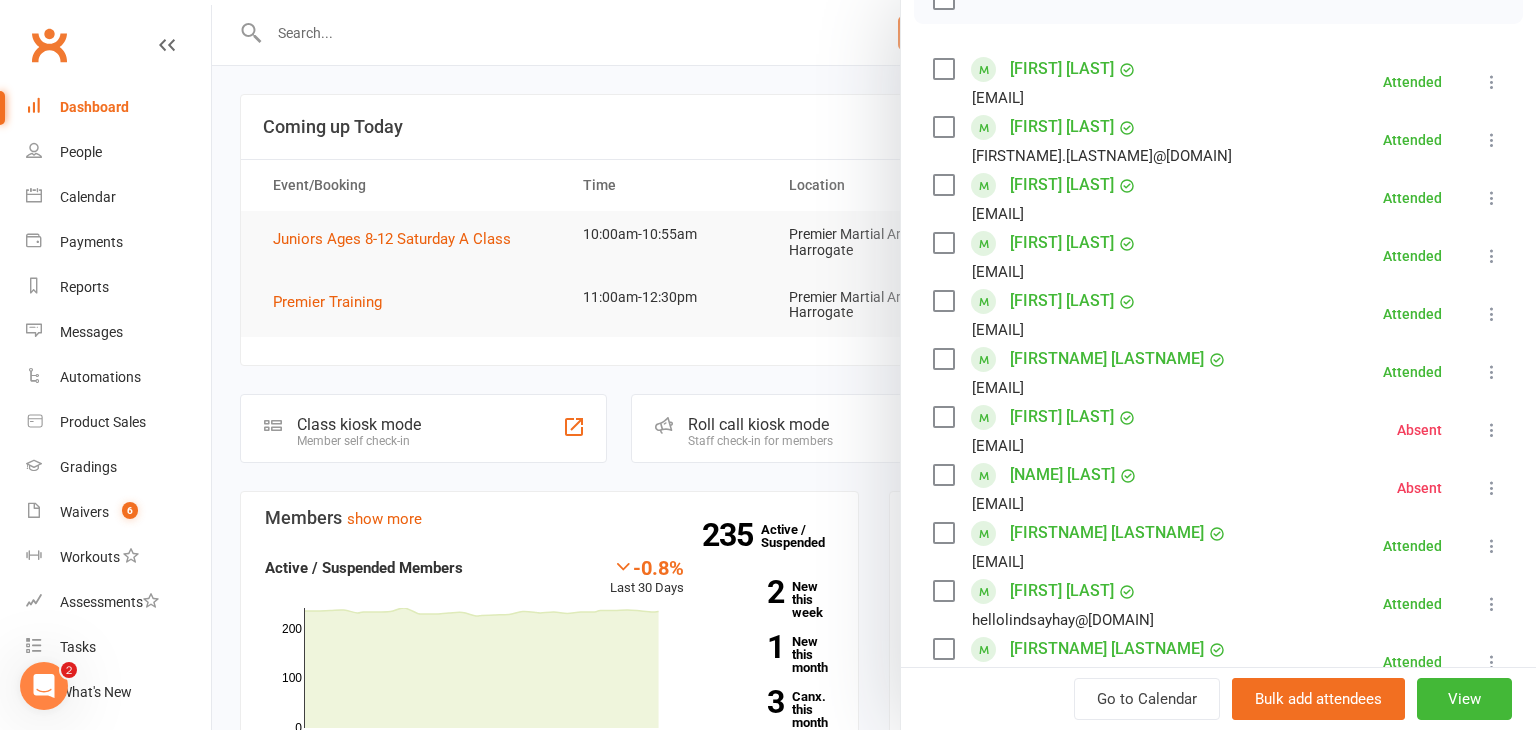 scroll, scrollTop: 200, scrollLeft: 0, axis: vertical 